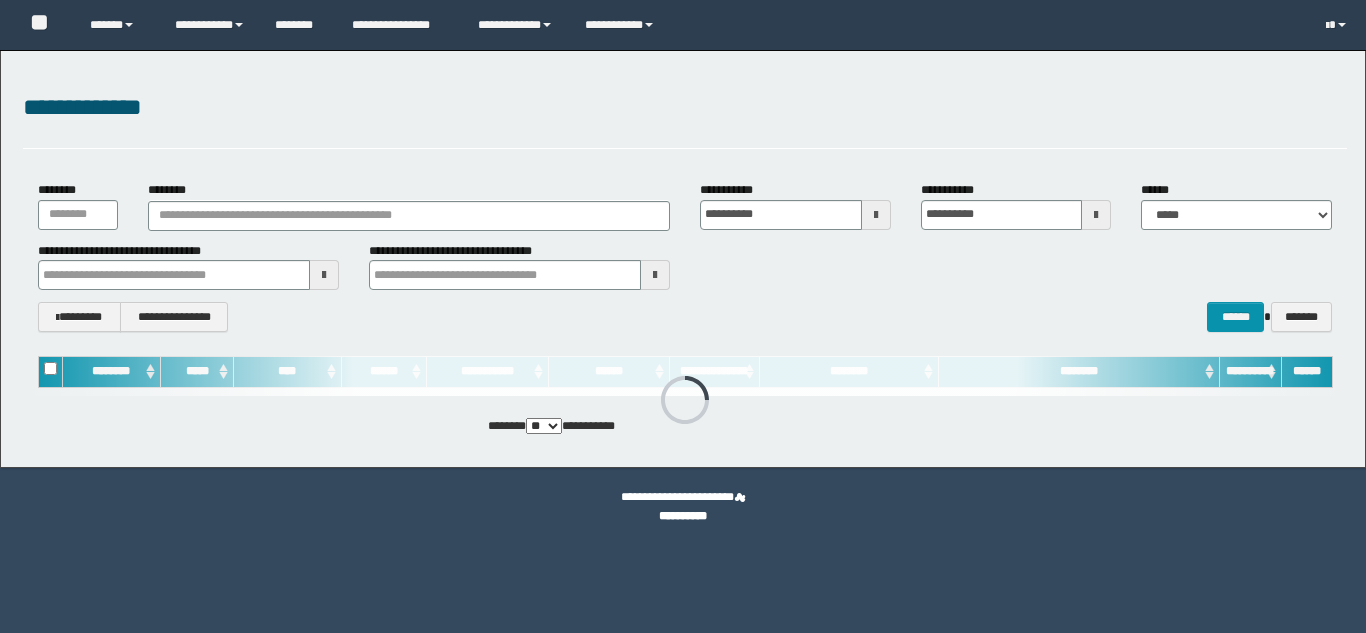 scroll, scrollTop: 0, scrollLeft: 0, axis: both 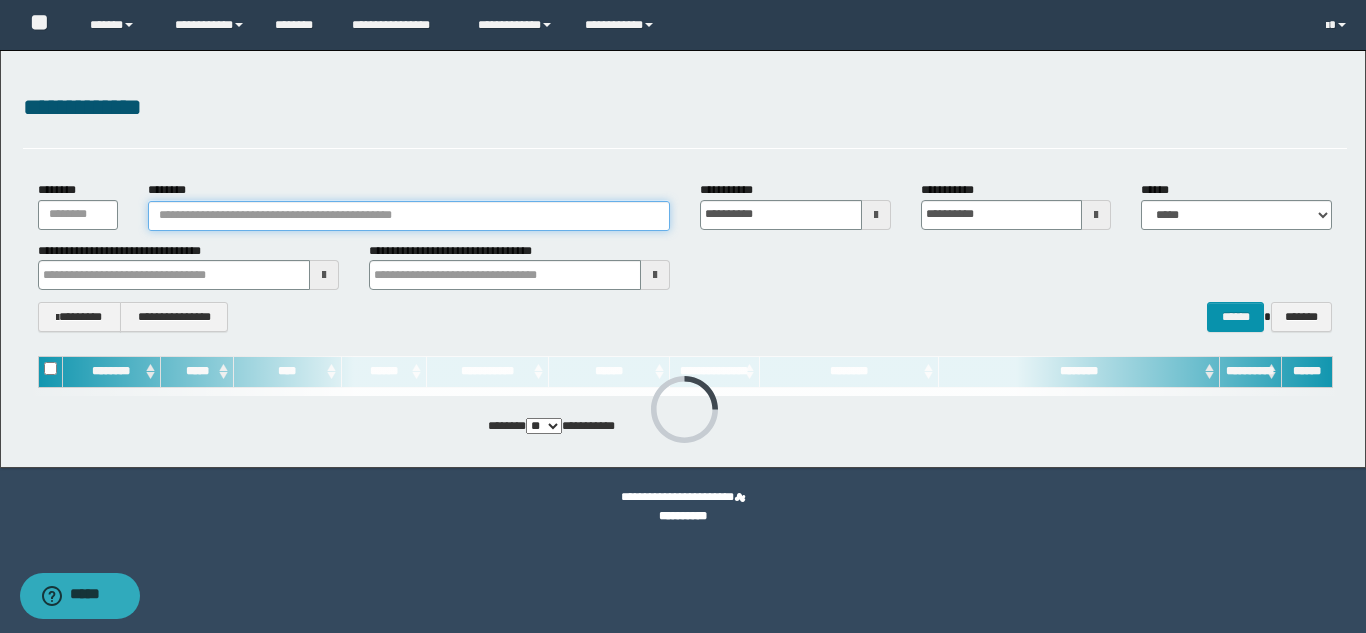 click on "********" at bounding box center (409, 216) 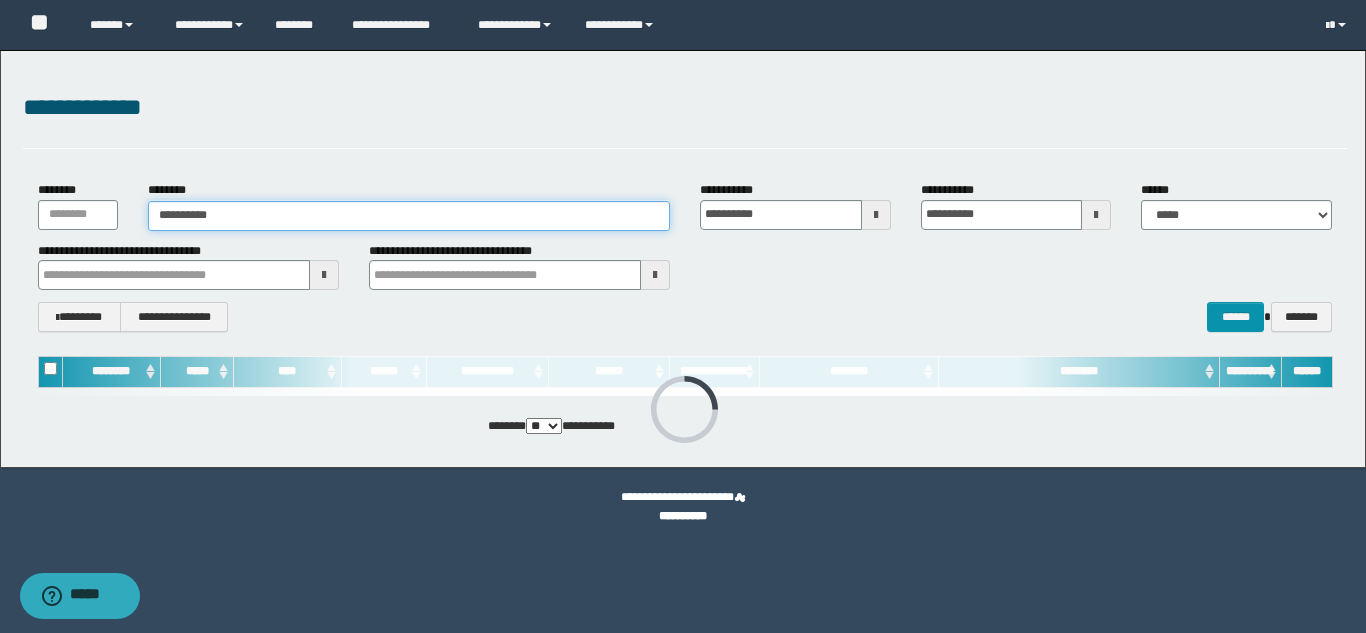type on "**********" 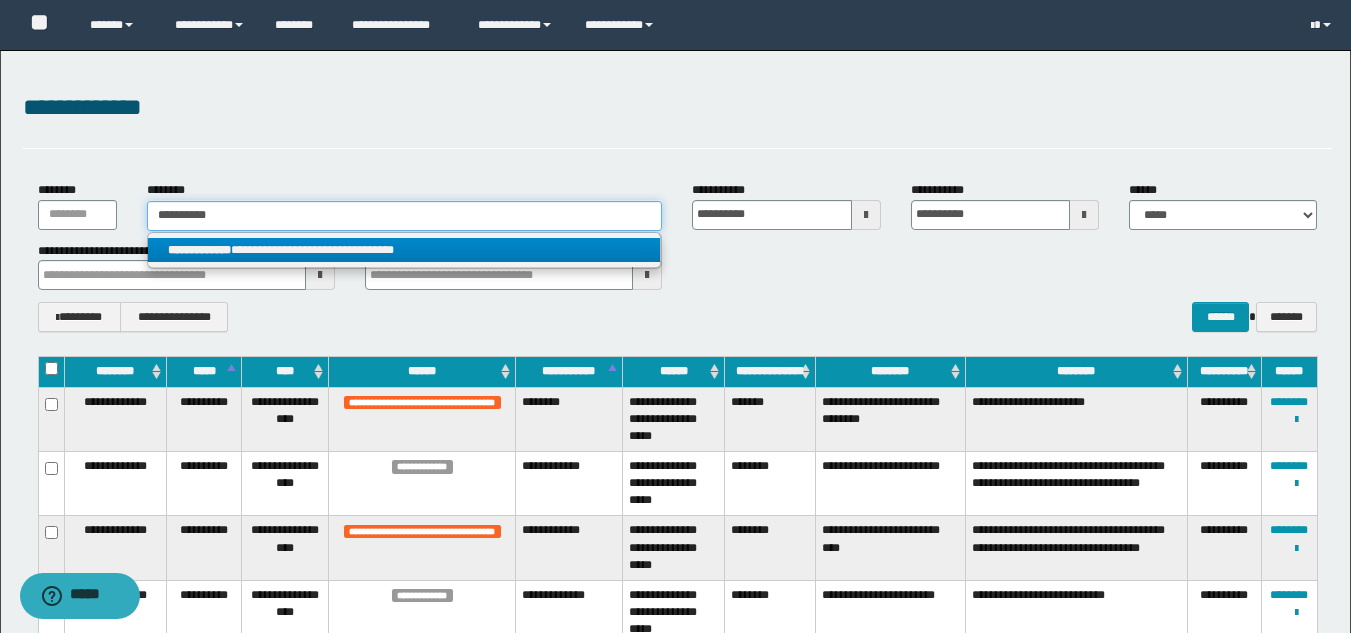 type on "**********" 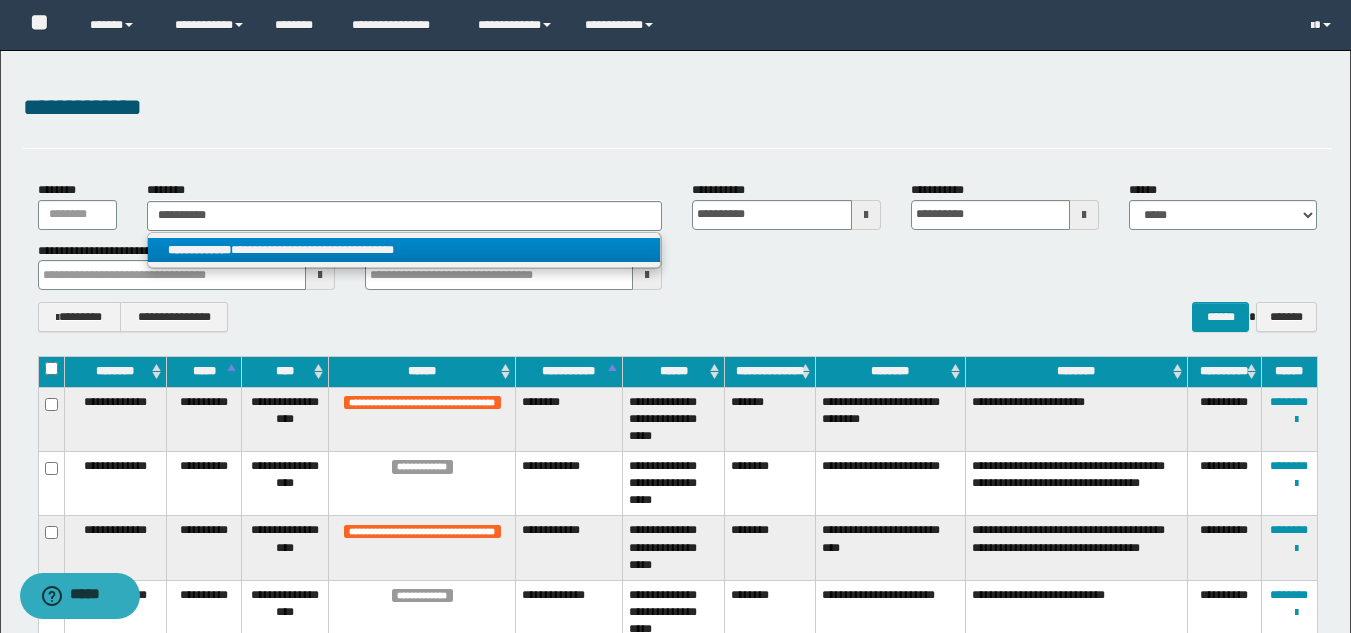 click on "**********" at bounding box center [404, 250] 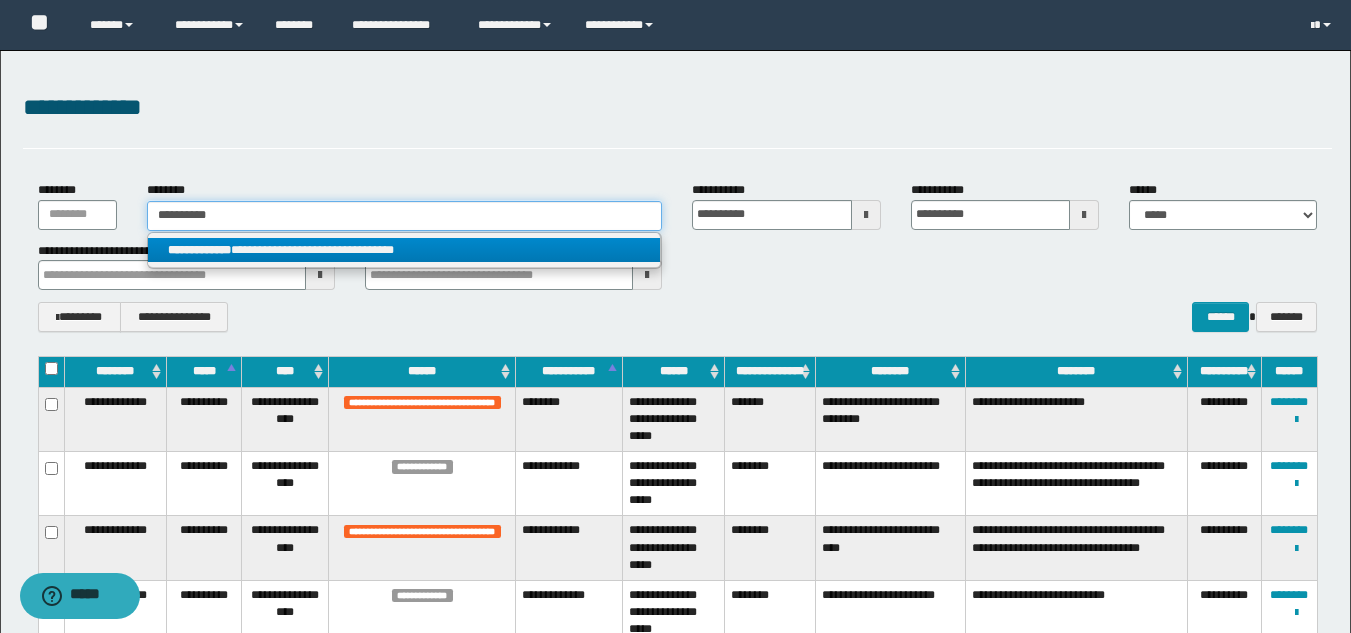 type 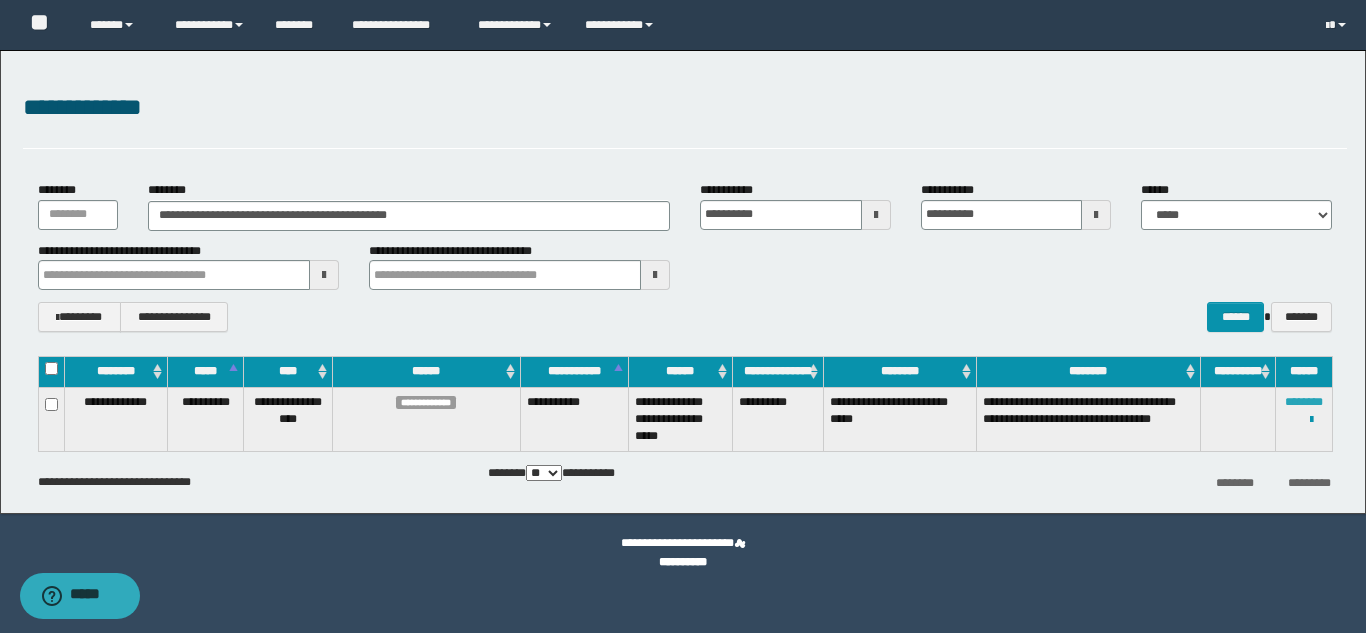 click on "********" at bounding box center [1304, 402] 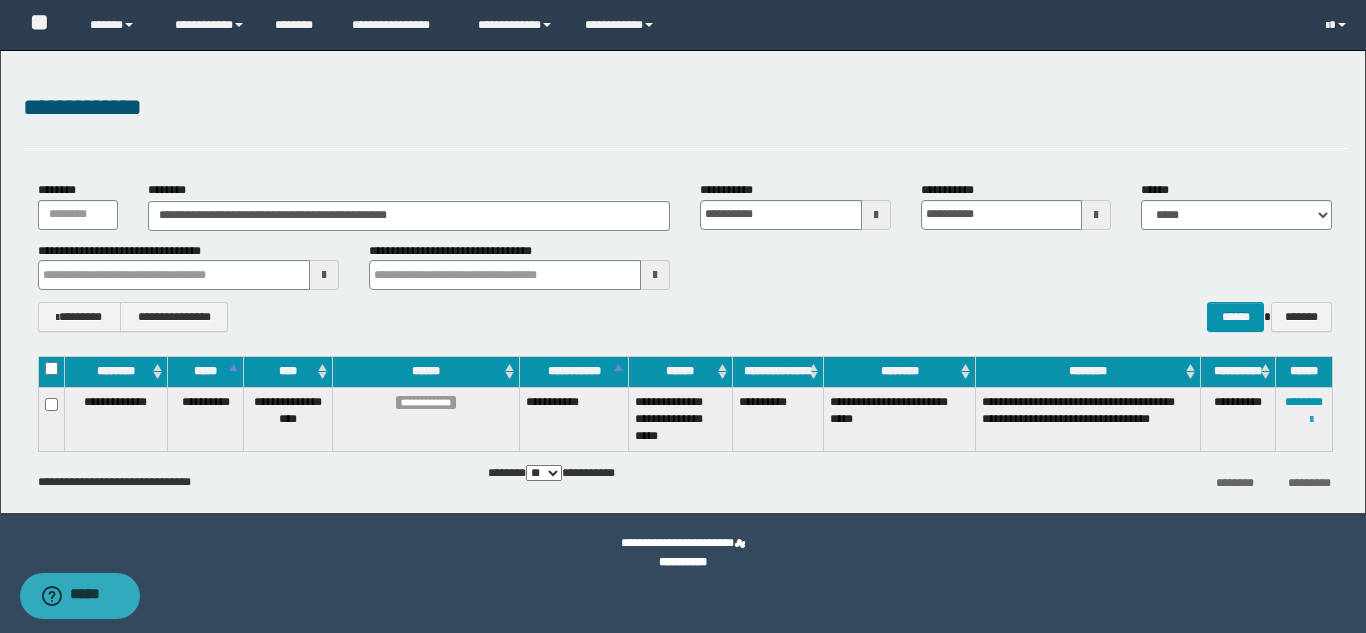 click at bounding box center [1311, 420] 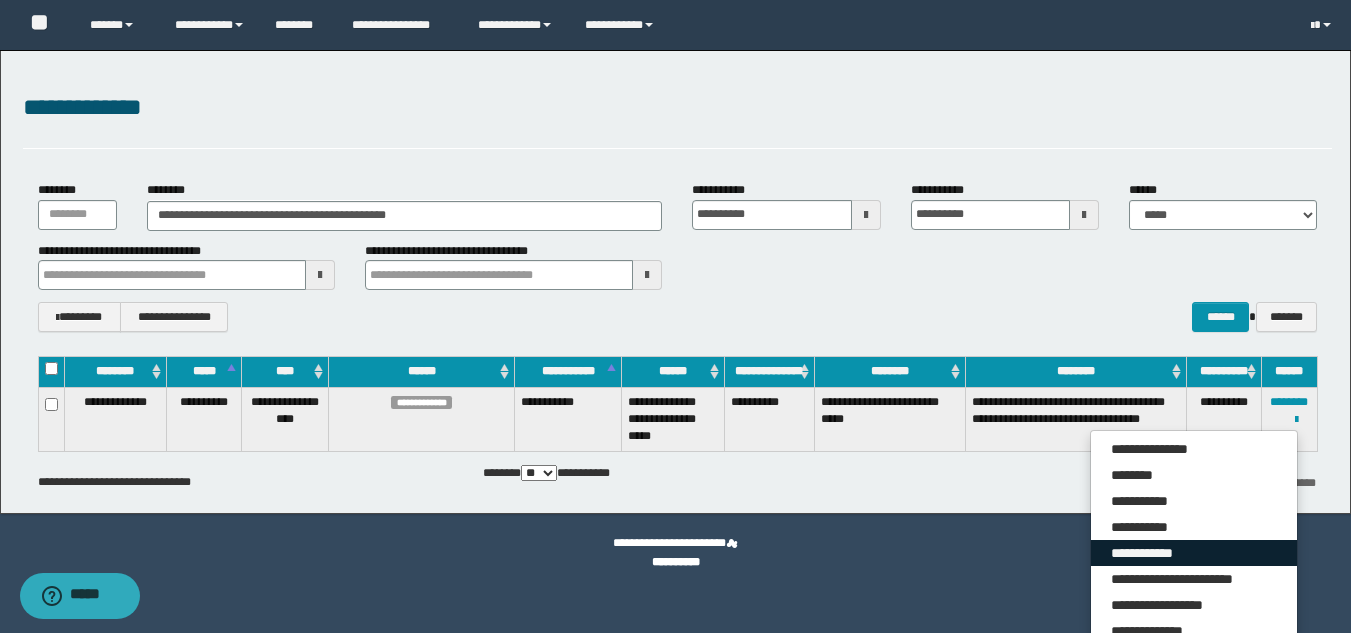 click on "**********" at bounding box center (1194, 553) 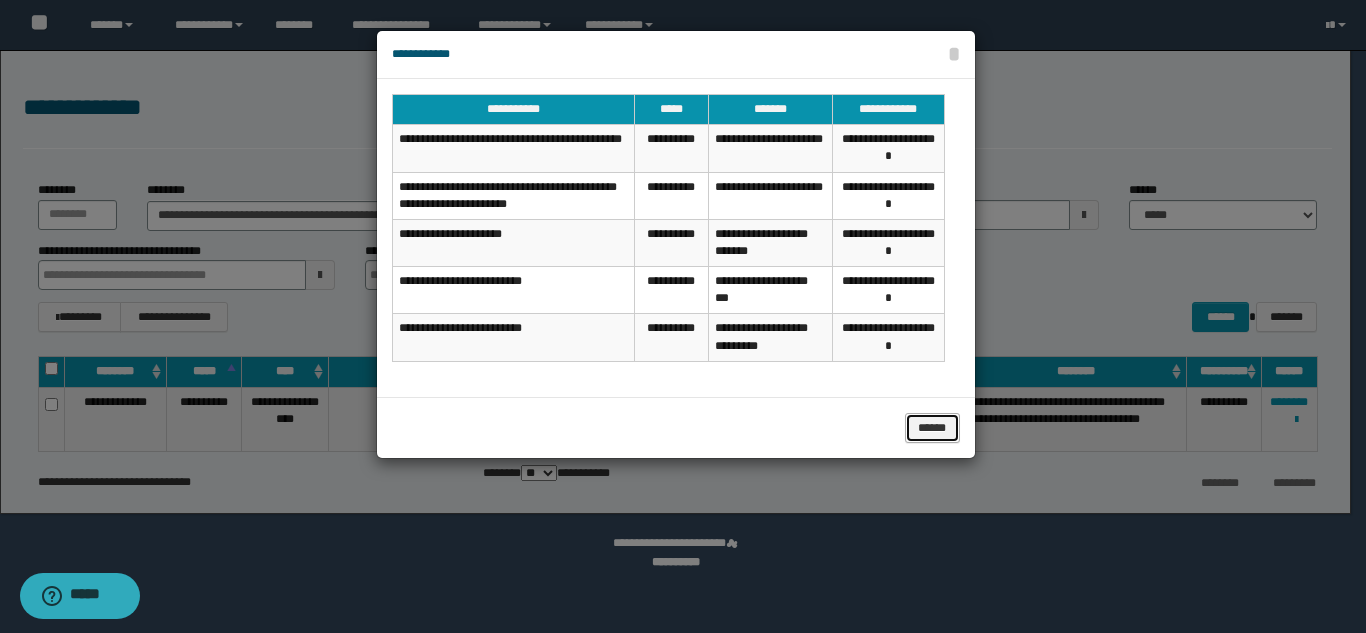 click on "******" at bounding box center (932, 428) 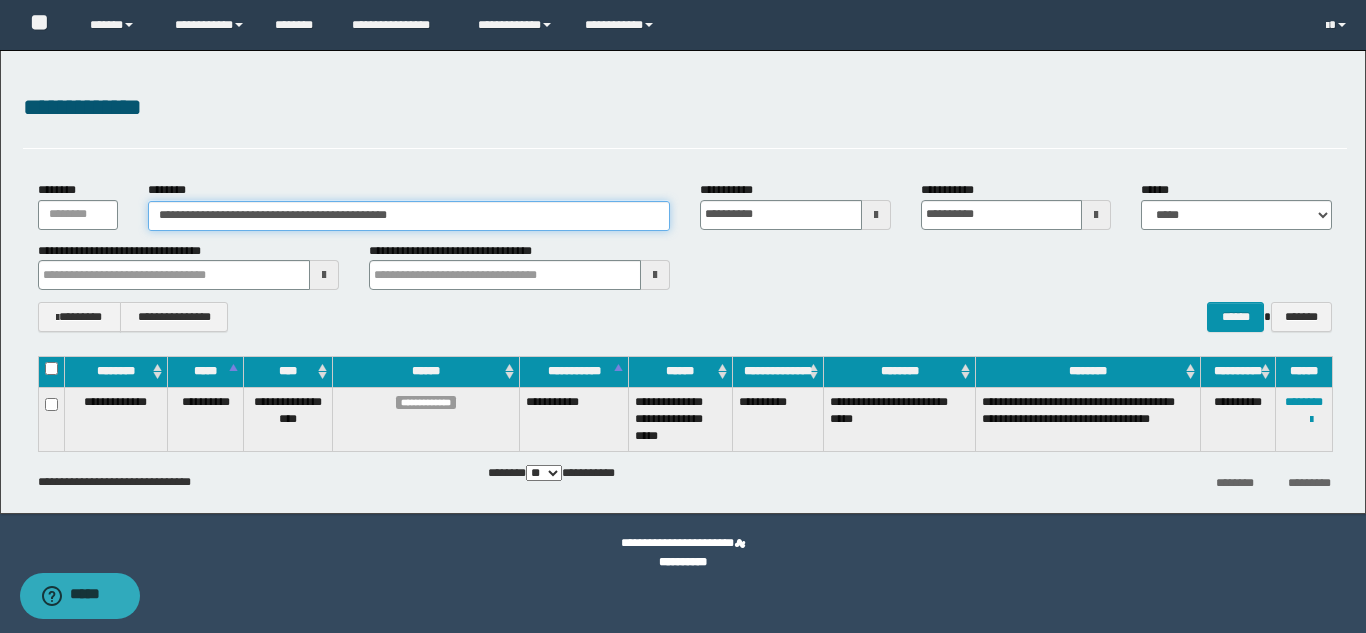 drag, startPoint x: 457, startPoint y: 212, endPoint x: 161, endPoint y: 224, distance: 296.24313 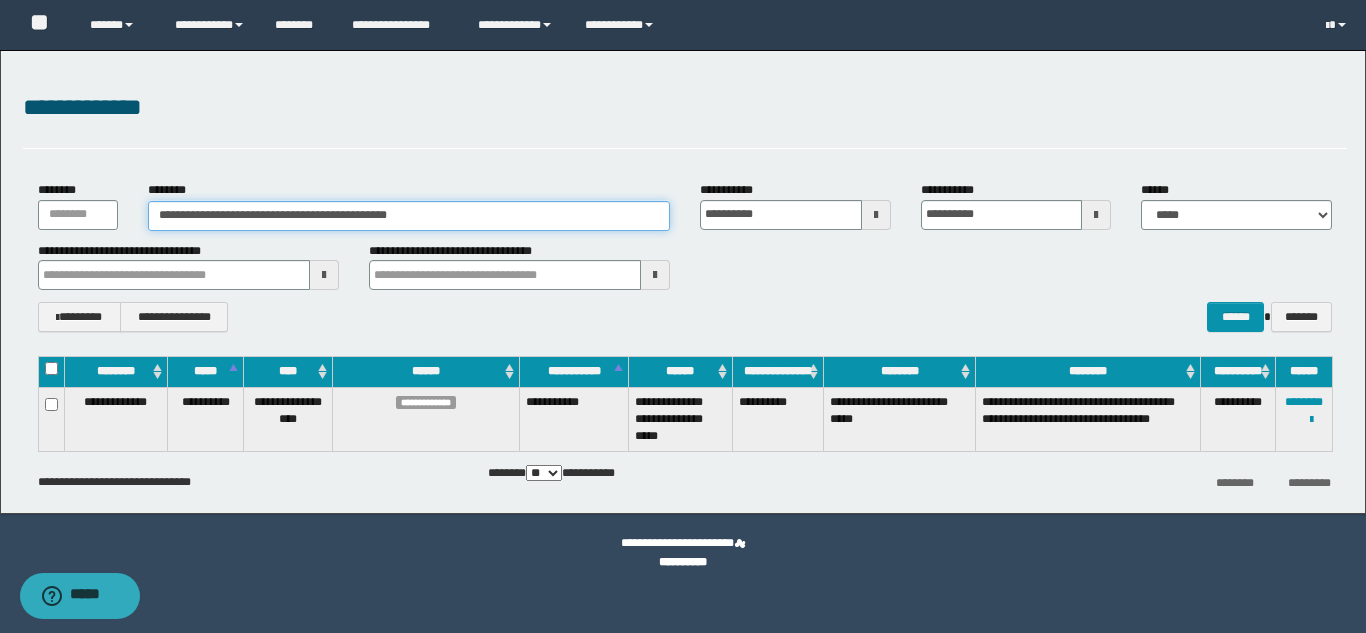 click on "**********" at bounding box center (409, 216) 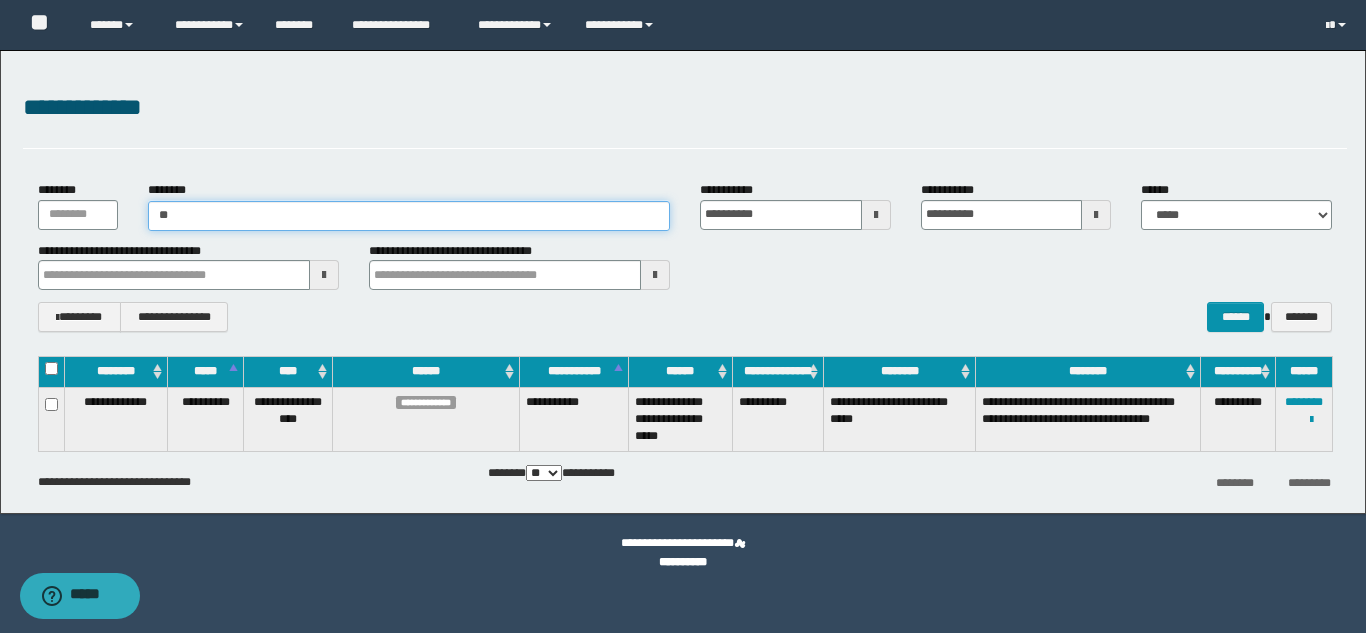 type on "*" 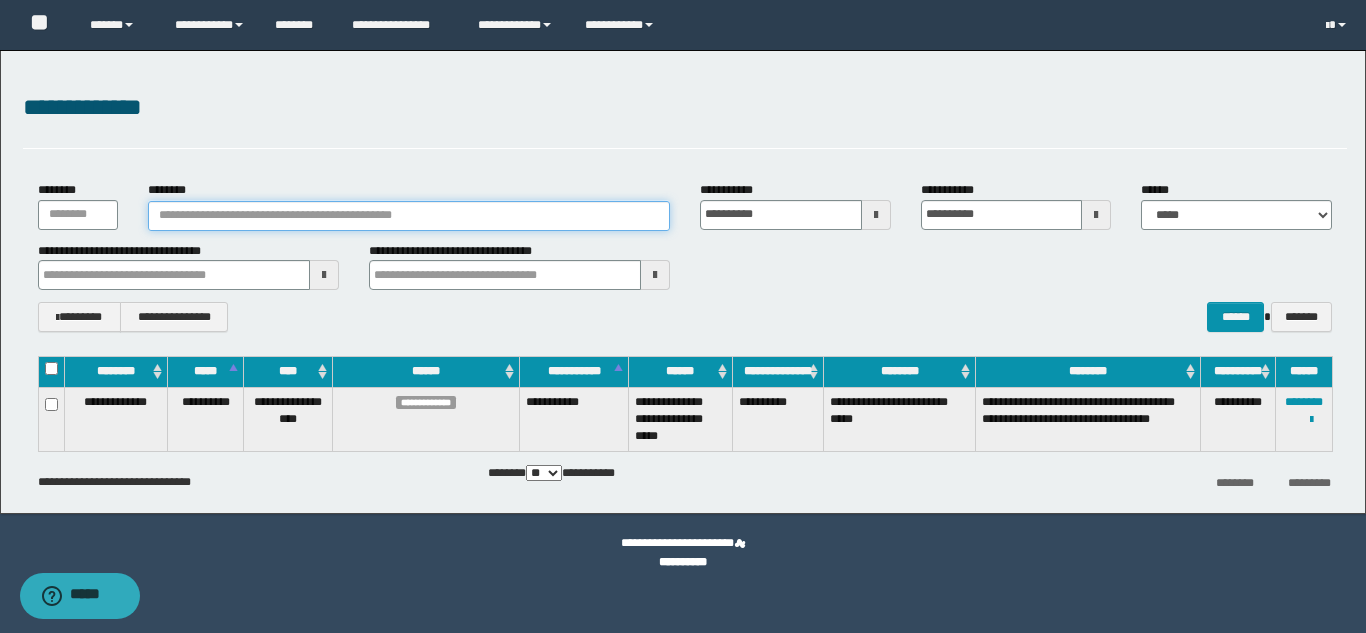 paste on "********" 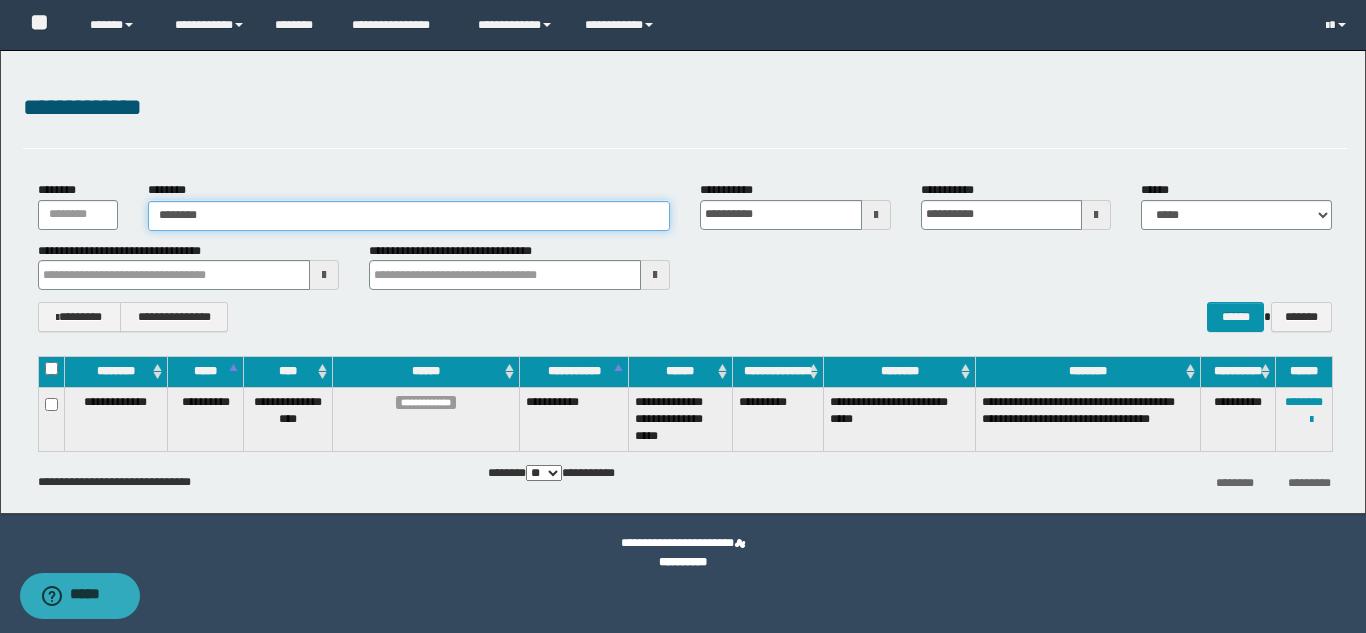 type on "********" 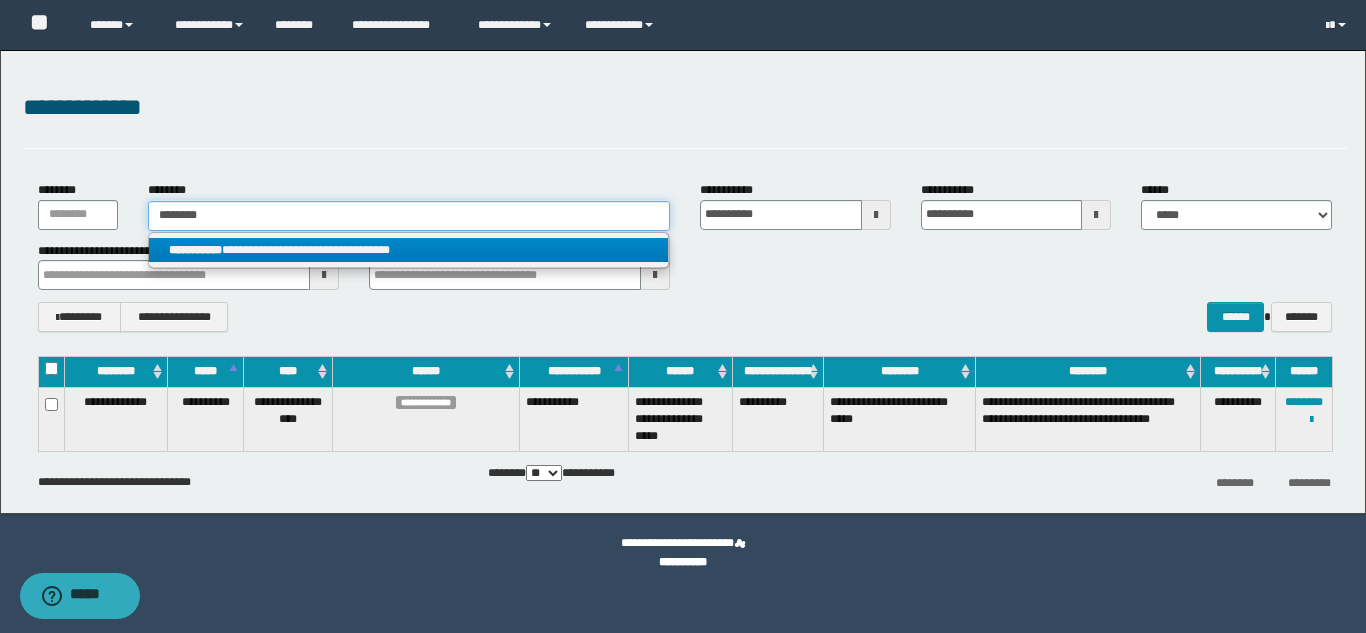 type on "********" 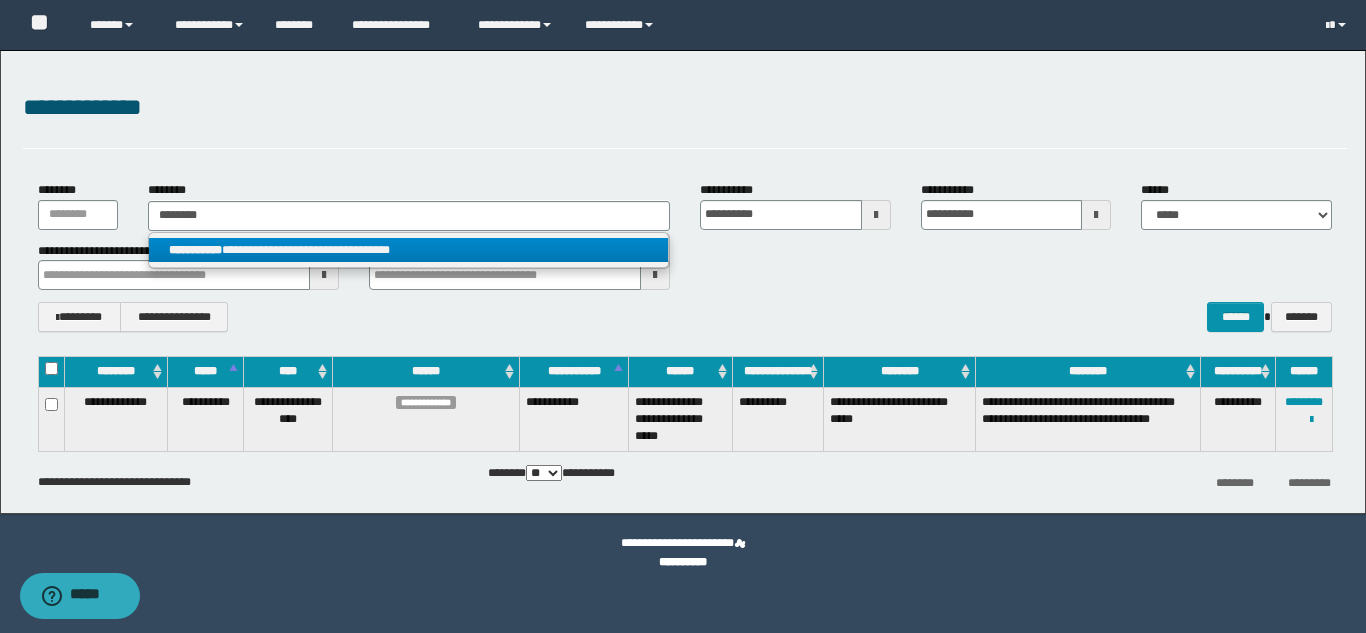 click on "**********" at bounding box center [408, 250] 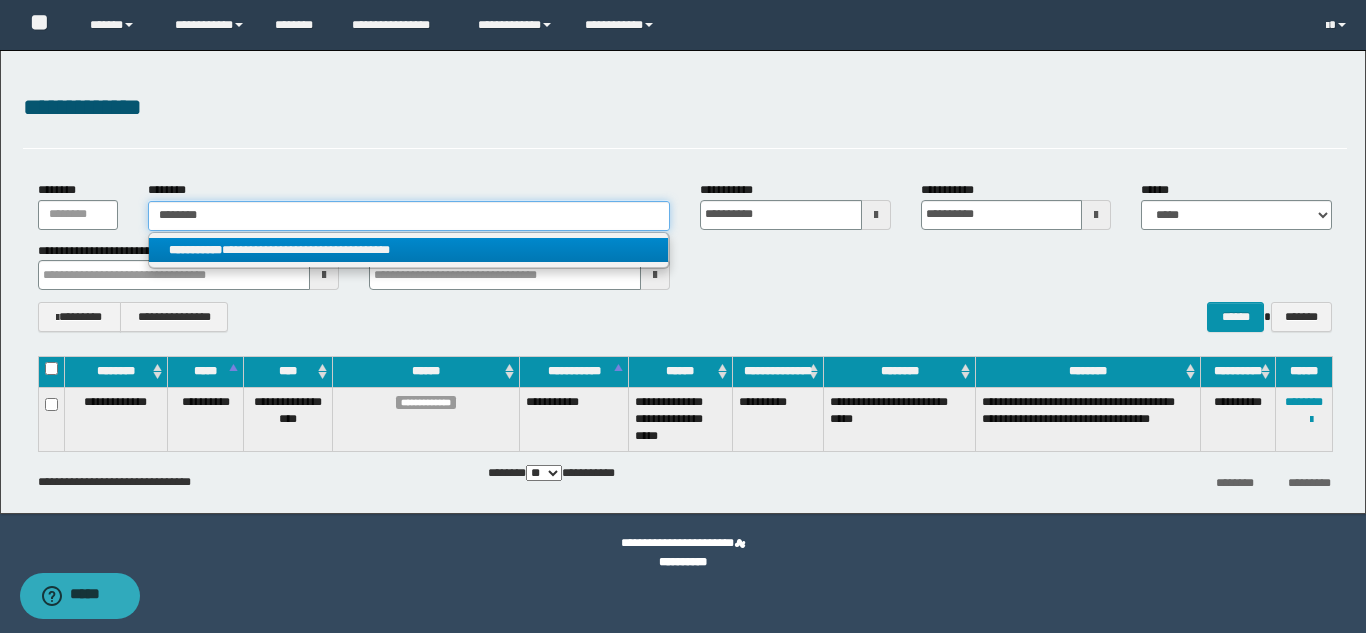 type 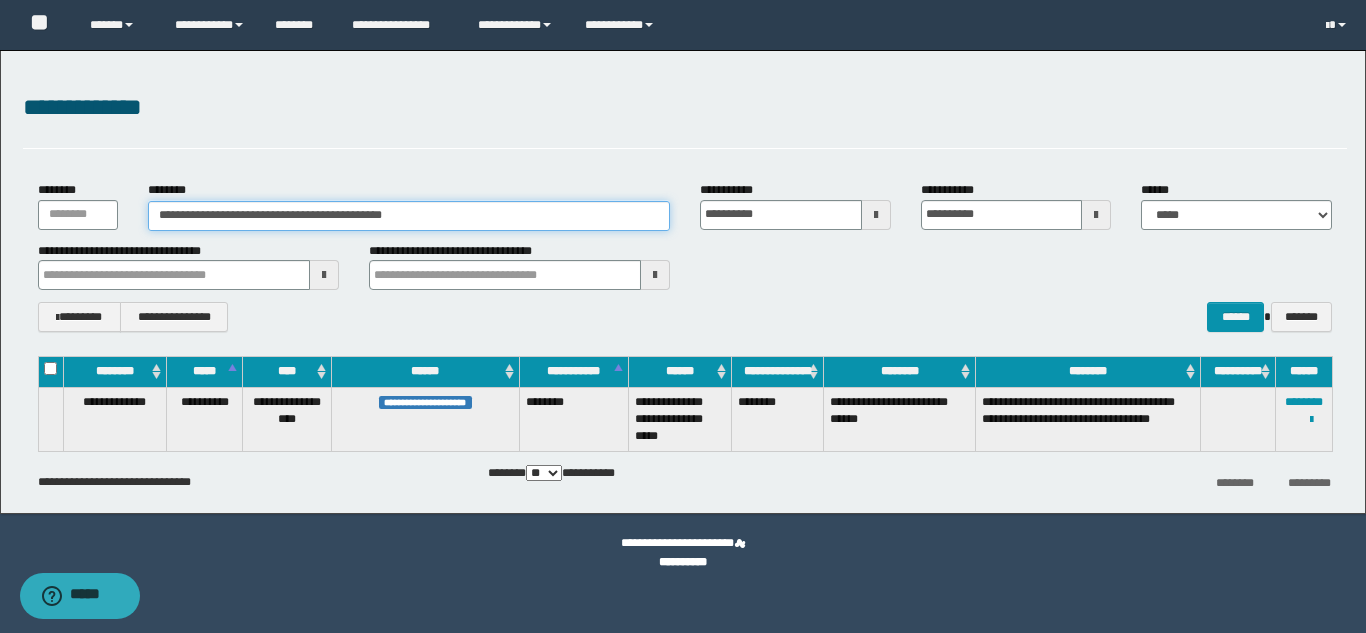 drag, startPoint x: 484, startPoint y: 212, endPoint x: 140, endPoint y: 217, distance: 344.03635 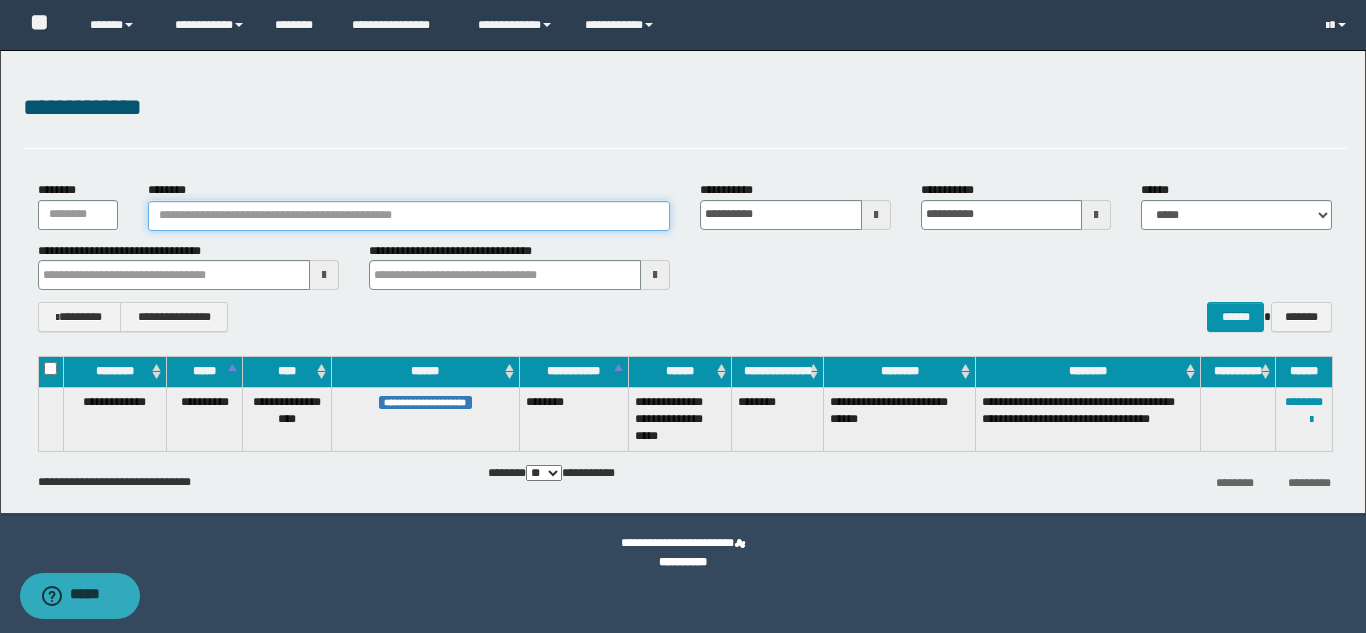 type 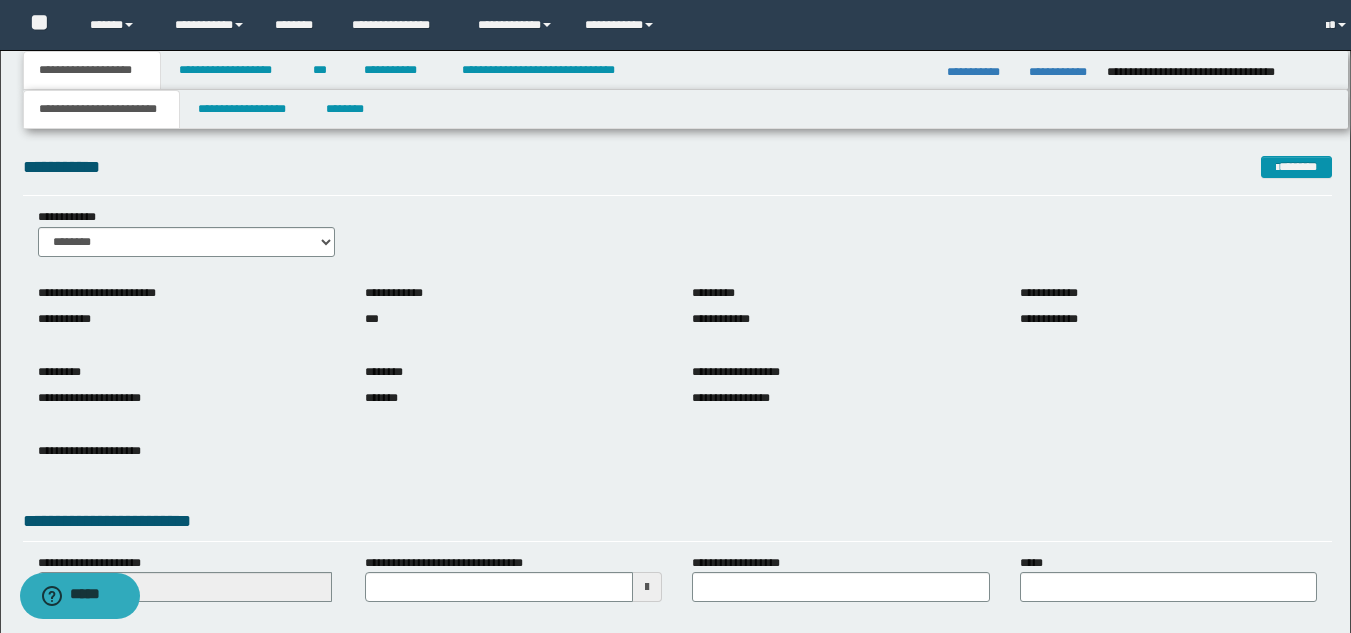 scroll, scrollTop: 0, scrollLeft: 0, axis: both 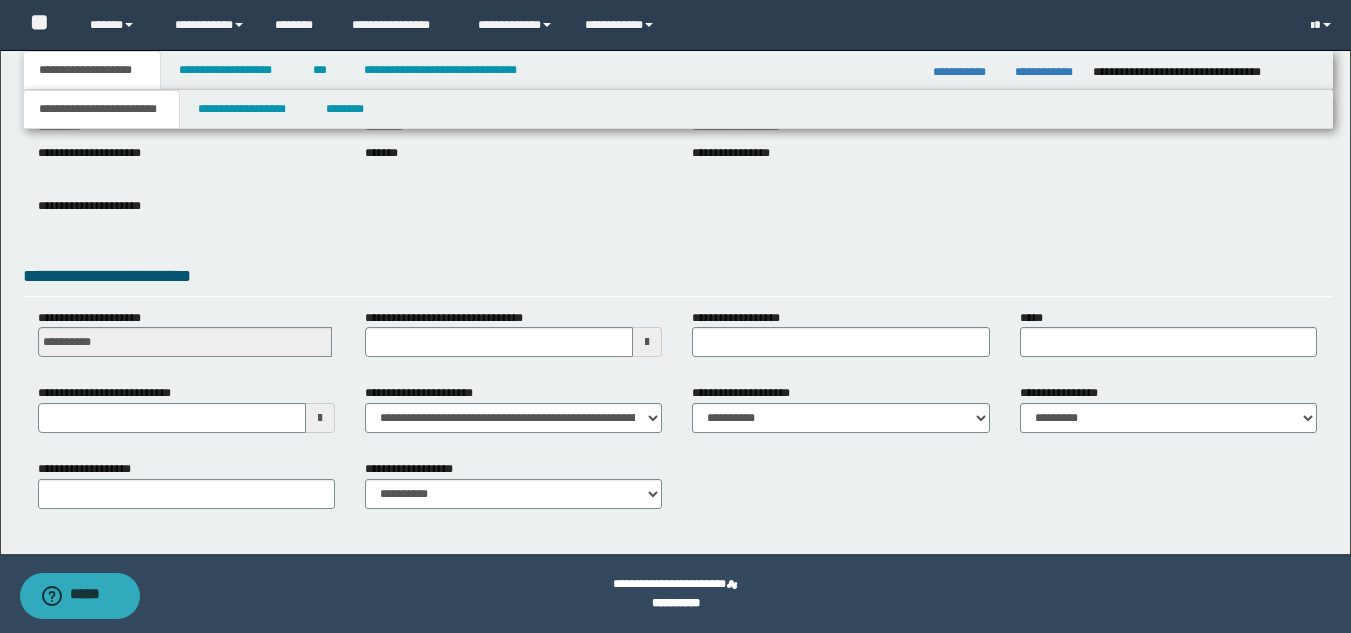 click at bounding box center (320, 418) 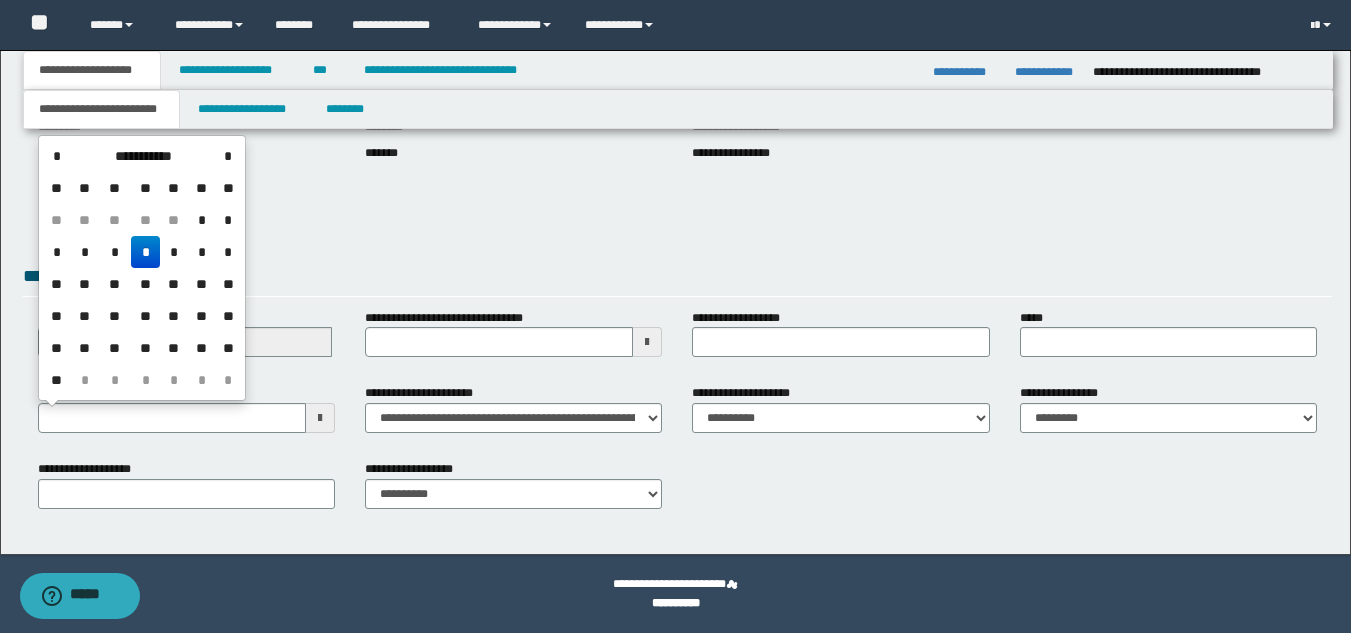 click on "**" at bounding box center [145, 348] 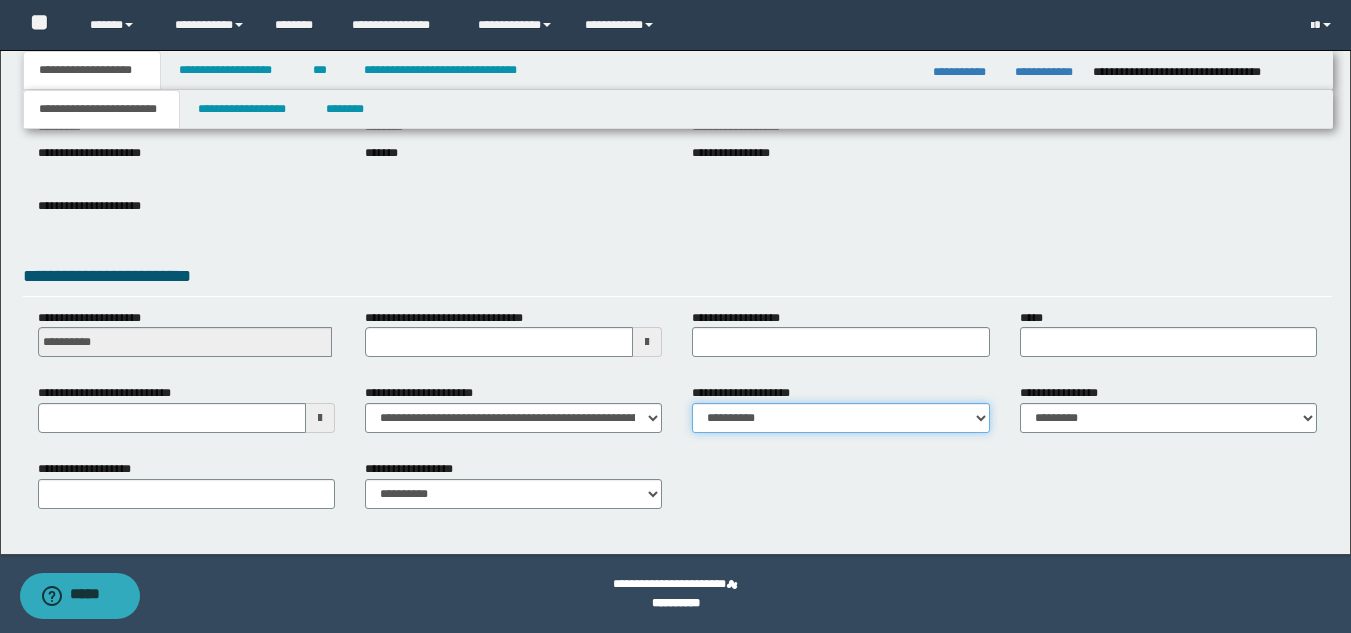 click on "**********" at bounding box center [840, 418] 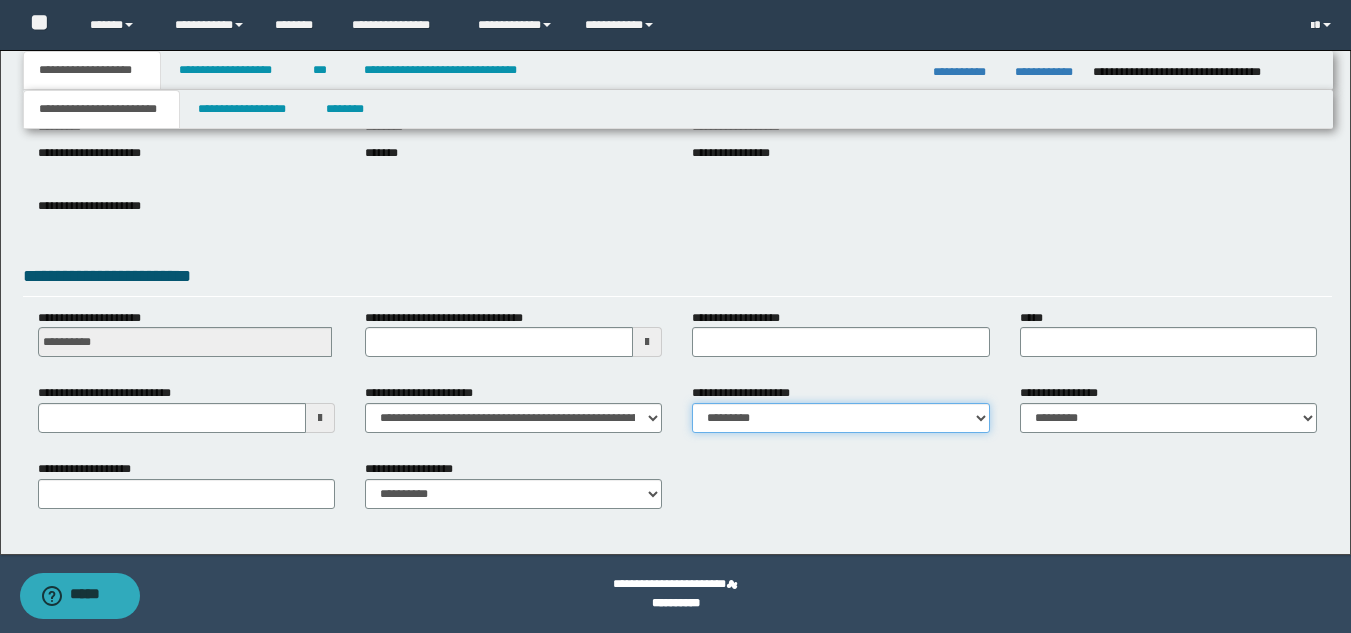 click on "**********" at bounding box center (840, 418) 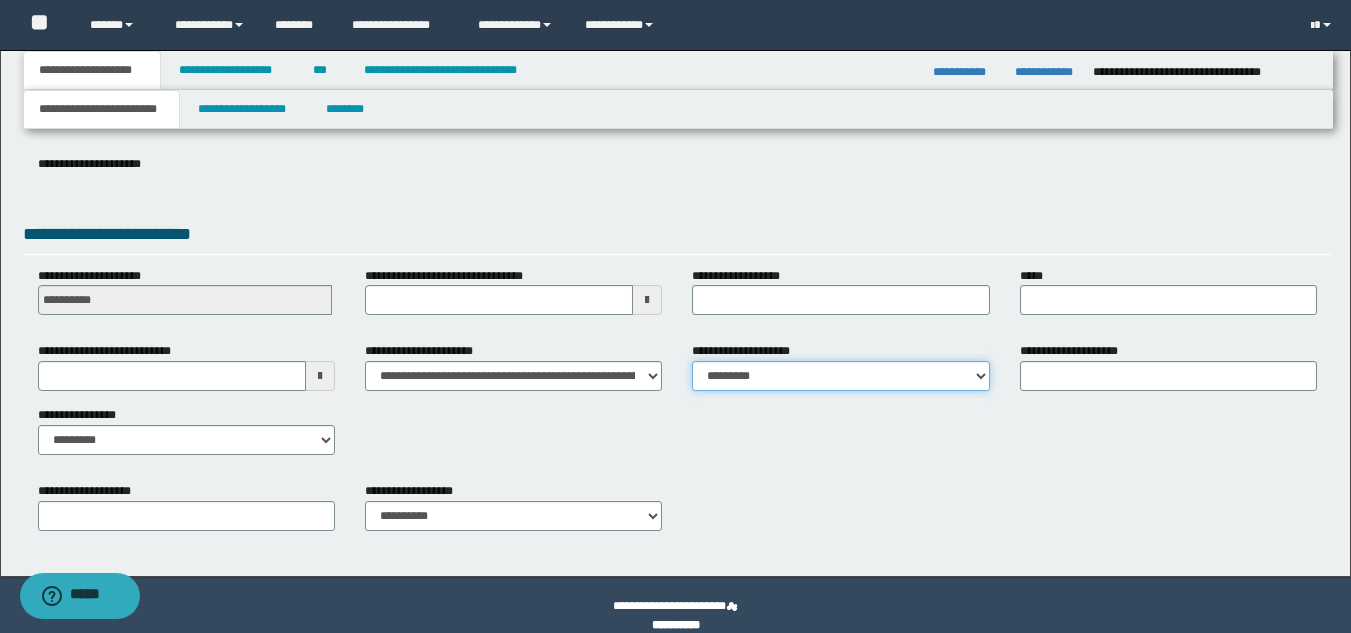 scroll, scrollTop: 315, scrollLeft: 0, axis: vertical 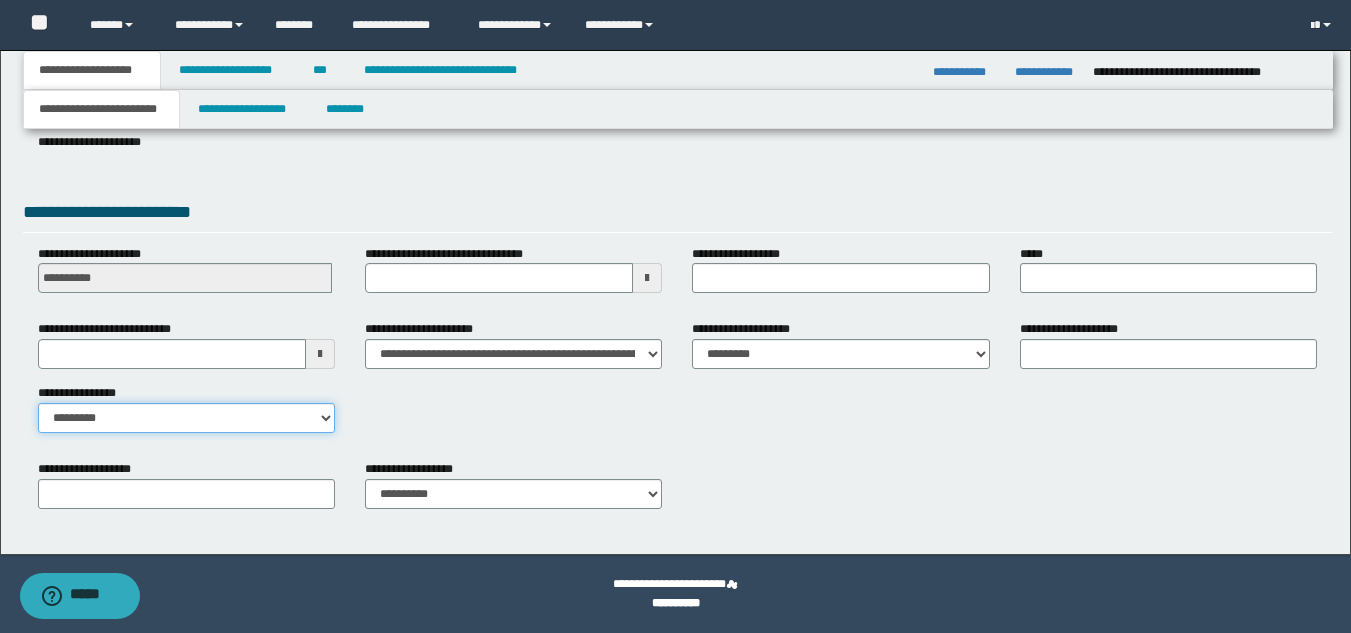 click on "**********" at bounding box center [186, 418] 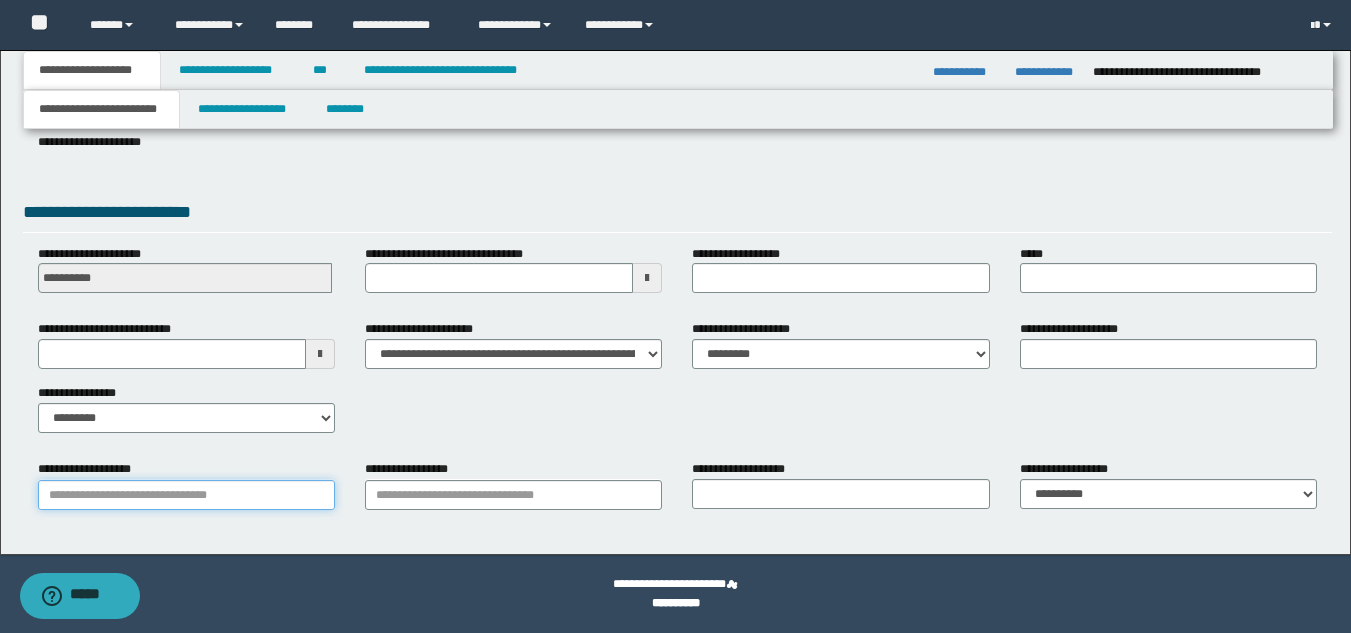 click on "**********" at bounding box center [186, 495] 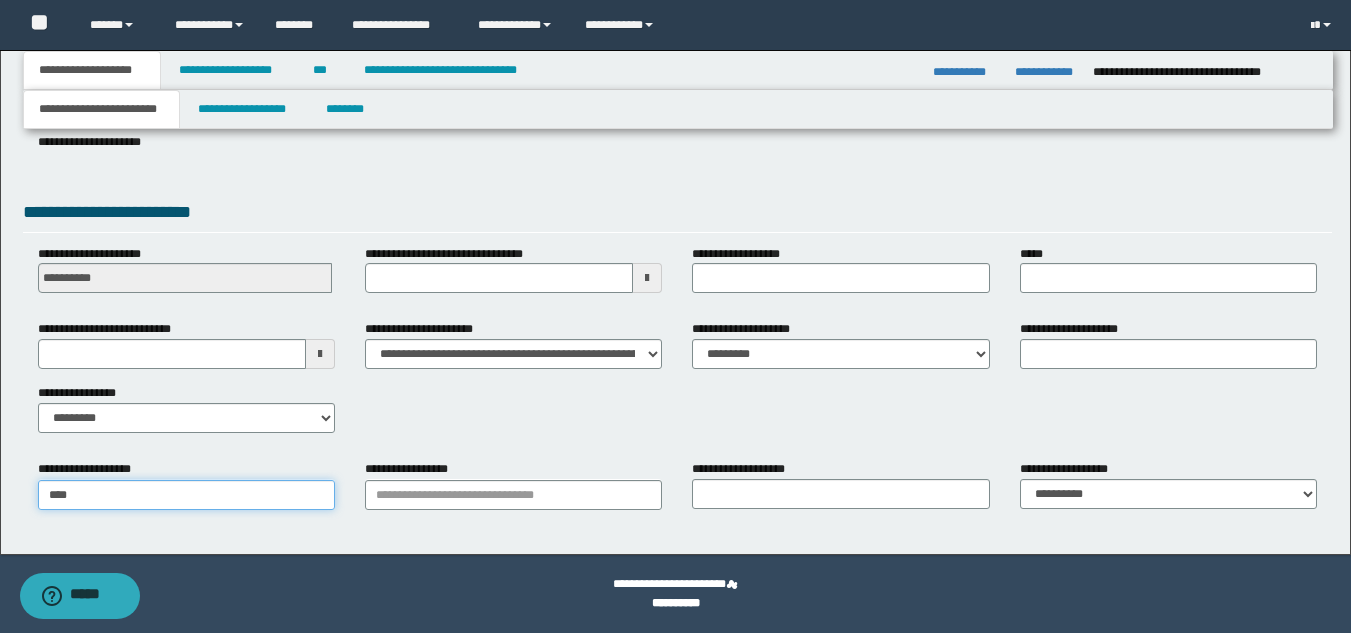 type on "*****" 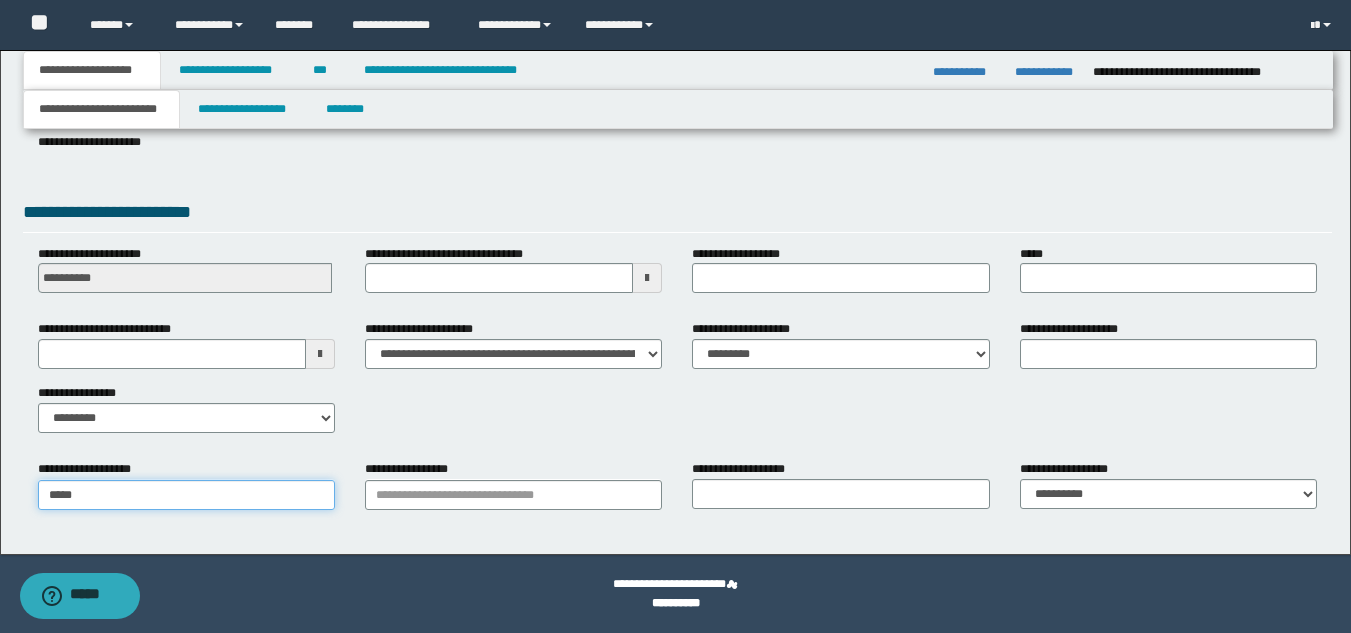 type on "*********" 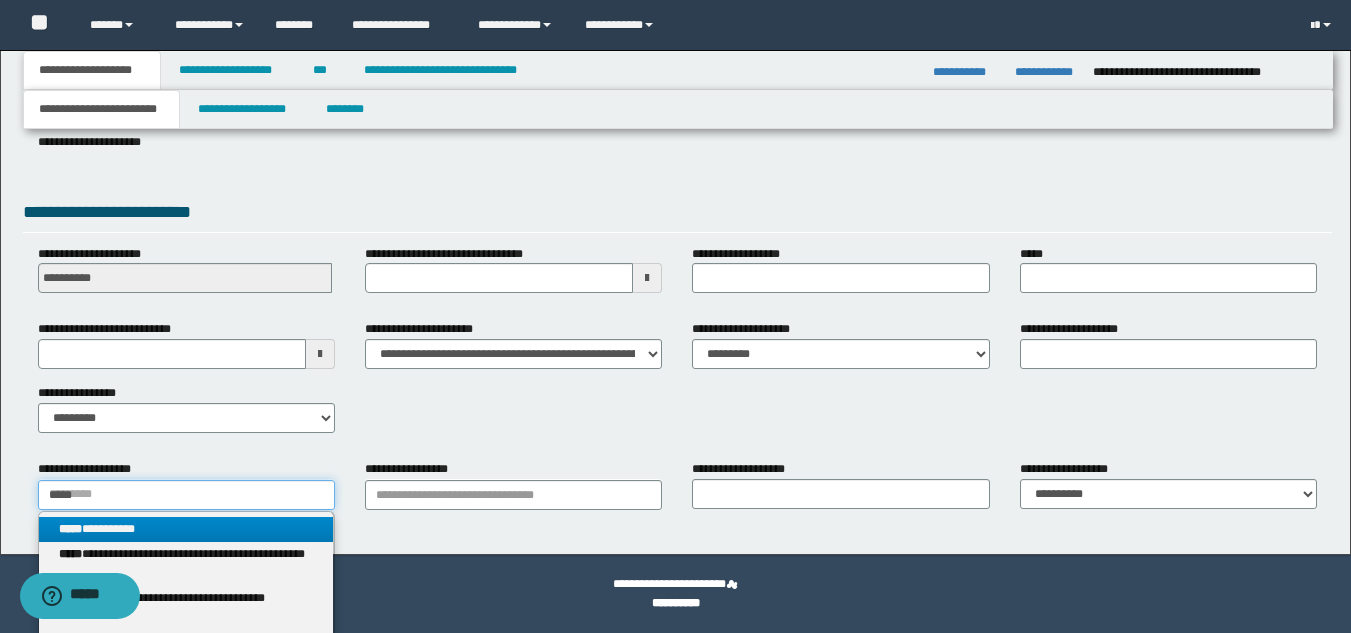 type 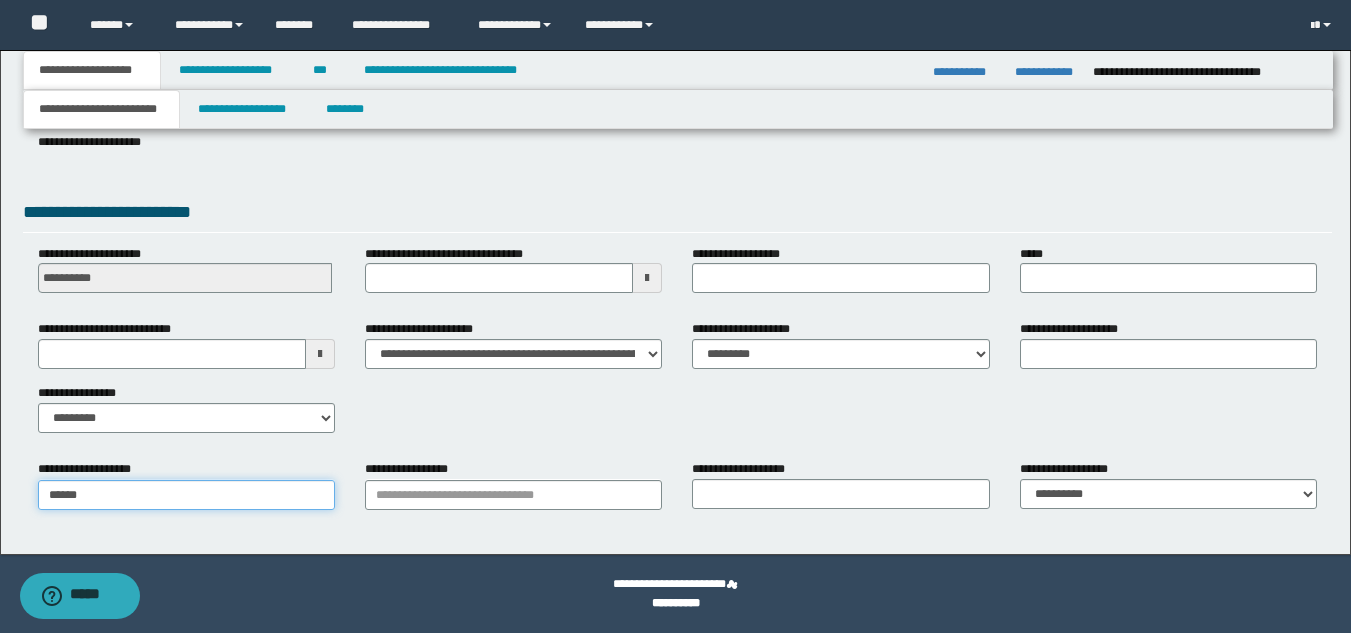 type on "*******" 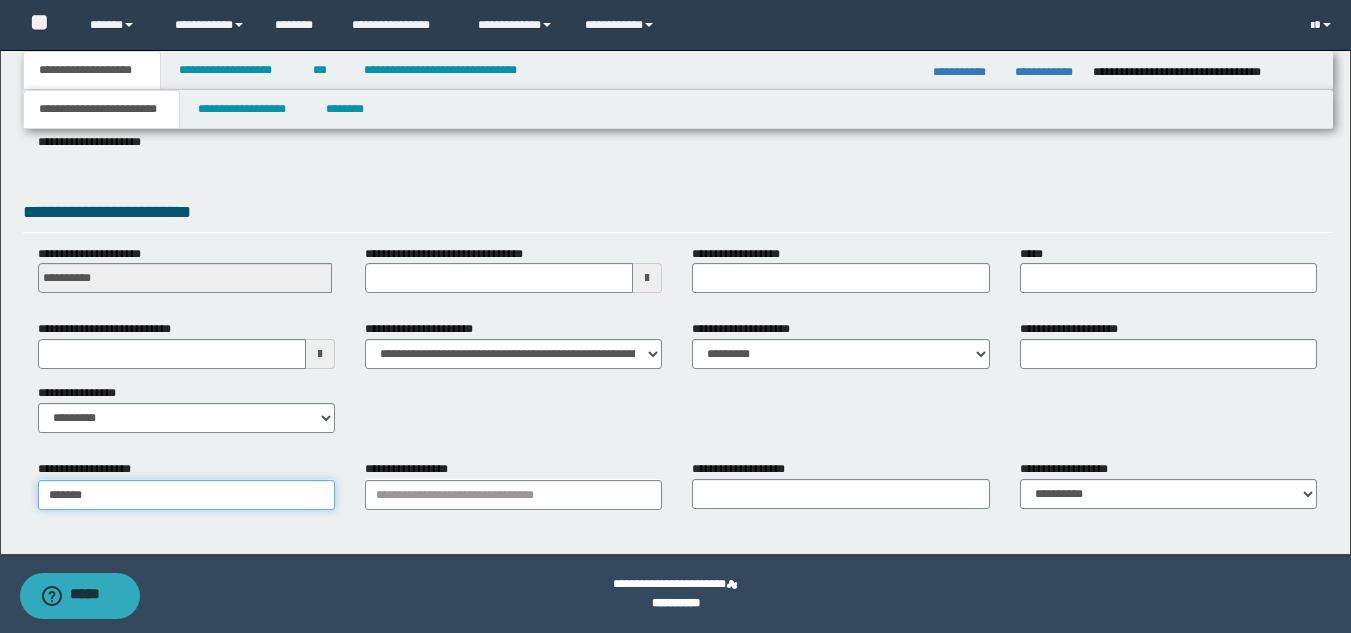 type on "**********" 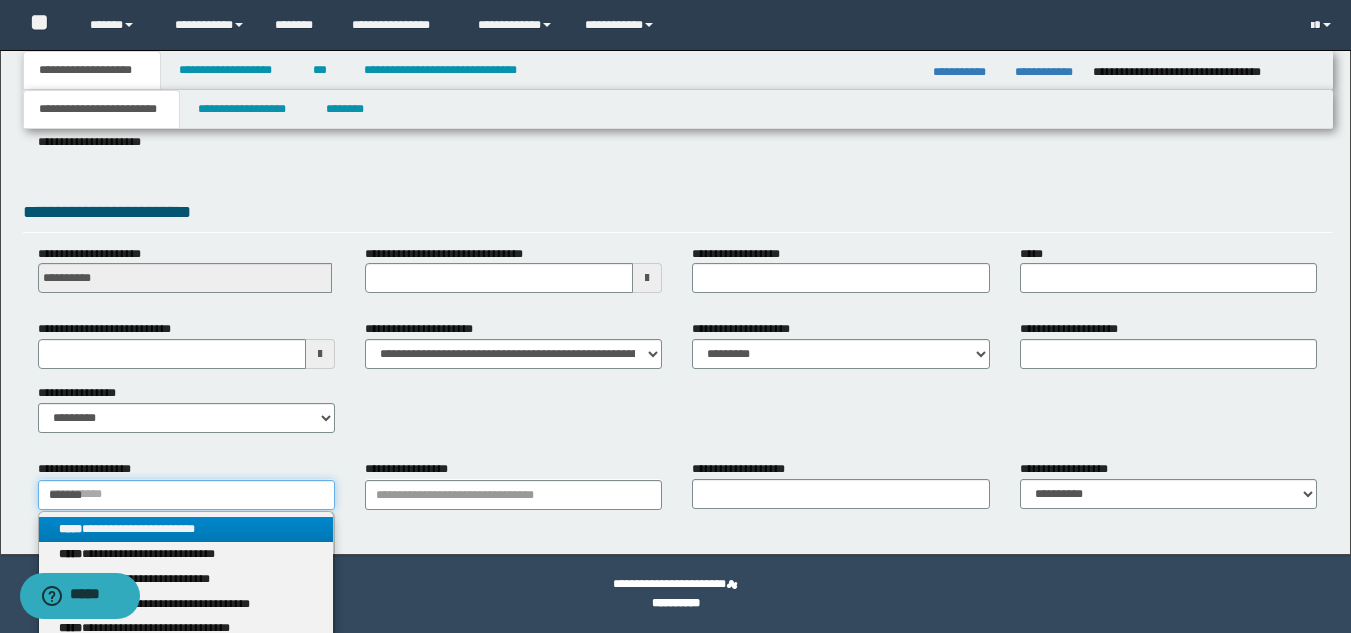 type on "*******" 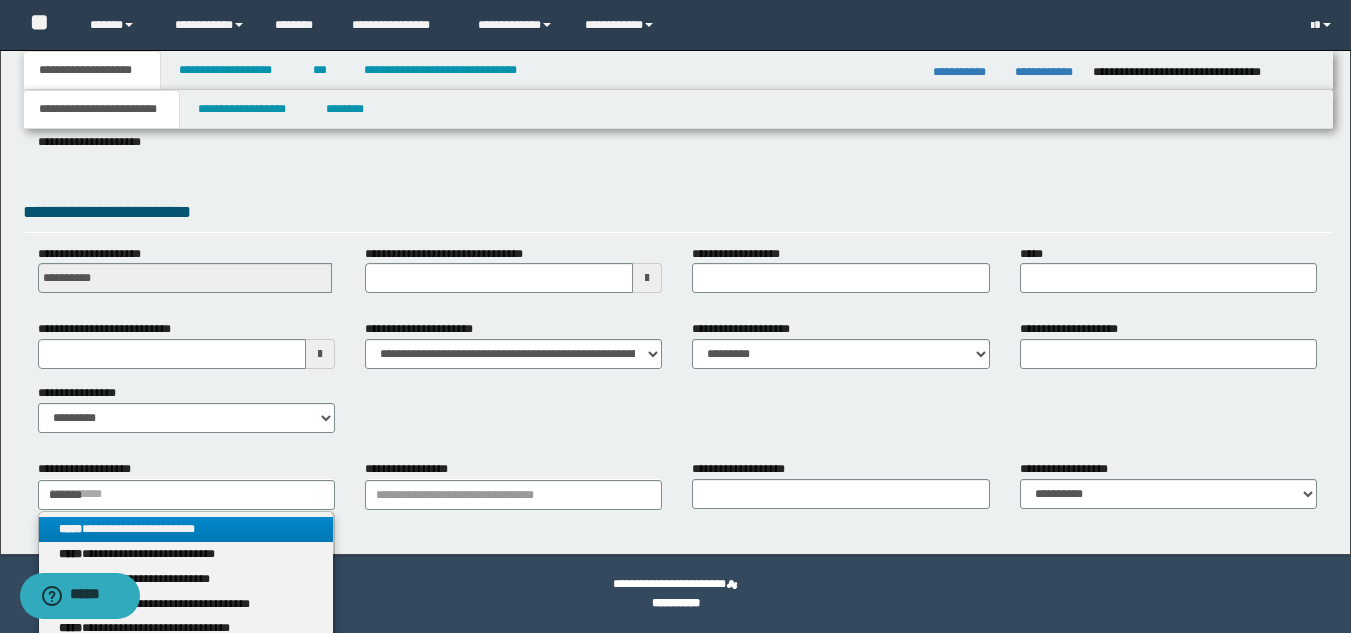 click on "**********" at bounding box center (186, 529) 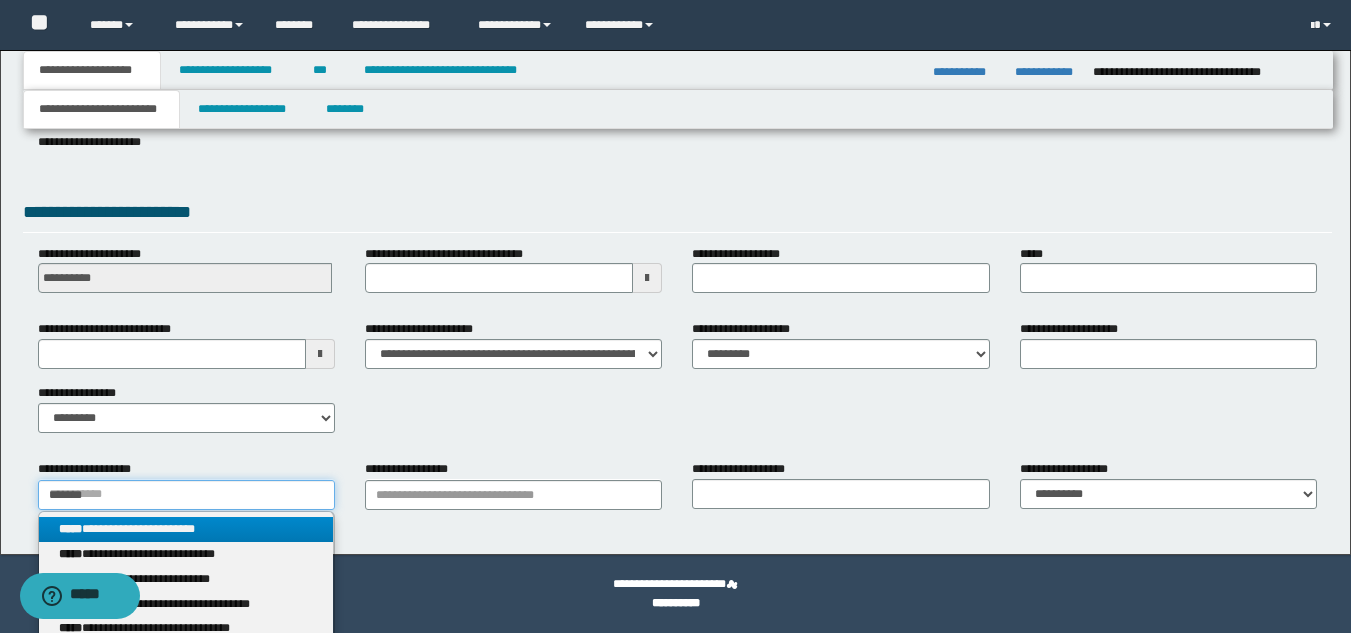 type 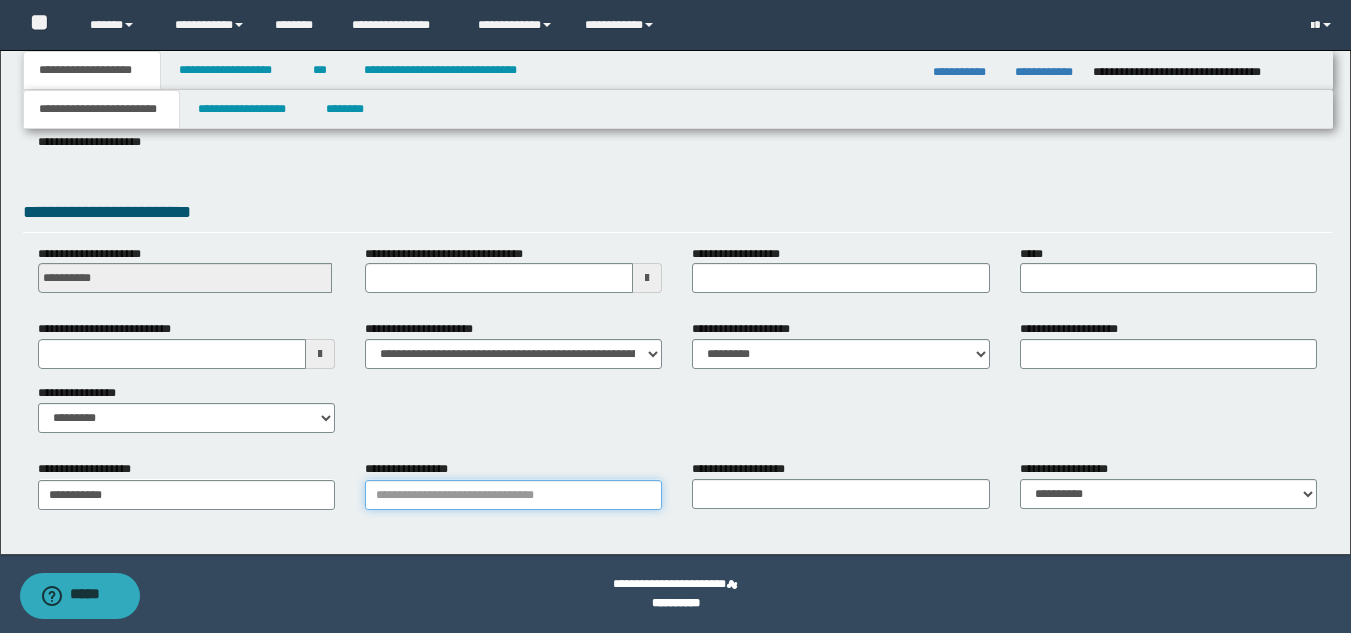click on "**********" at bounding box center (513, 495) 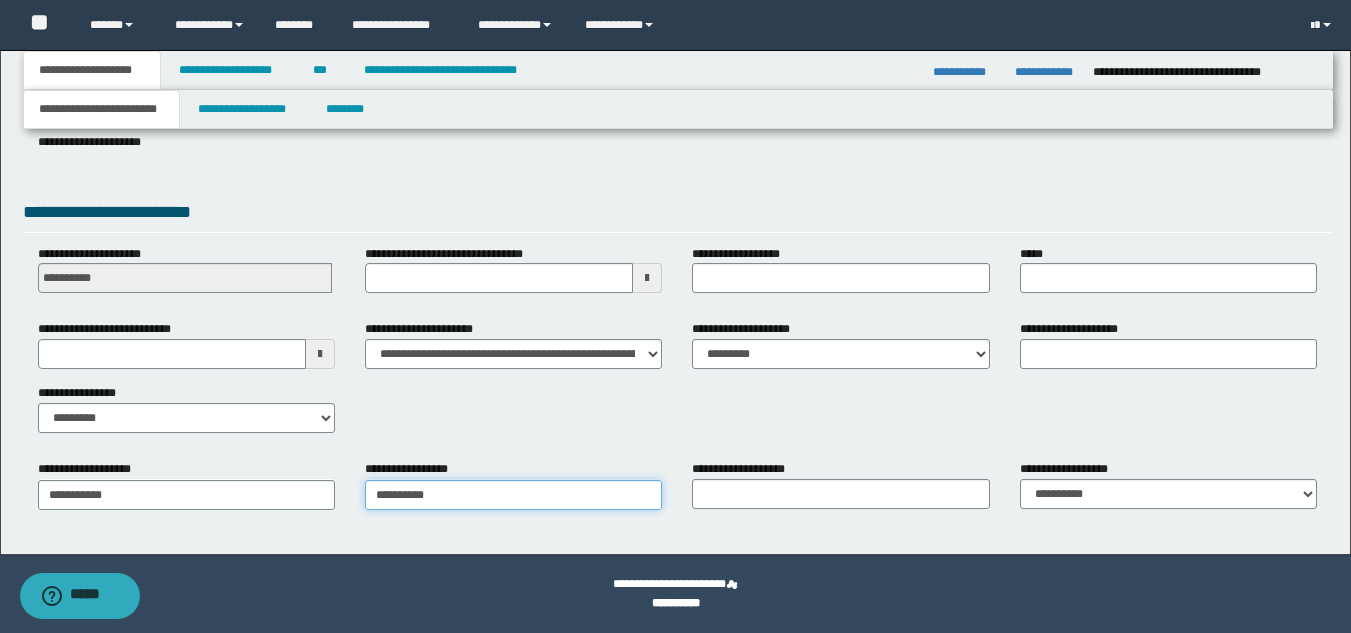 type on "**********" 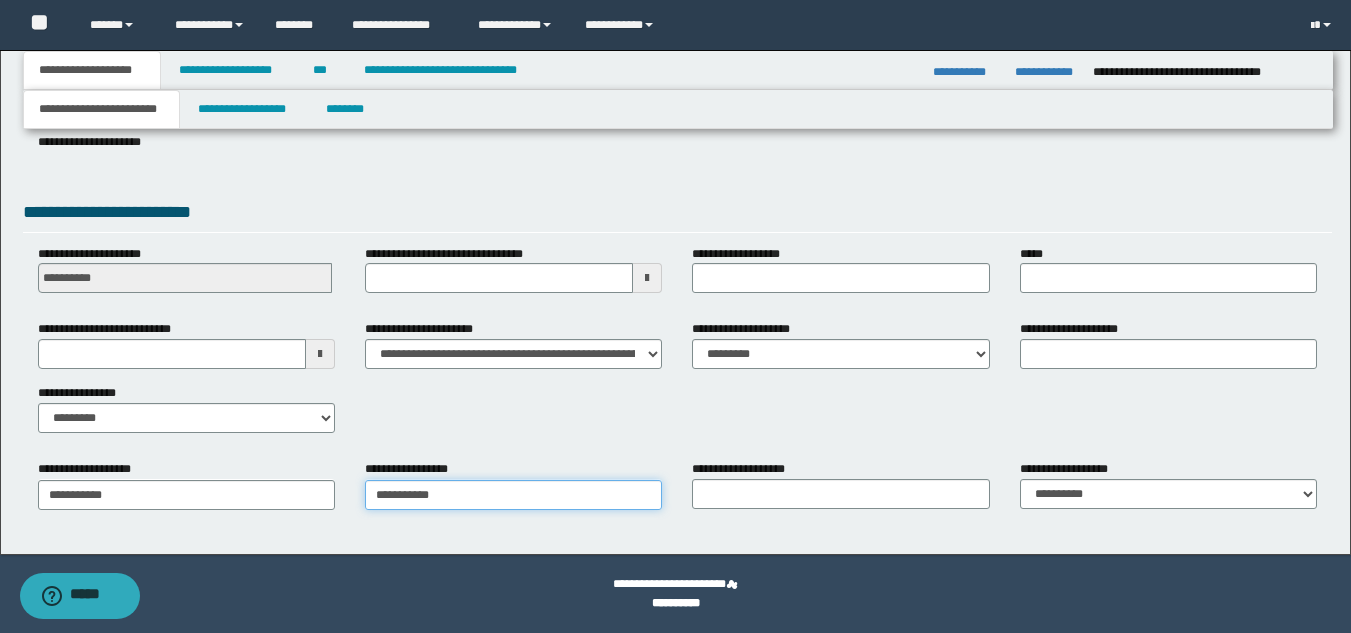 type on "**********" 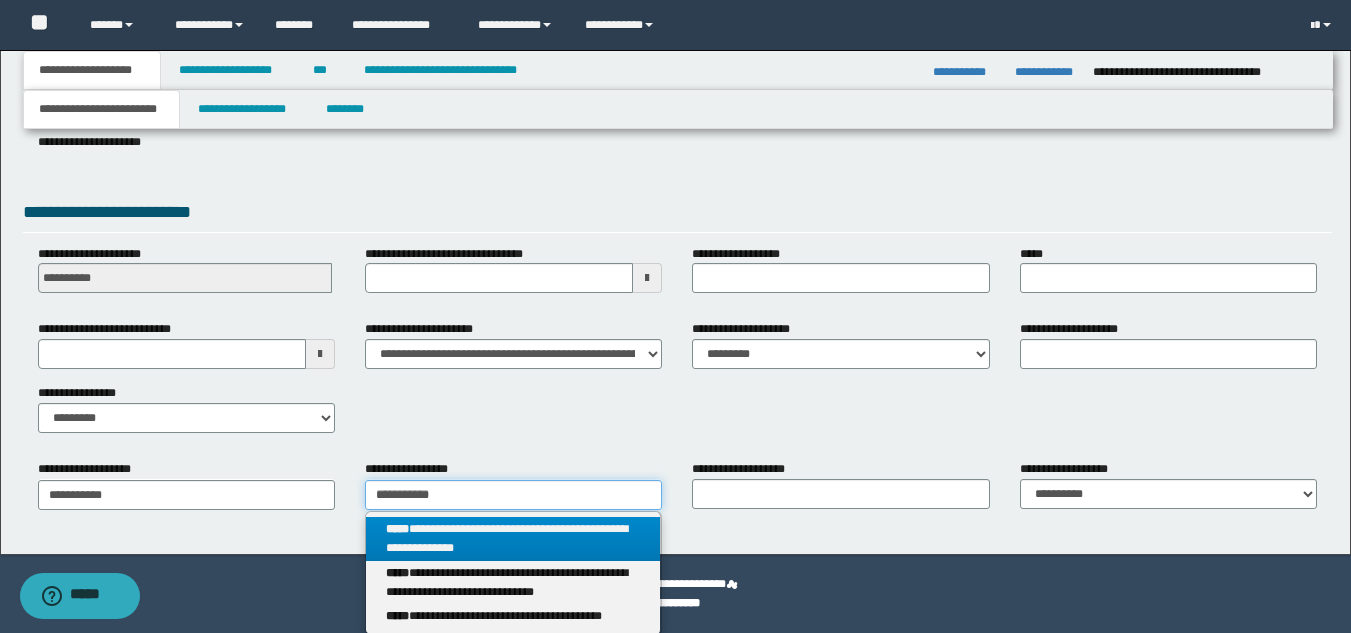 type on "**********" 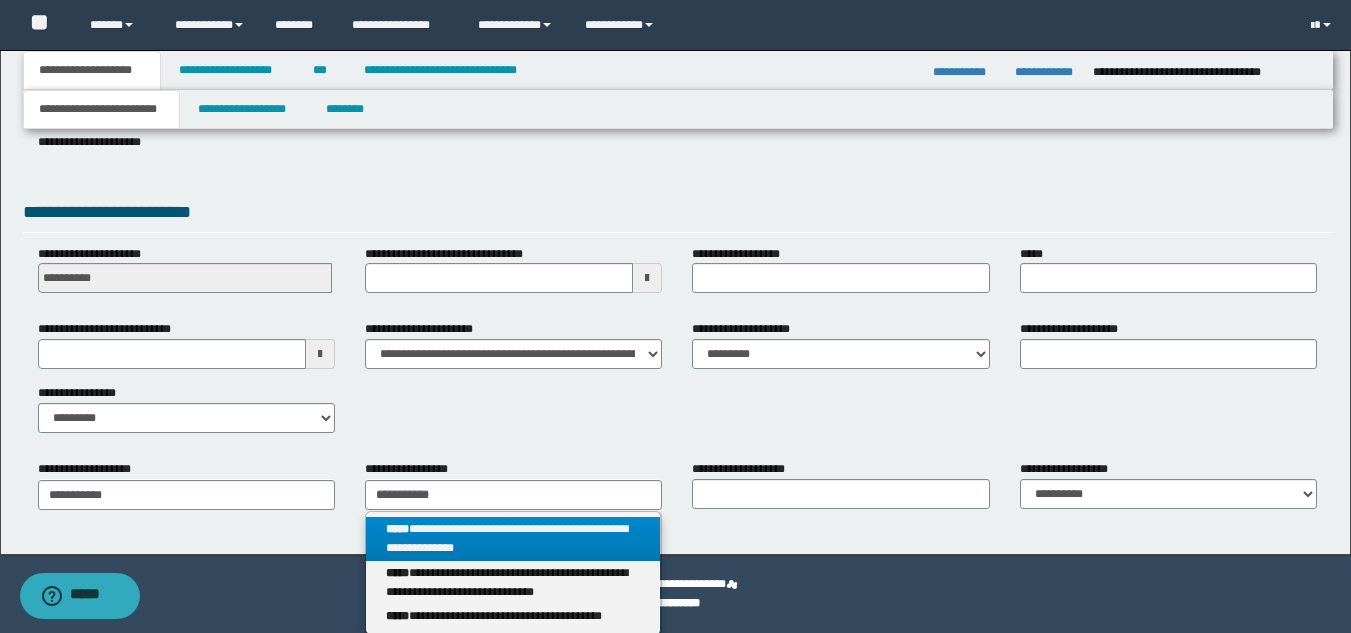 click on "**********" at bounding box center (513, 539) 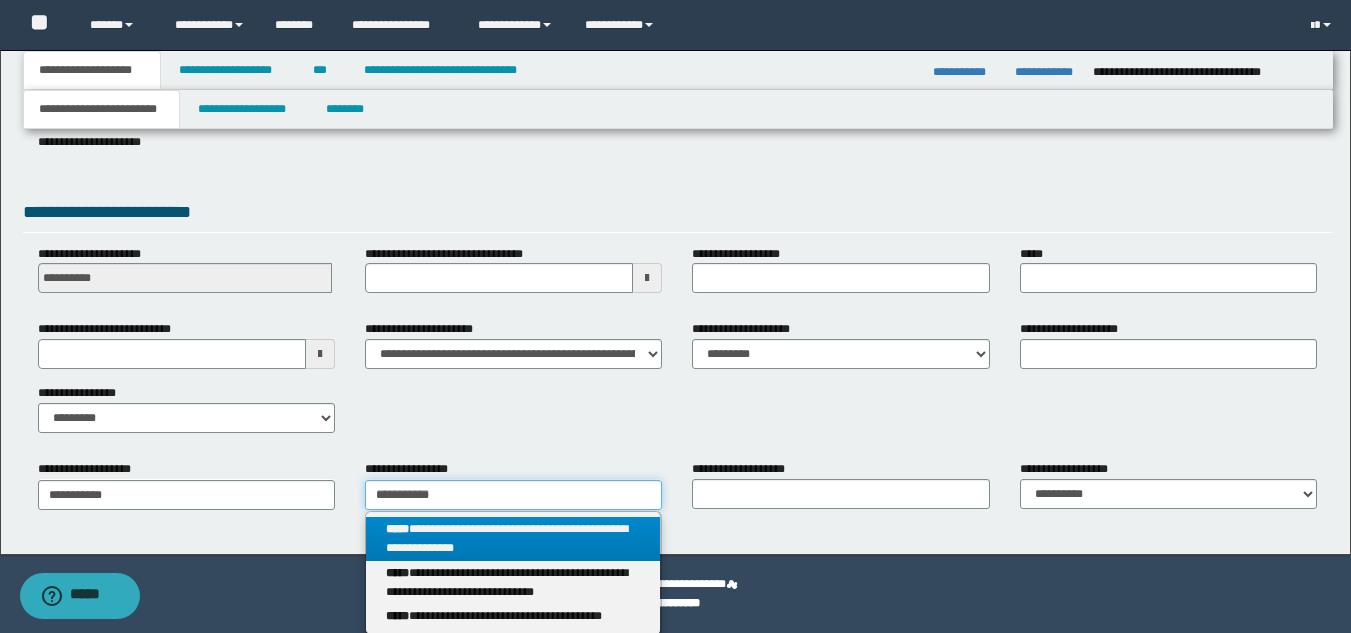 type 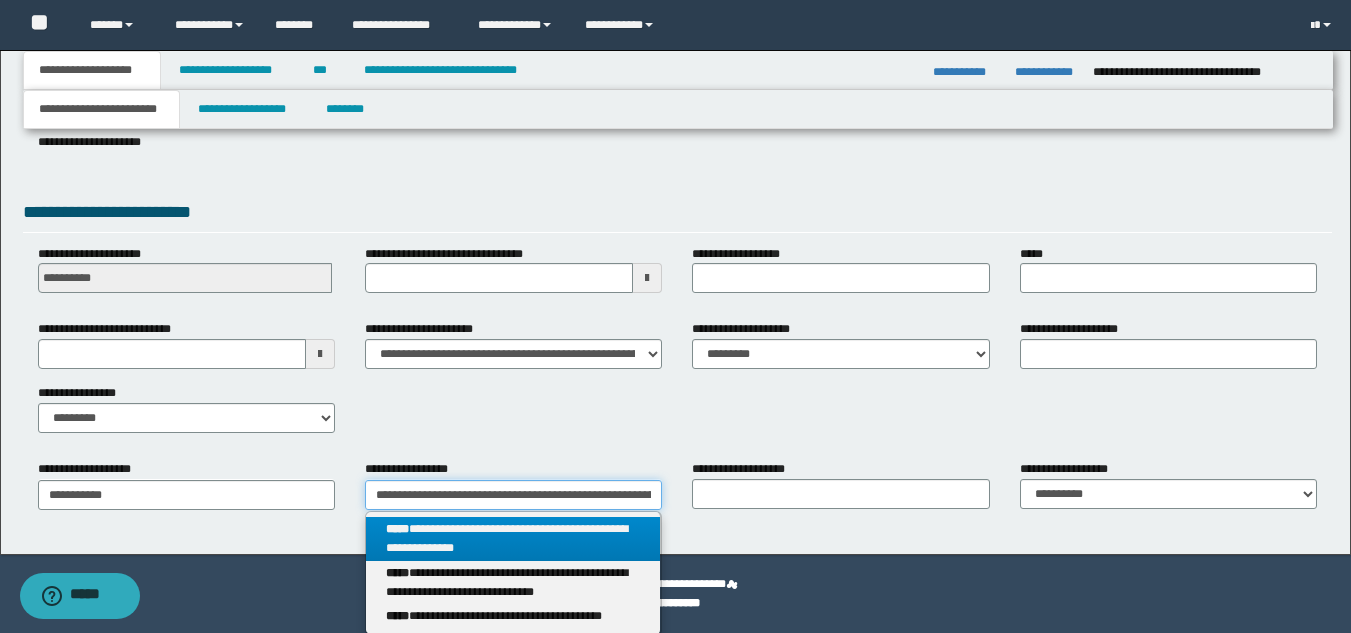 scroll, scrollTop: 0, scrollLeft: 85, axis: horizontal 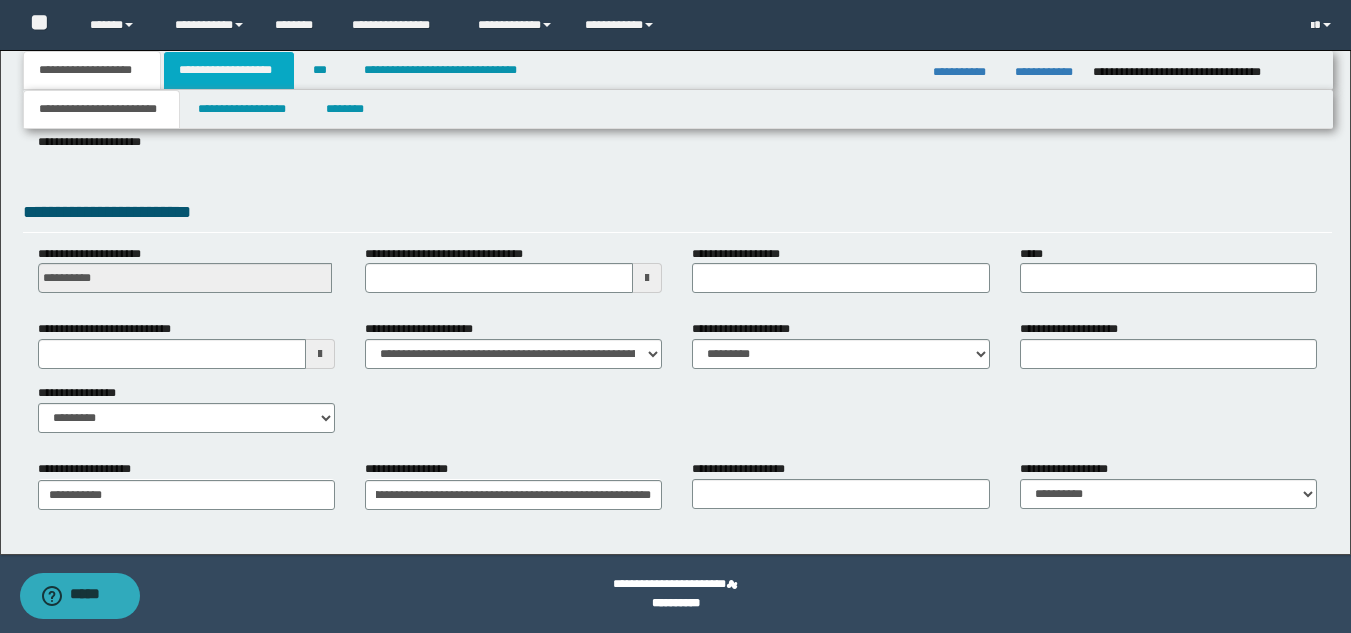 click on "**********" at bounding box center (229, 70) 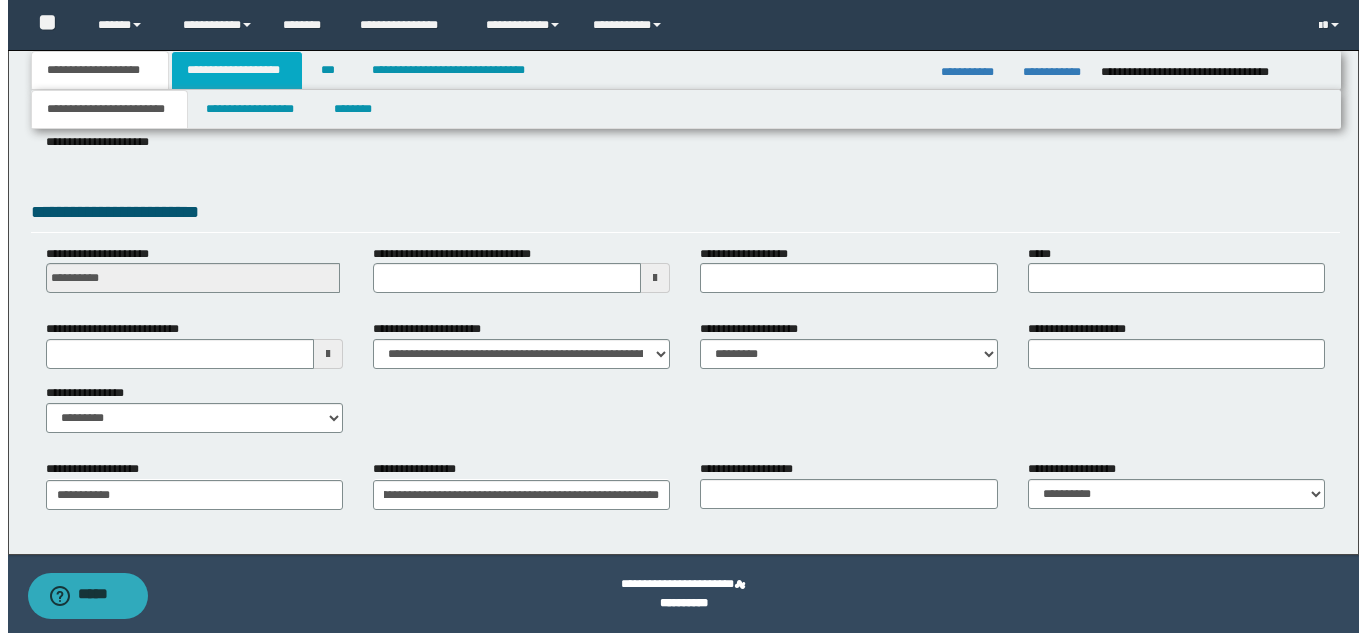 scroll, scrollTop: 0, scrollLeft: 0, axis: both 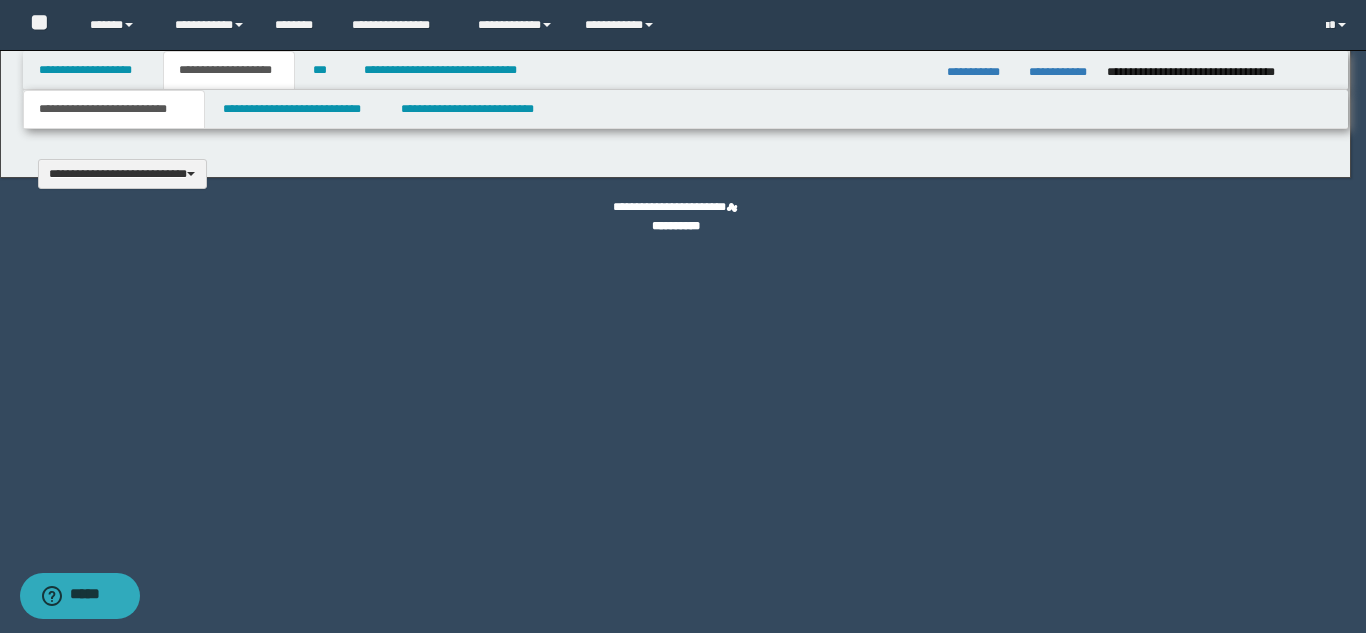 type 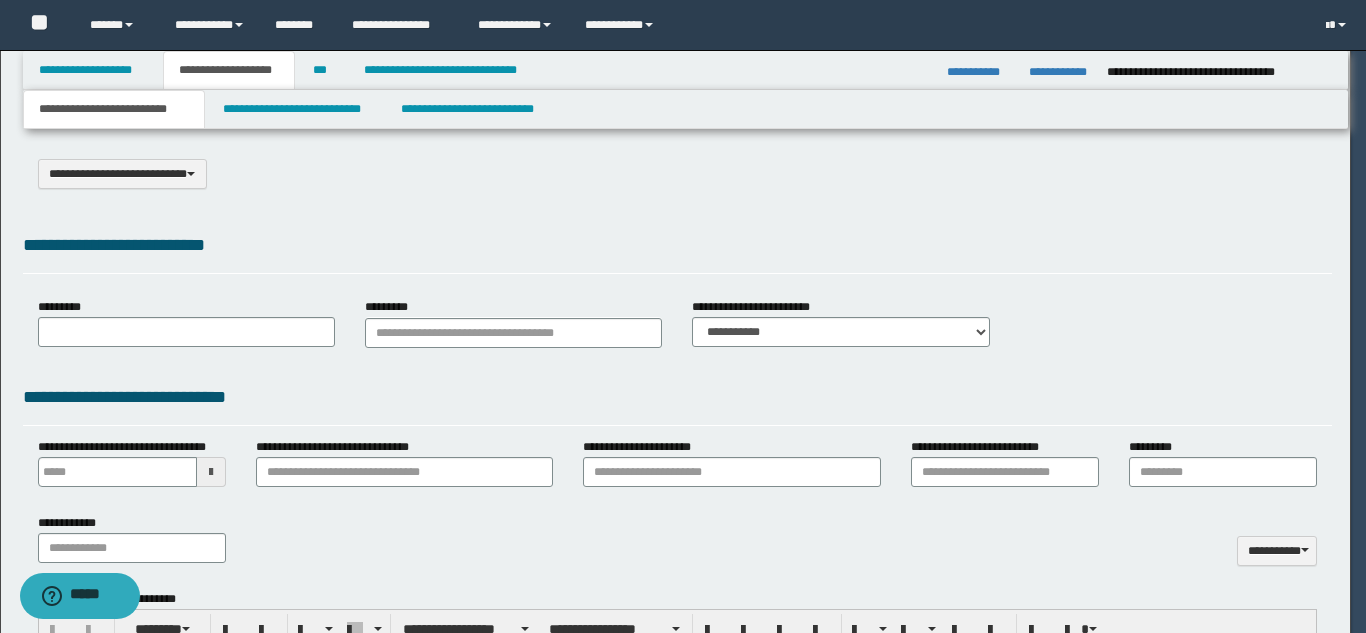 select on "*" 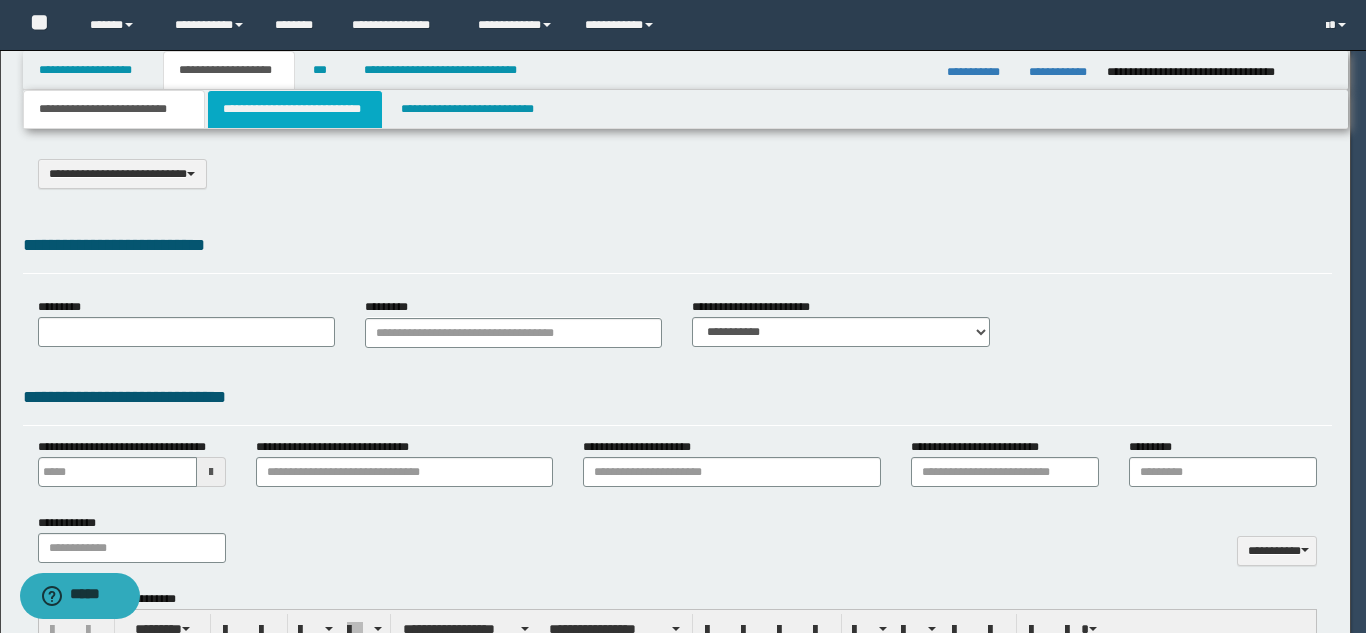 scroll, scrollTop: 0, scrollLeft: 0, axis: both 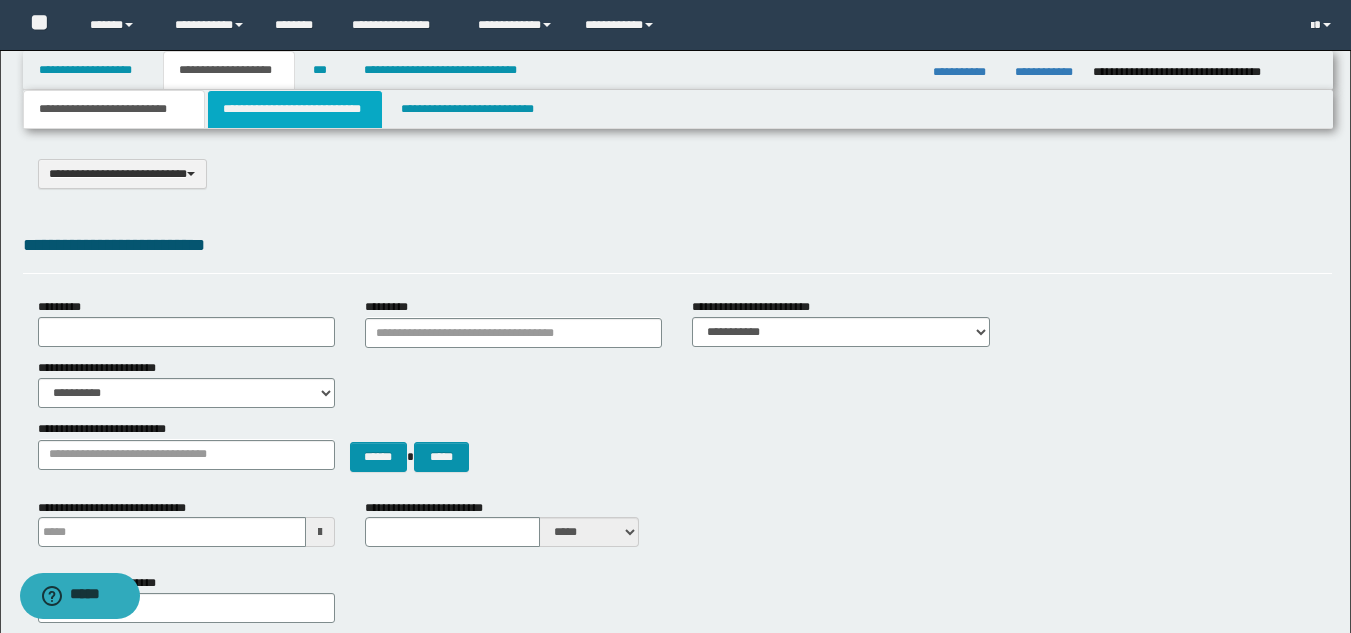 click on "**********" at bounding box center (295, 109) 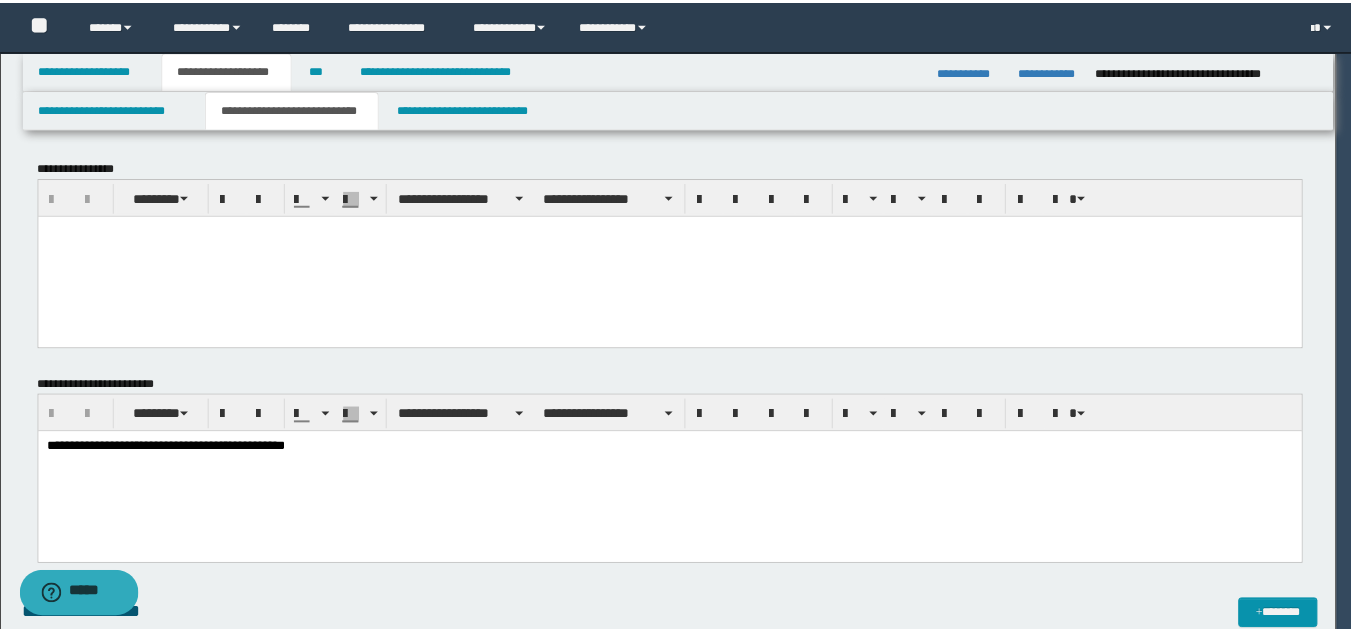 scroll, scrollTop: 0, scrollLeft: 0, axis: both 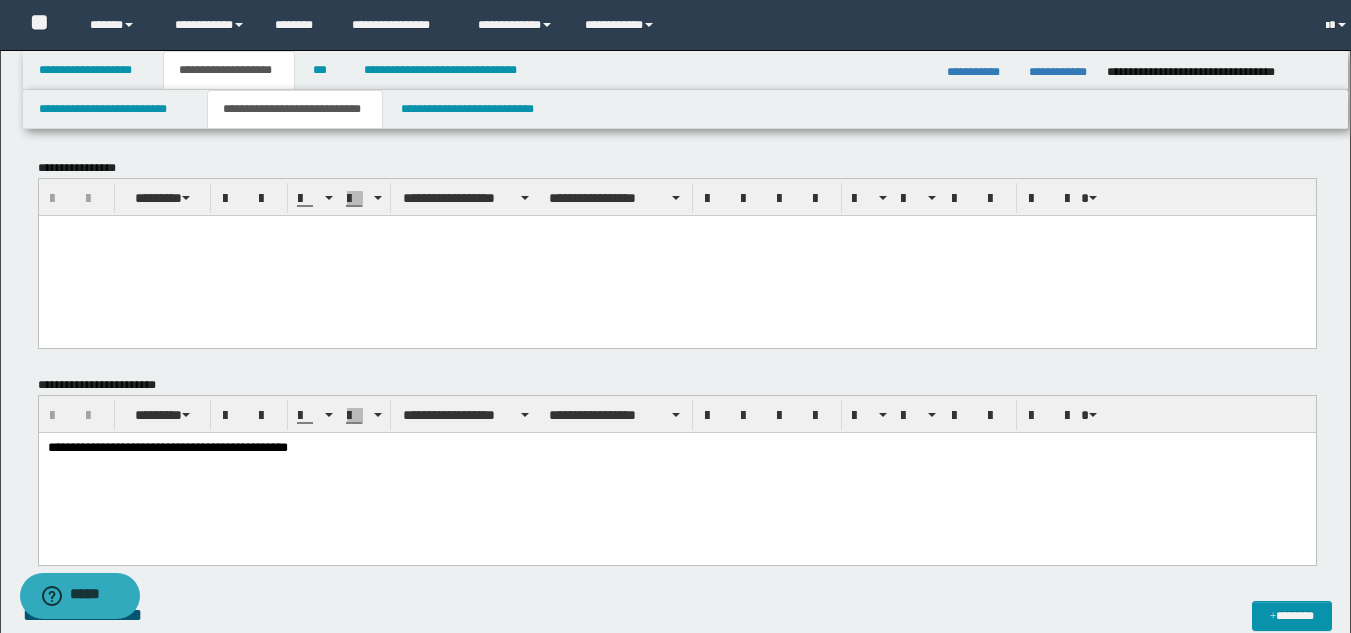 click at bounding box center [676, 255] 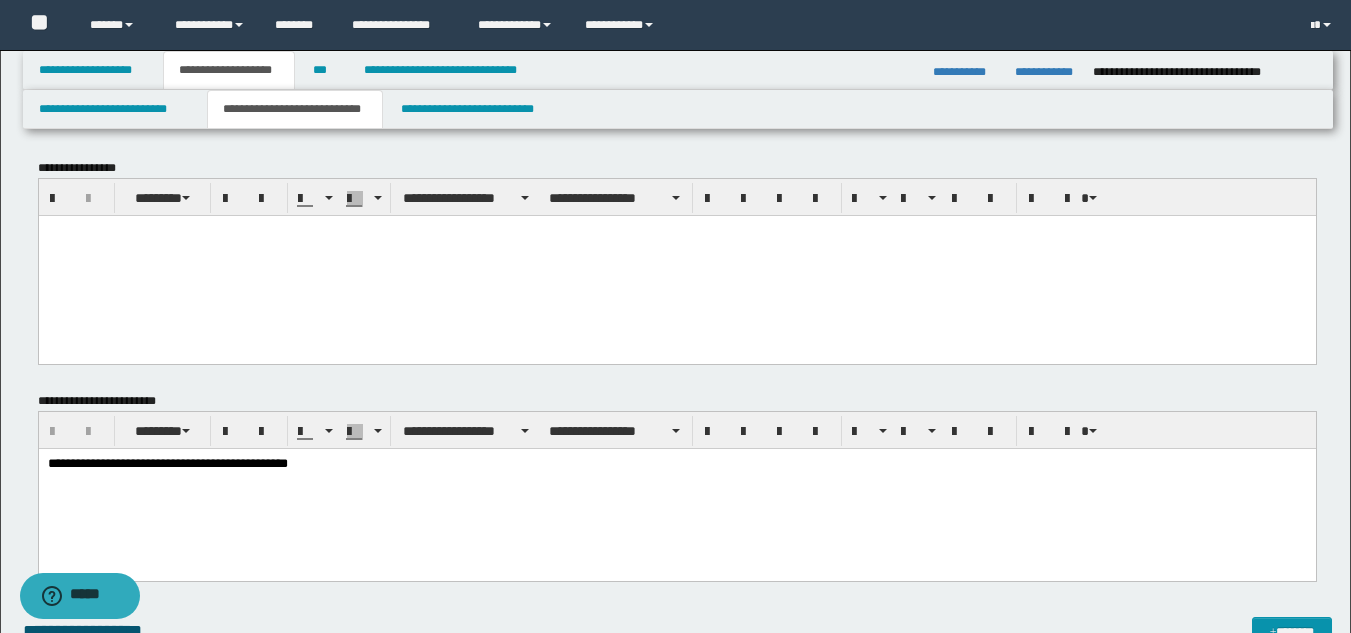 paste 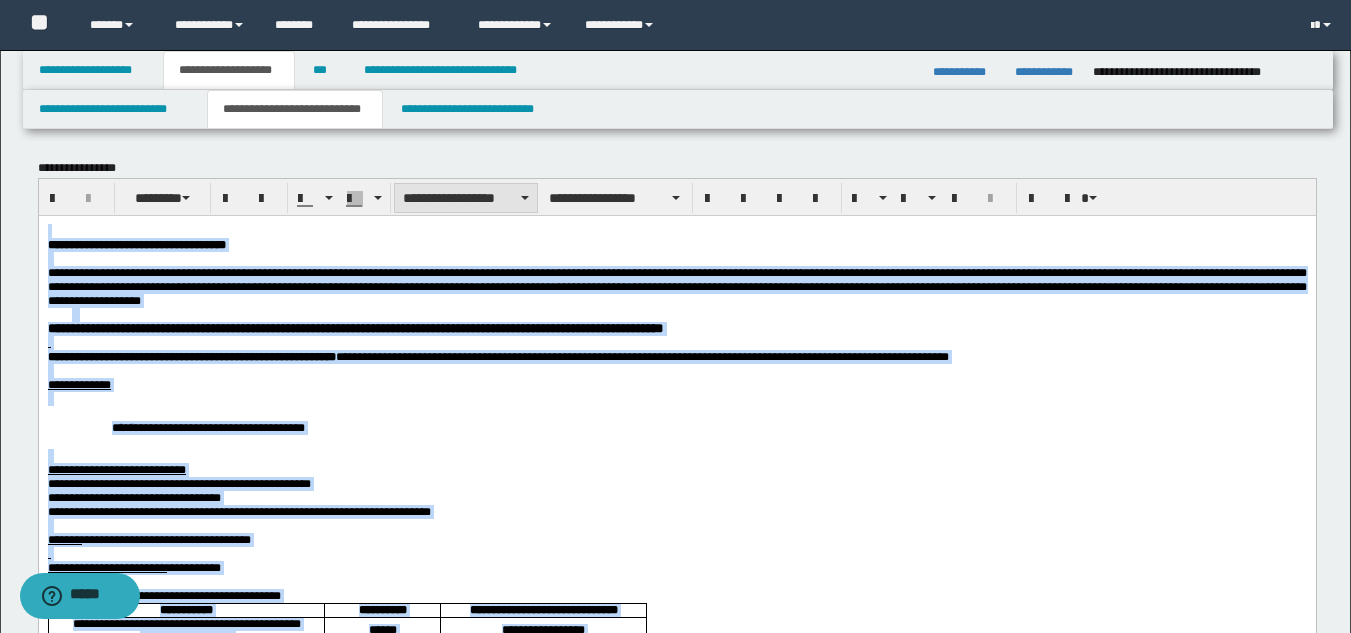 click on "**********" at bounding box center [466, 198] 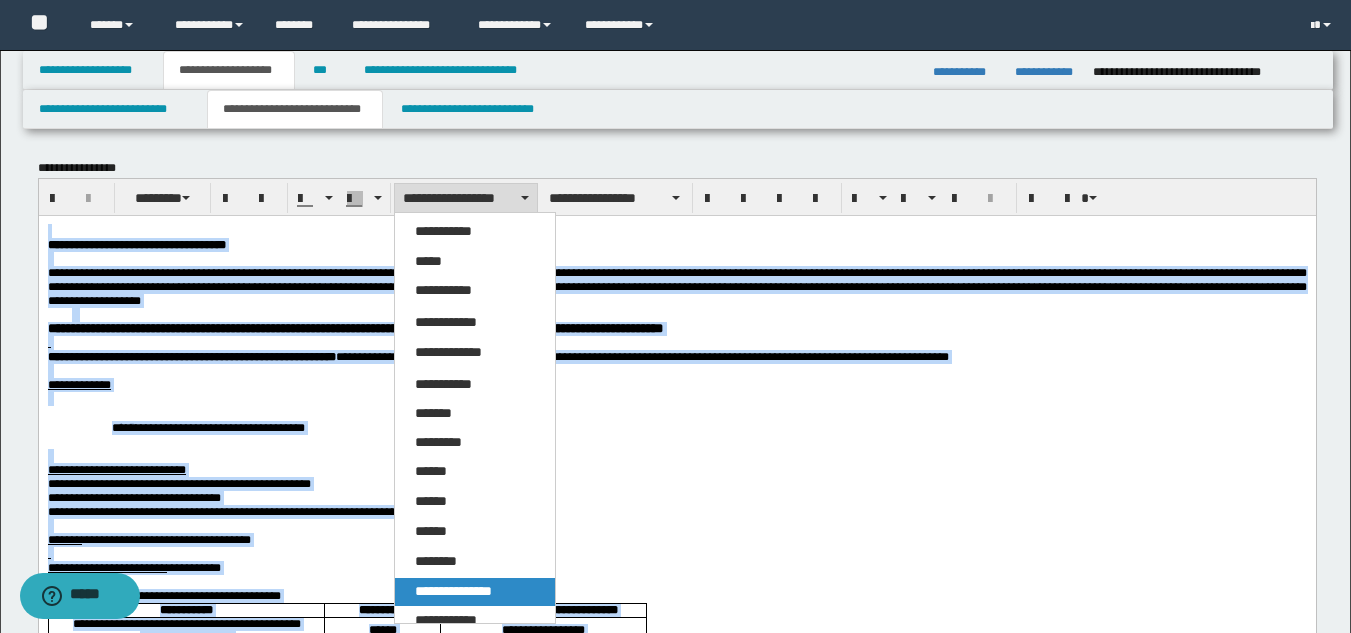 drag, startPoint x: 468, startPoint y: 583, endPoint x: 434, endPoint y: 362, distance: 223.60008 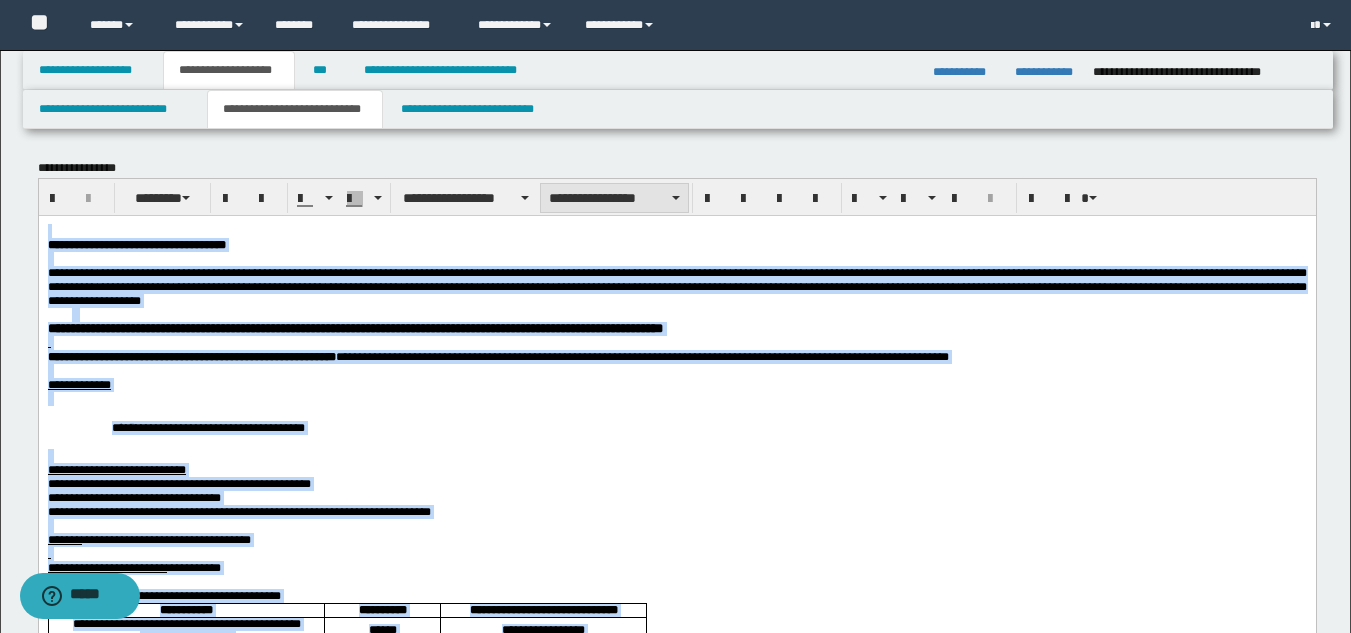 click on "**********" at bounding box center (614, 198) 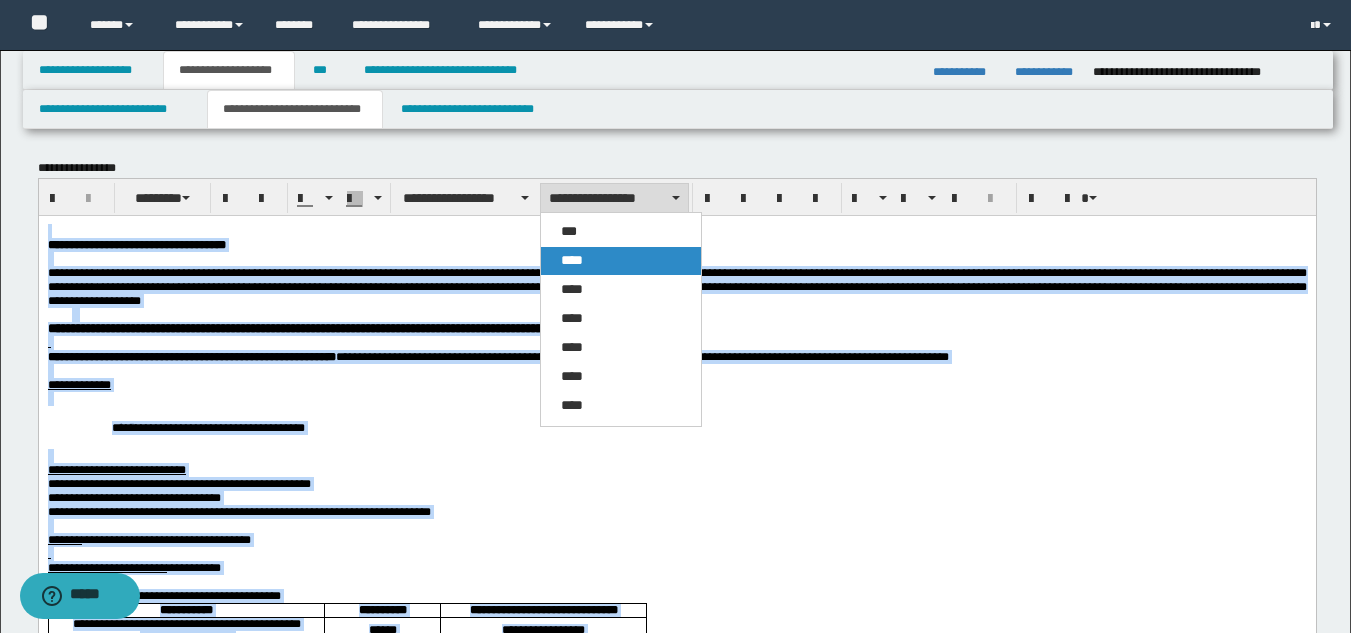 click on "****" at bounding box center [621, 261] 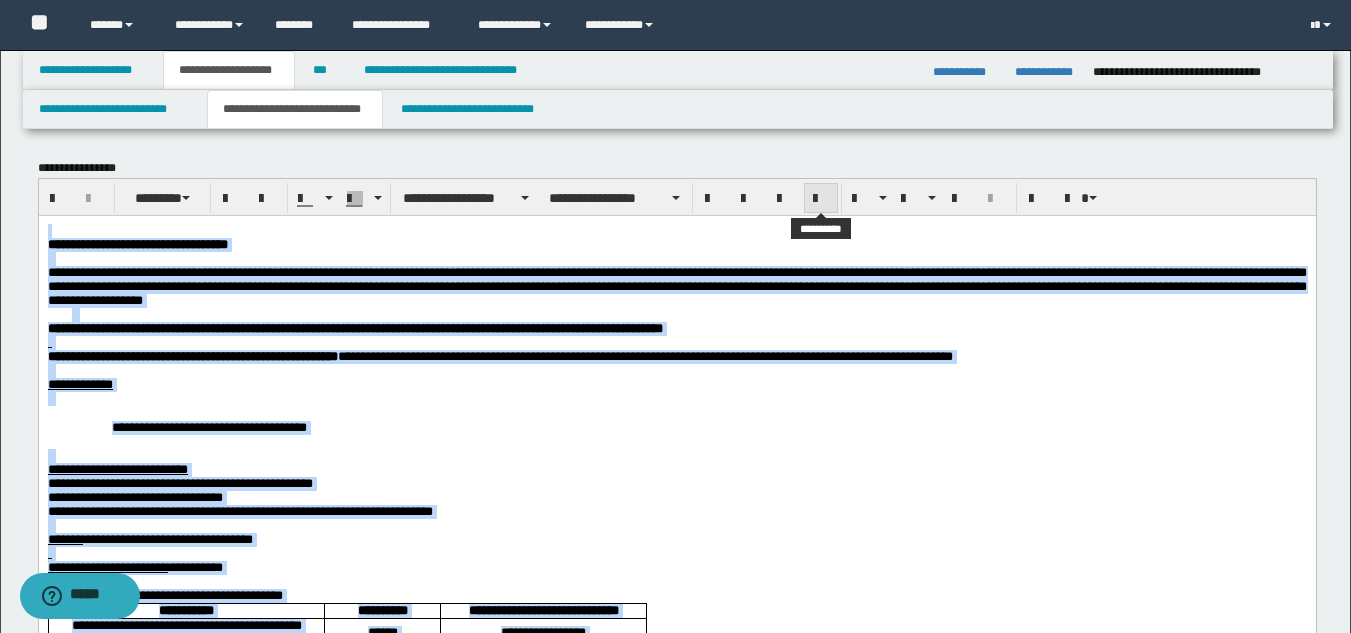 click at bounding box center [821, 199] 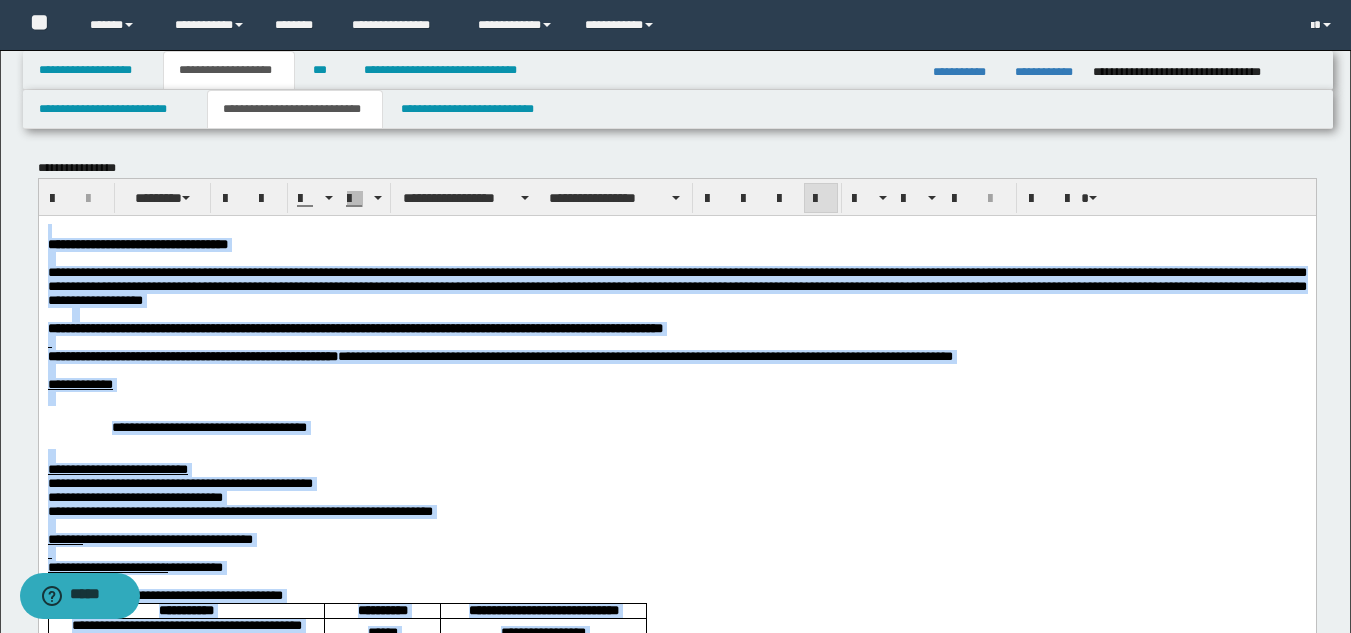 click at bounding box center [676, 398] 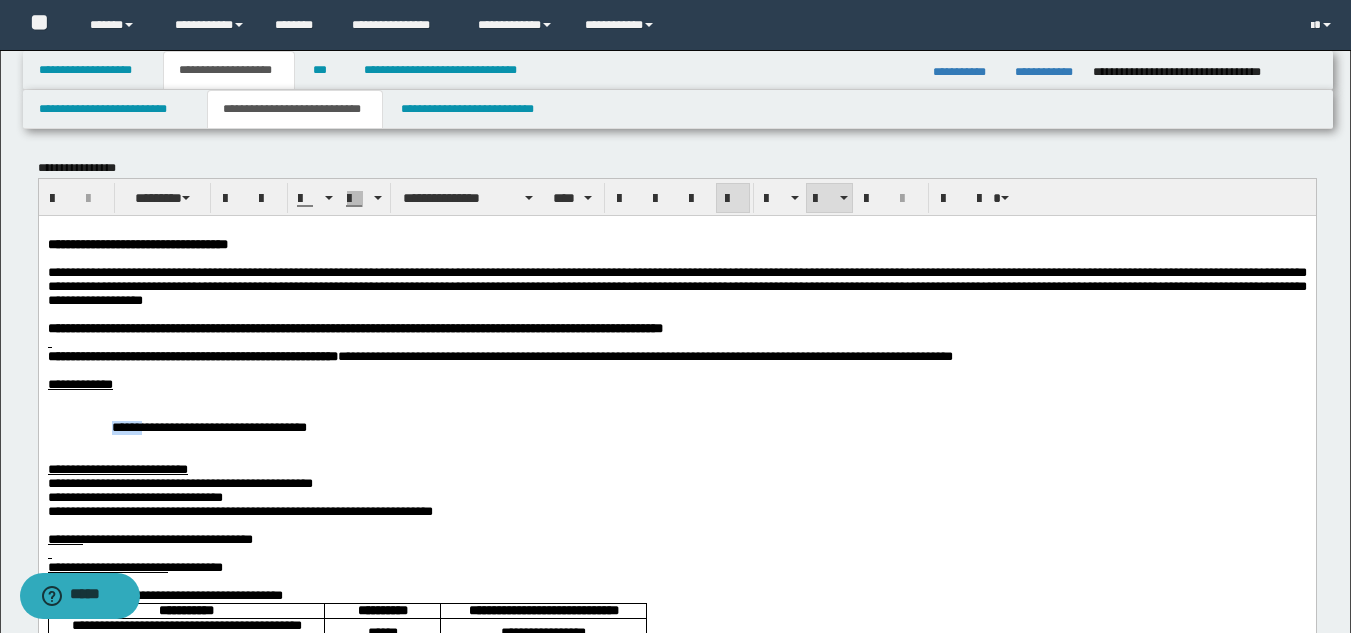 drag, startPoint x: 98, startPoint y: 446, endPoint x: 281, endPoint y: 411, distance: 186.31694 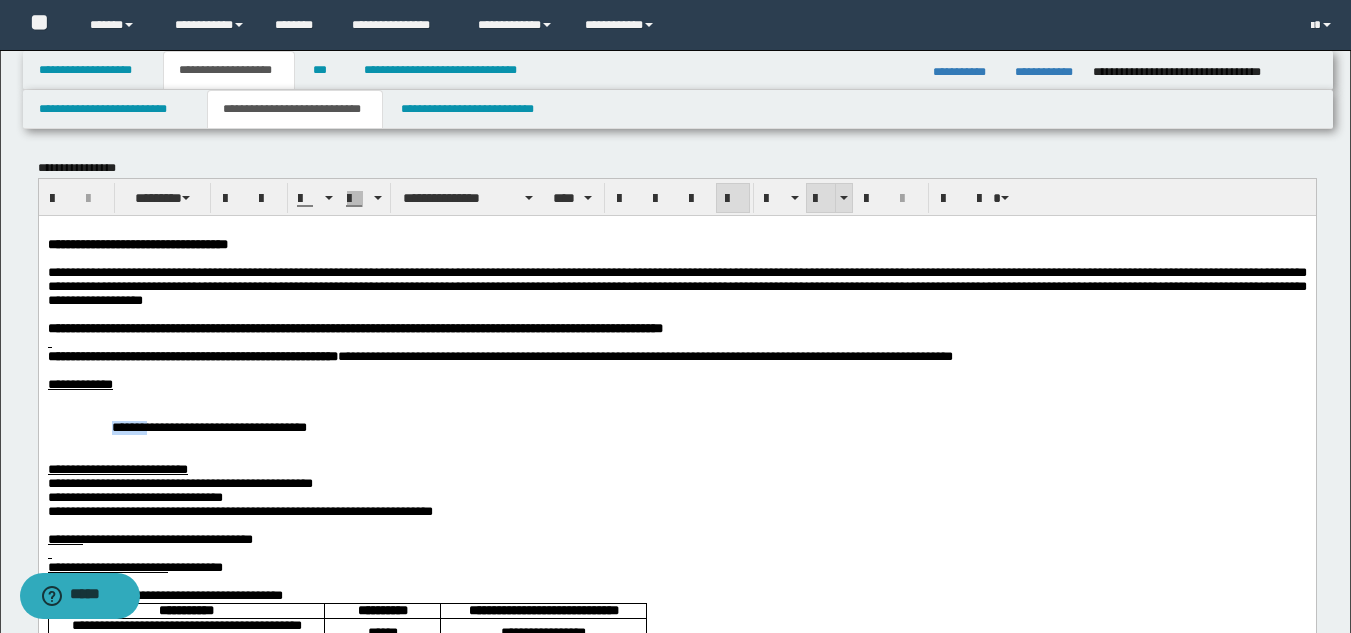 click at bounding box center (821, 198) 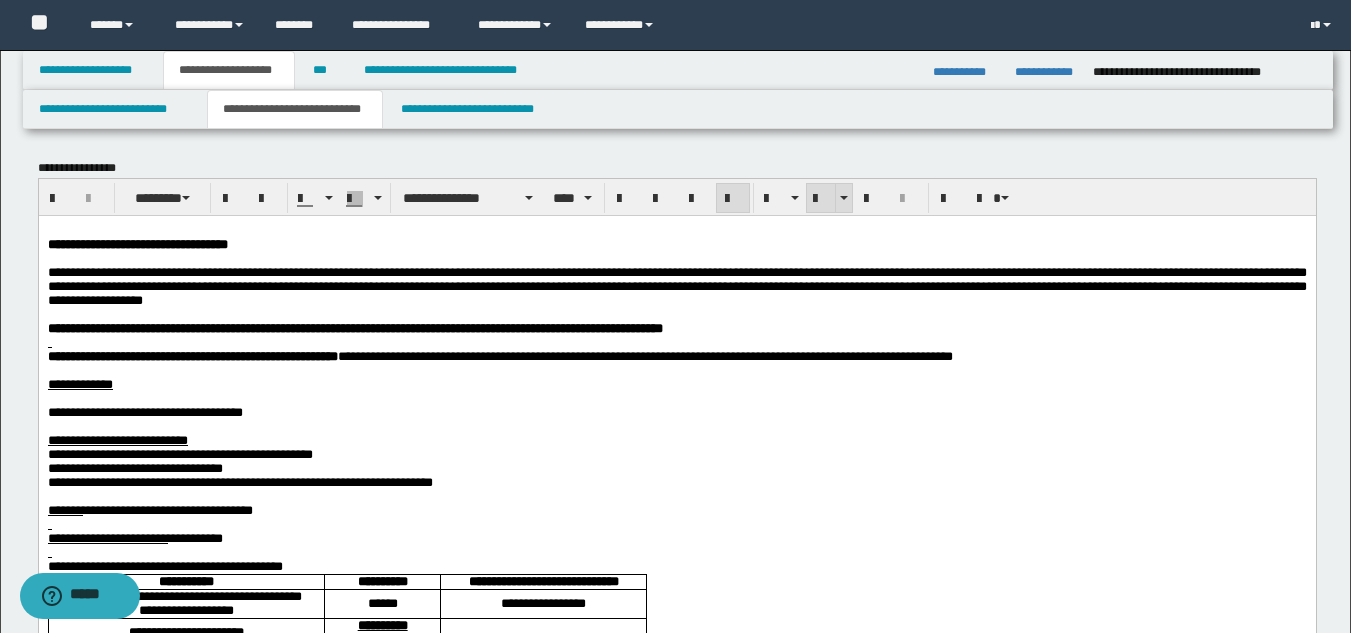 click at bounding box center (821, 198) 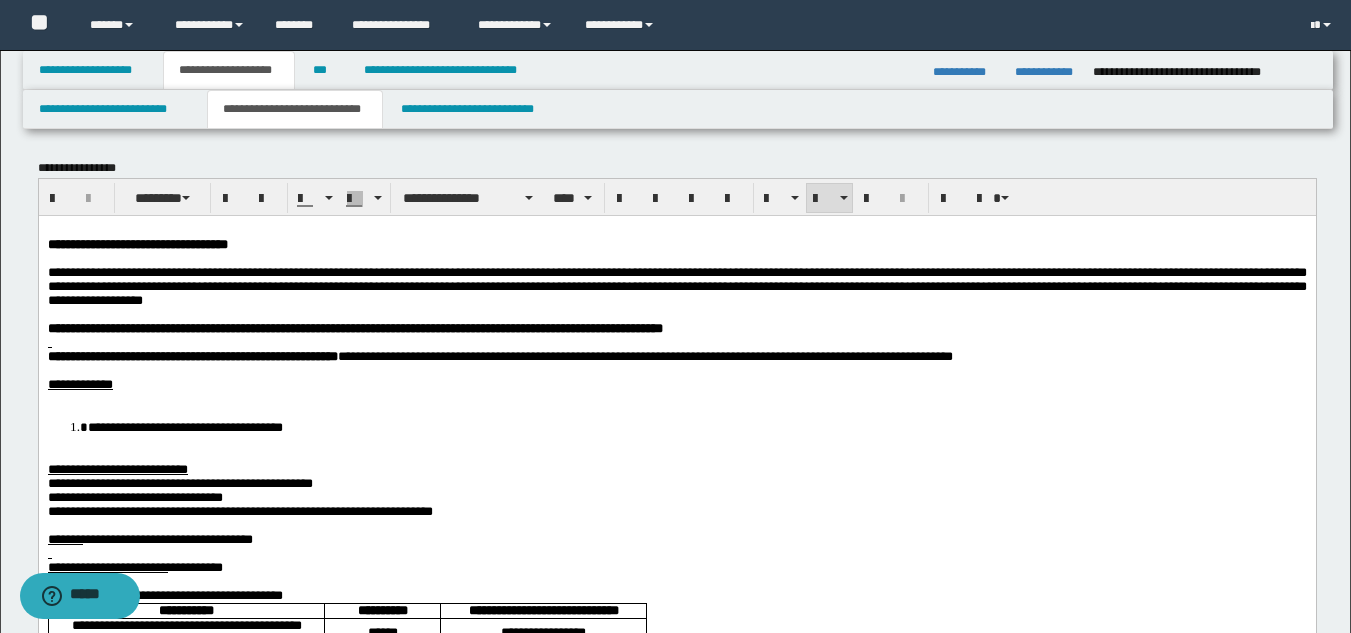 click on "**********" at bounding box center (676, 1438) 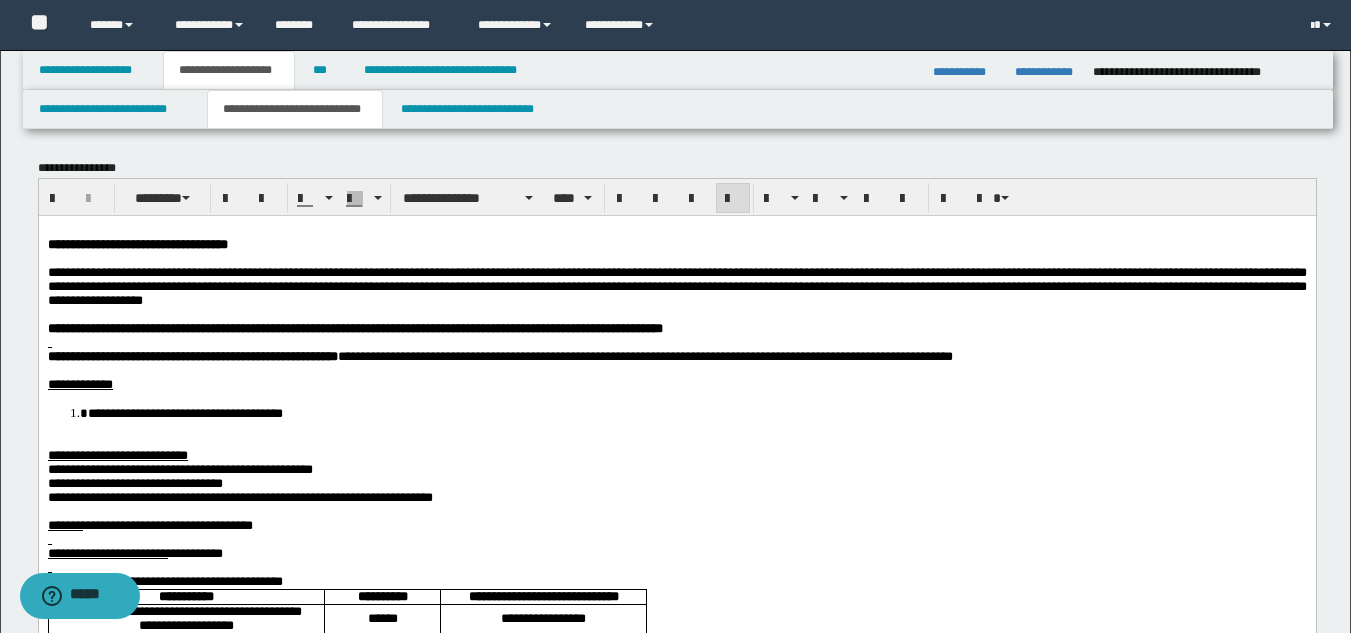drag, startPoint x: 95, startPoint y: 457, endPoint x: 104, endPoint y: 447, distance: 13.453624 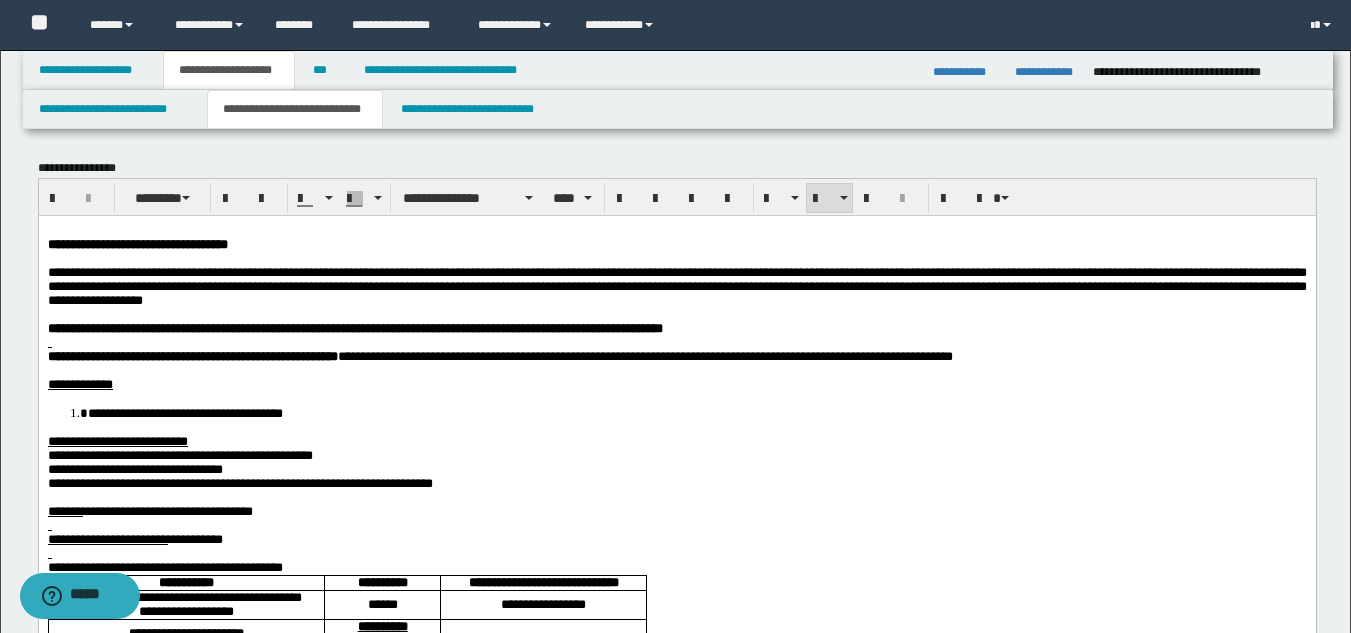 click on "**********" at bounding box center (179, 454) 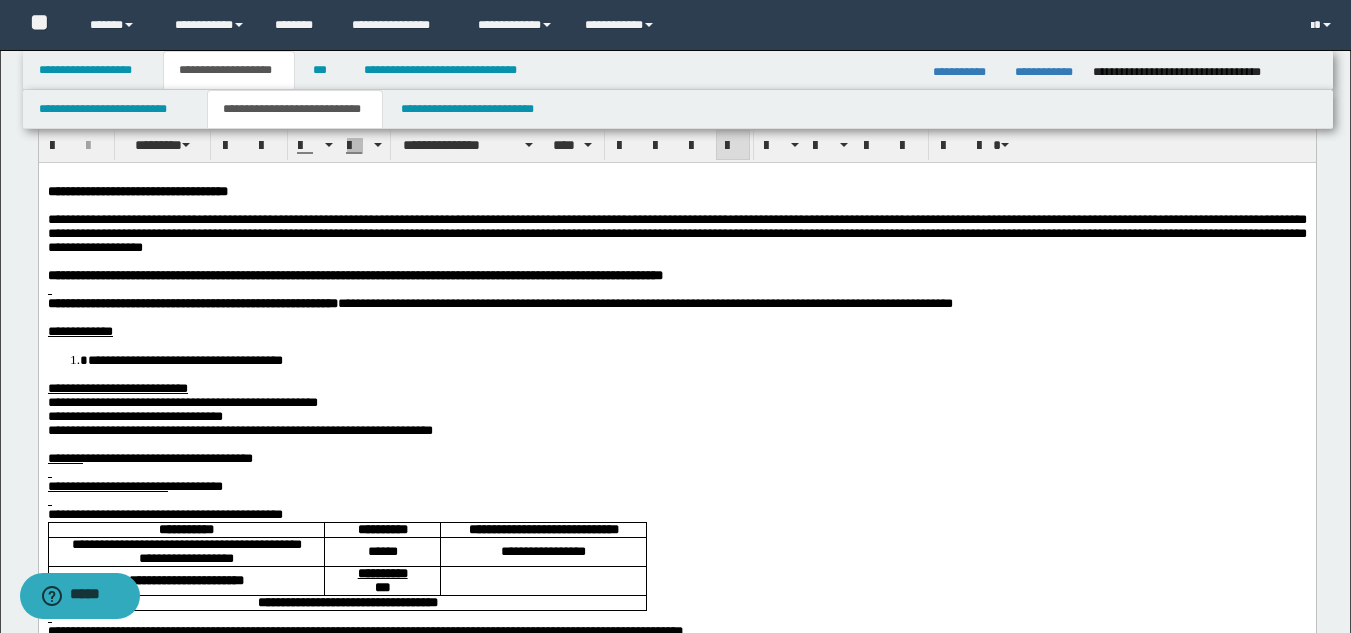 scroll, scrollTop: 100, scrollLeft: 0, axis: vertical 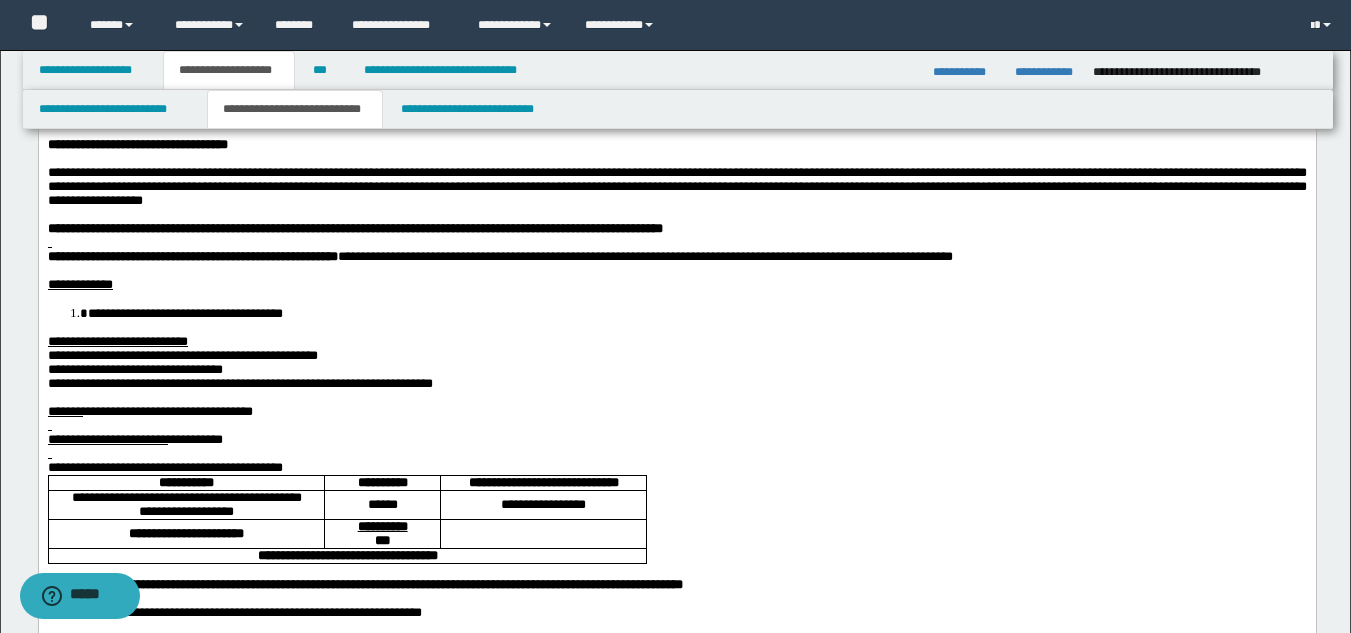 click on "**********" at bounding box center [676, 467] 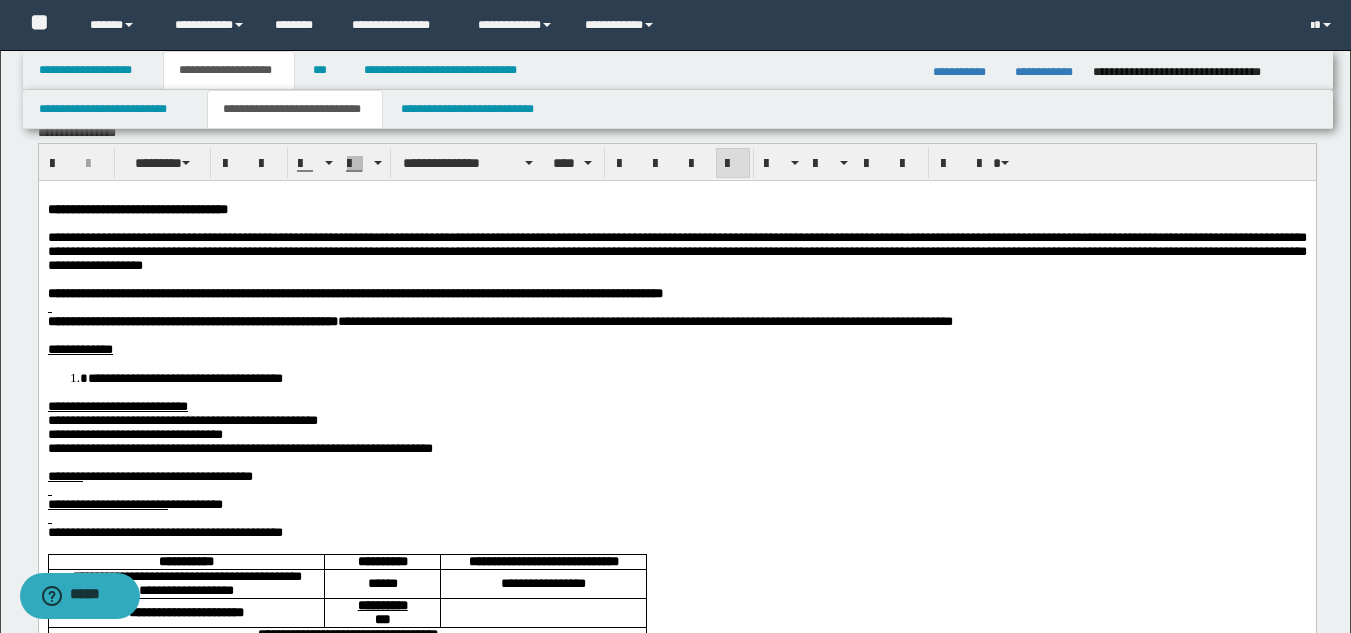 scroll, scrollTop: 0, scrollLeft: 0, axis: both 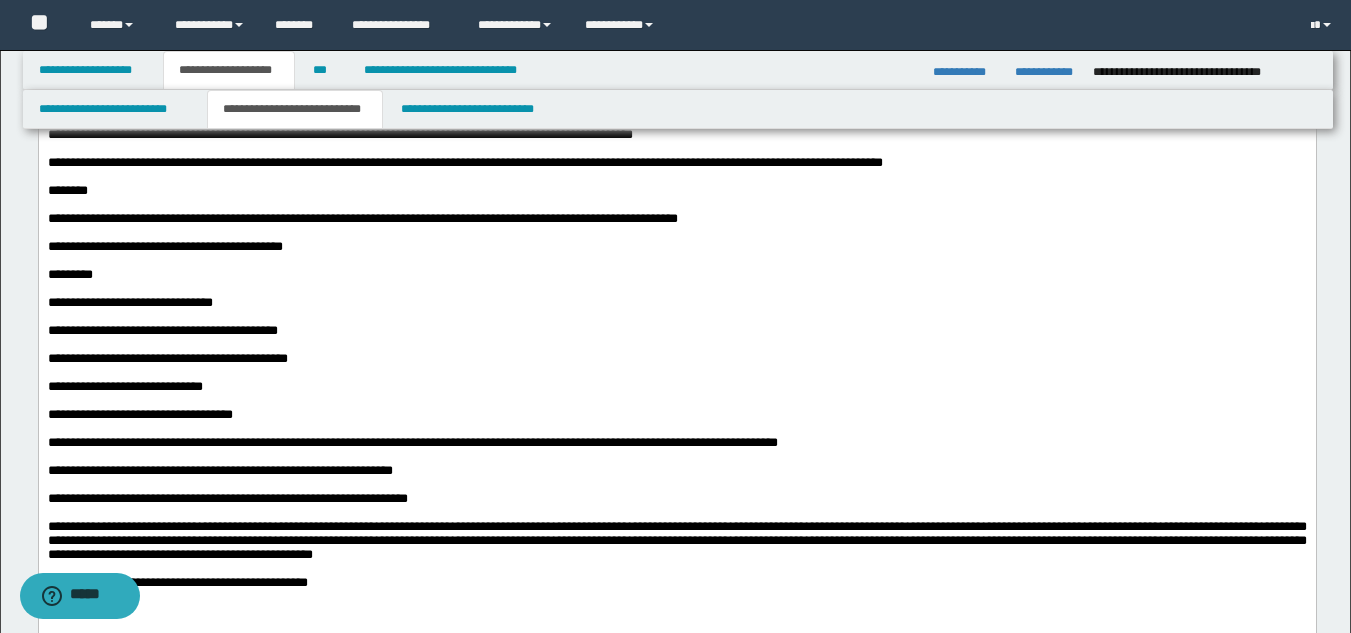 drag, startPoint x: 989, startPoint y: 246, endPoint x: 971, endPoint y: 285, distance: 42.953465 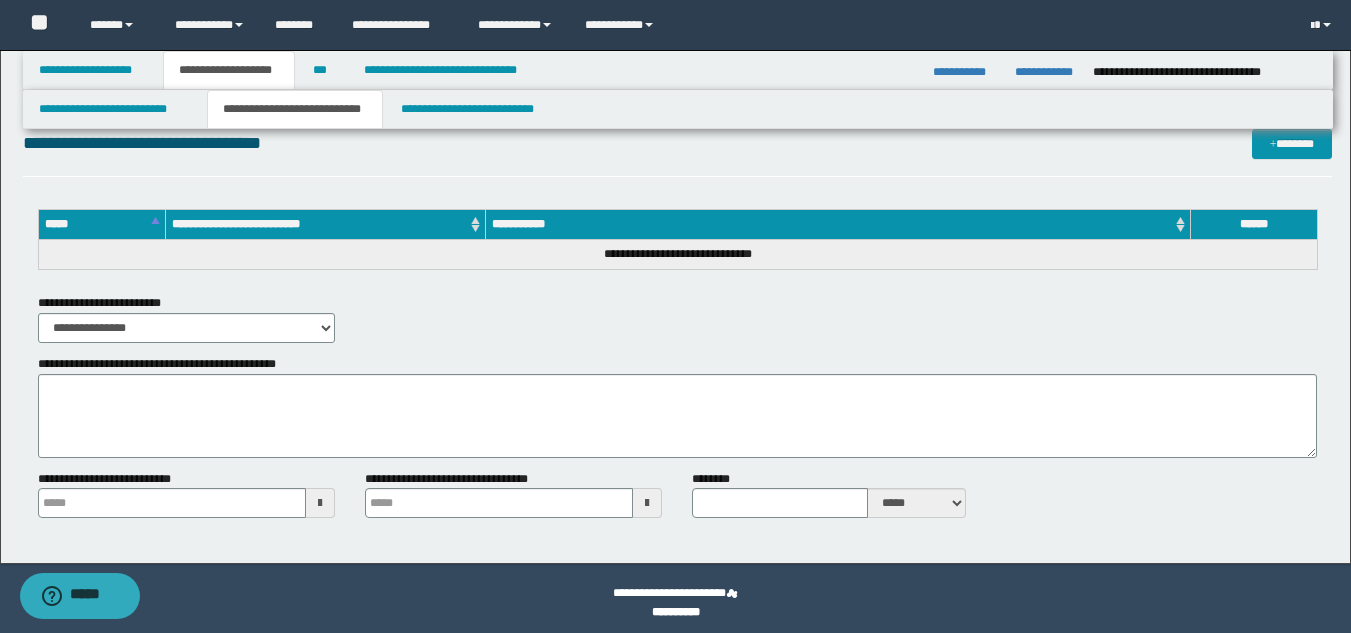 scroll, scrollTop: 4743, scrollLeft: 0, axis: vertical 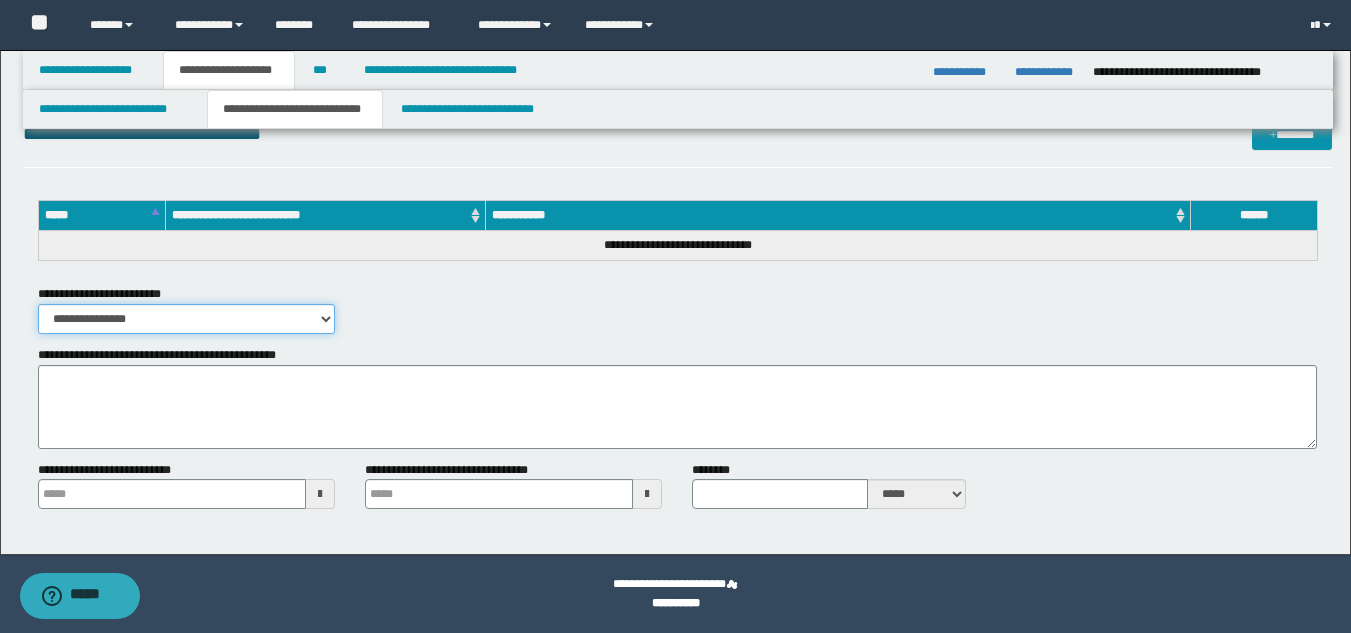 click on "**********" at bounding box center (186, 319) 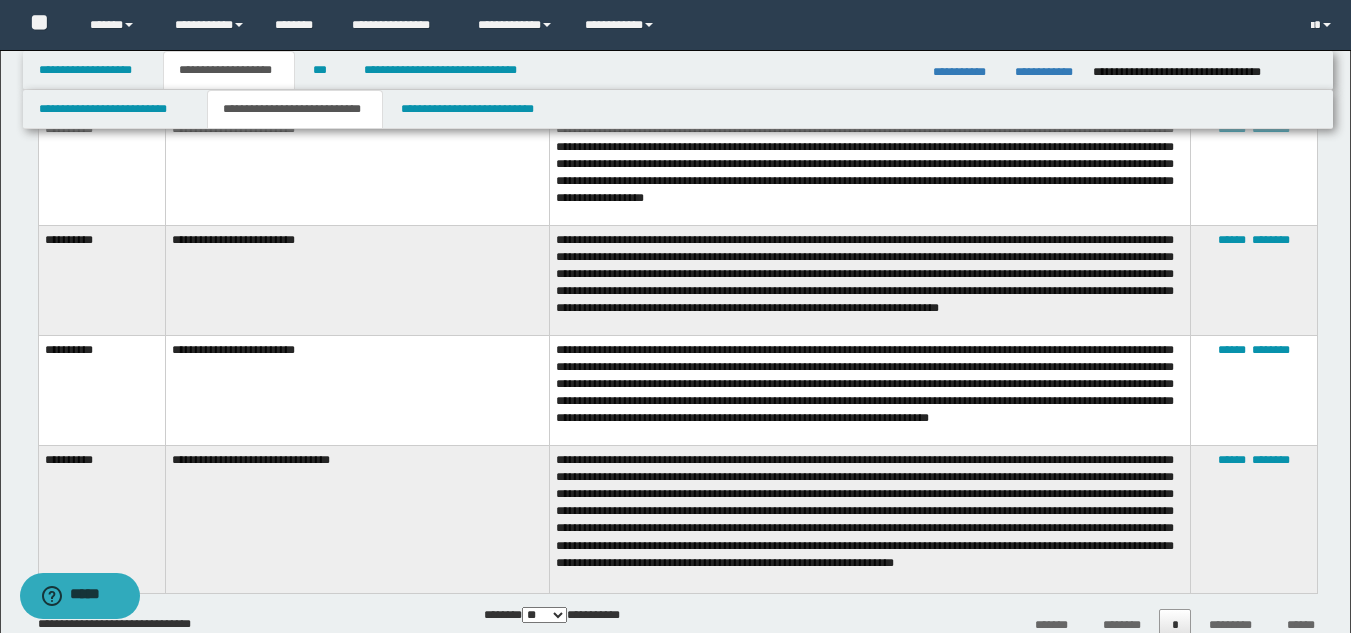 scroll, scrollTop: 3843, scrollLeft: 0, axis: vertical 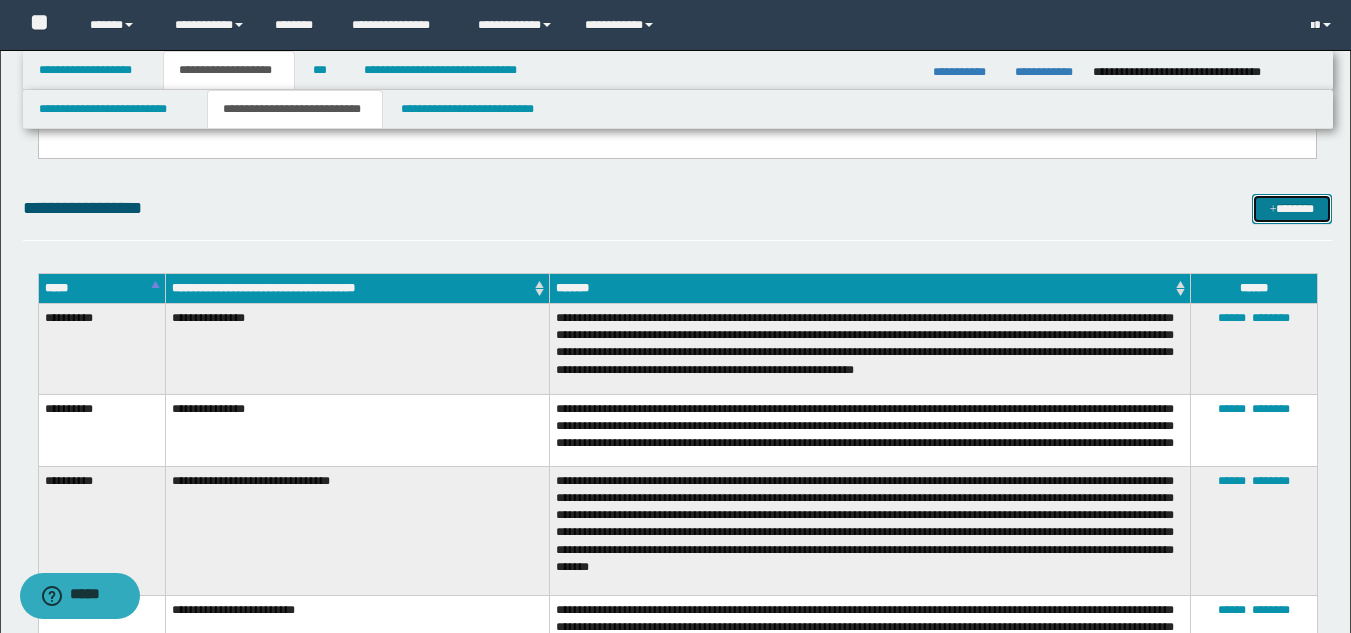 click on "*******" at bounding box center (1292, 209) 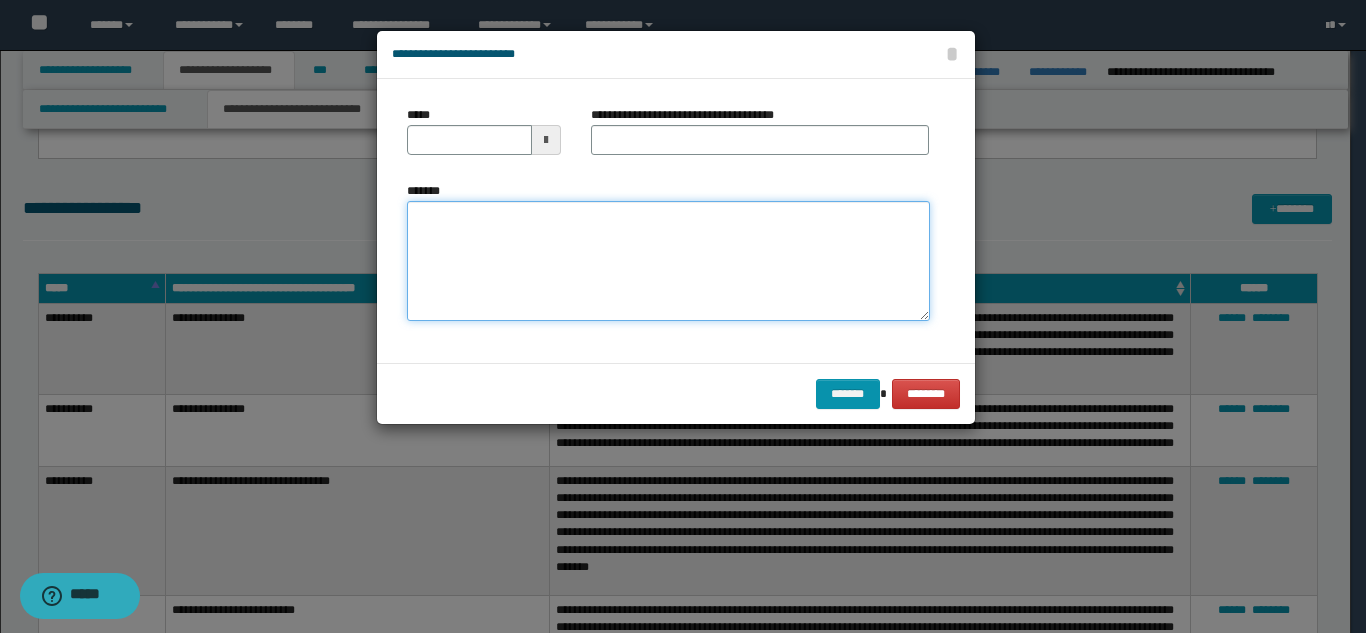 click on "*******" at bounding box center (668, 261) 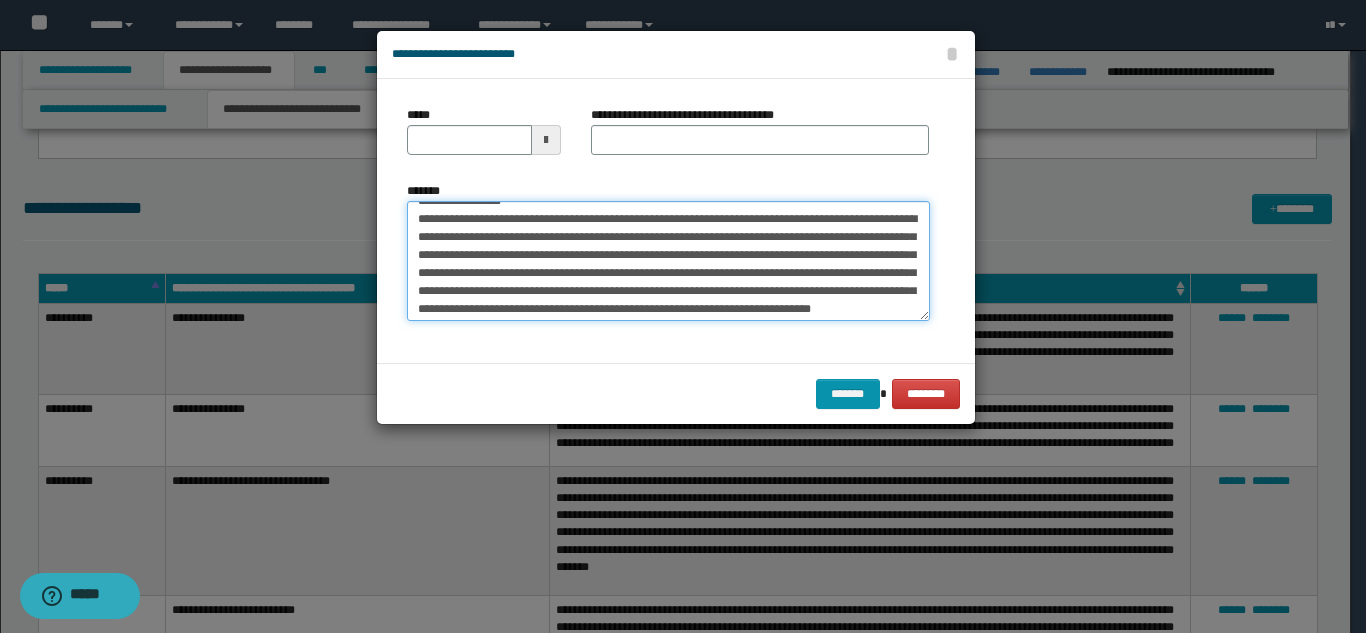 scroll, scrollTop: 0, scrollLeft: 0, axis: both 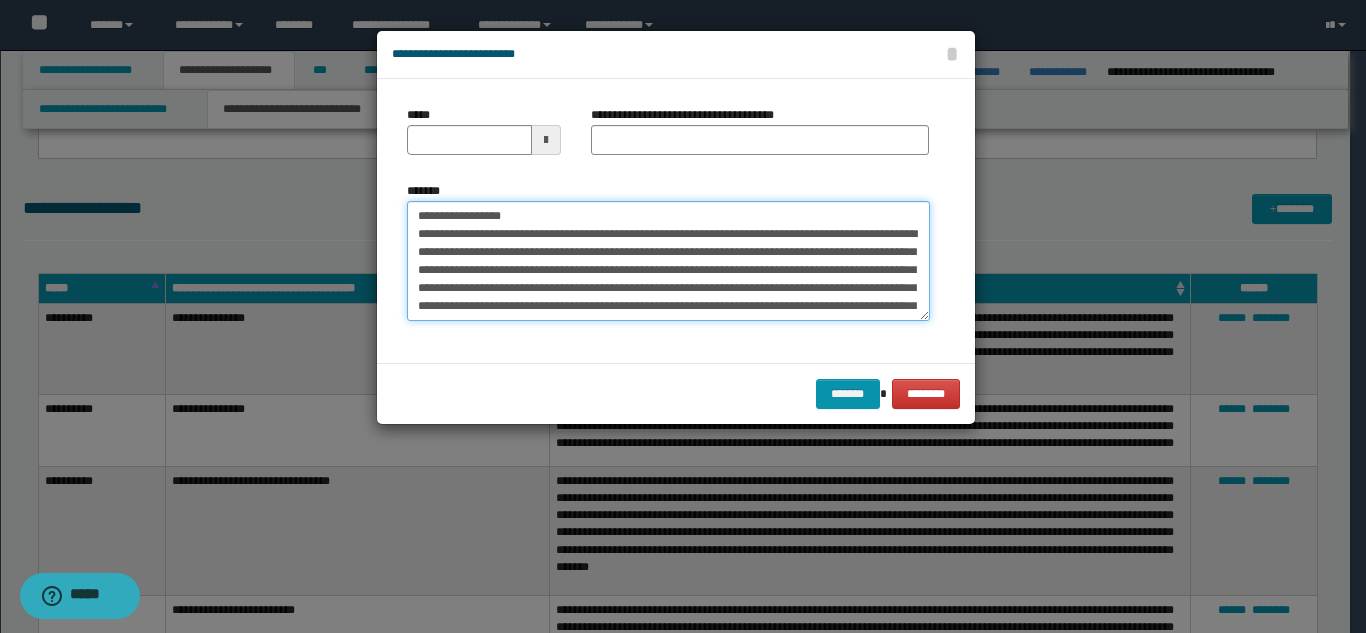 drag, startPoint x: 514, startPoint y: 215, endPoint x: 482, endPoint y: 209, distance: 32.55764 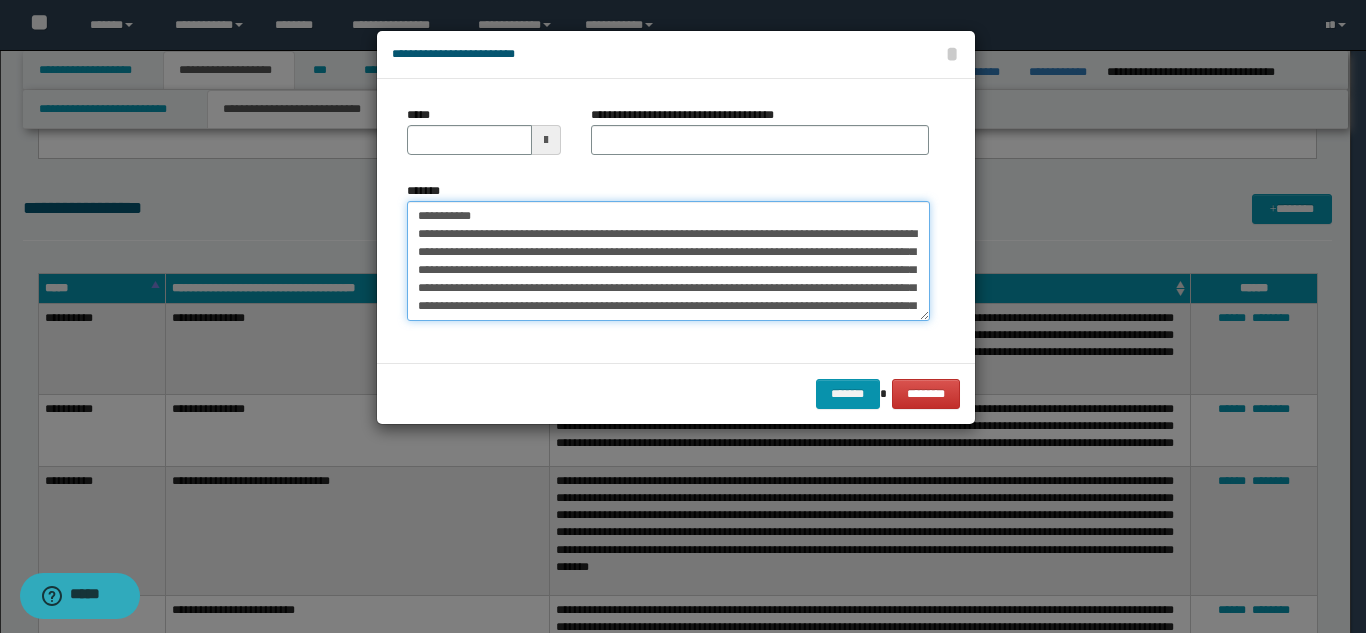 type on "**********" 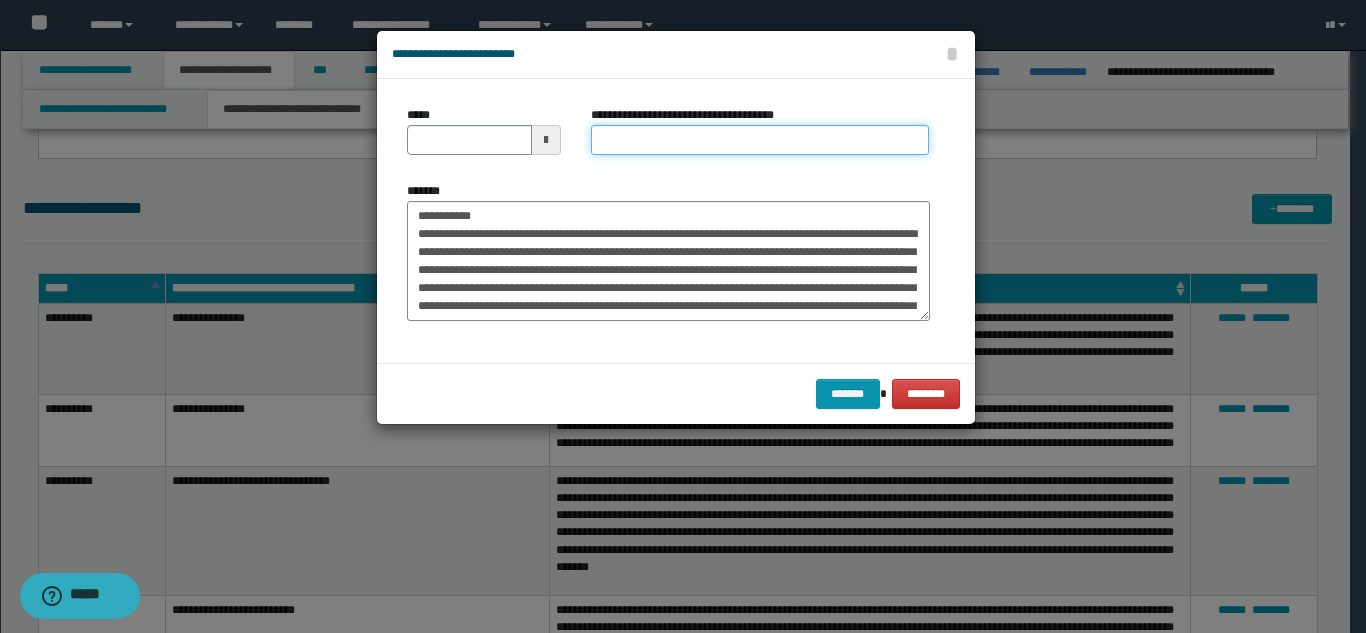 click on "**********" at bounding box center (760, 140) 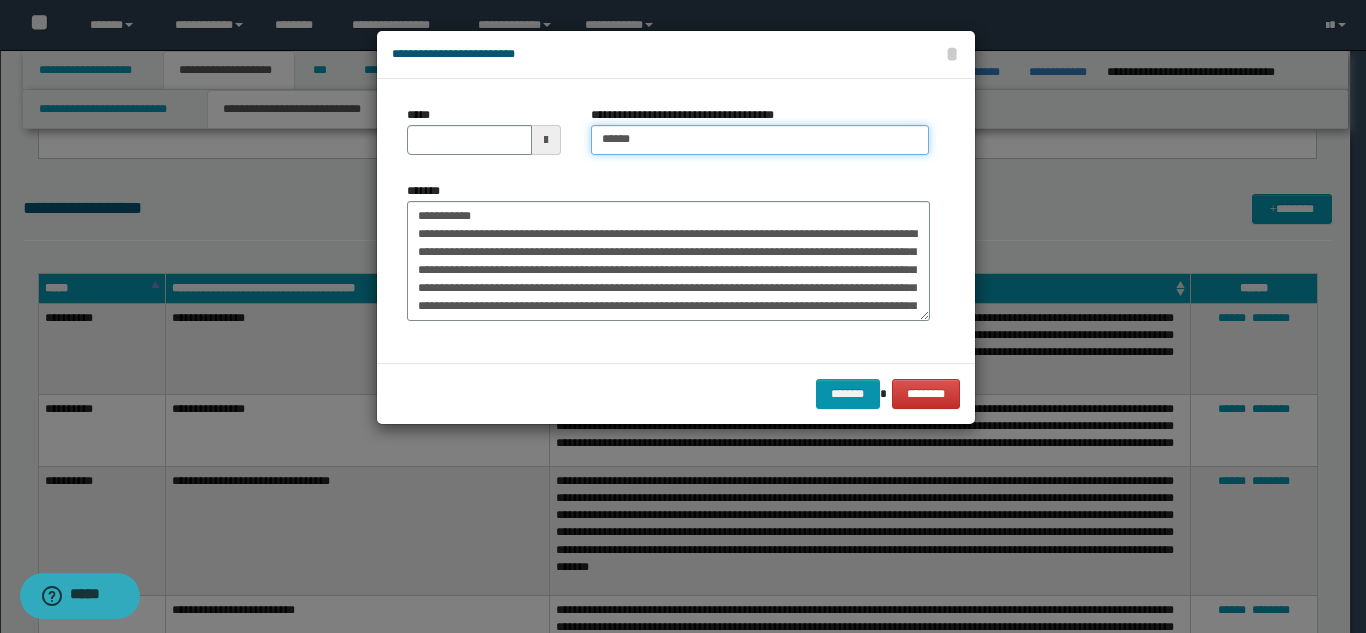 type on "*****" 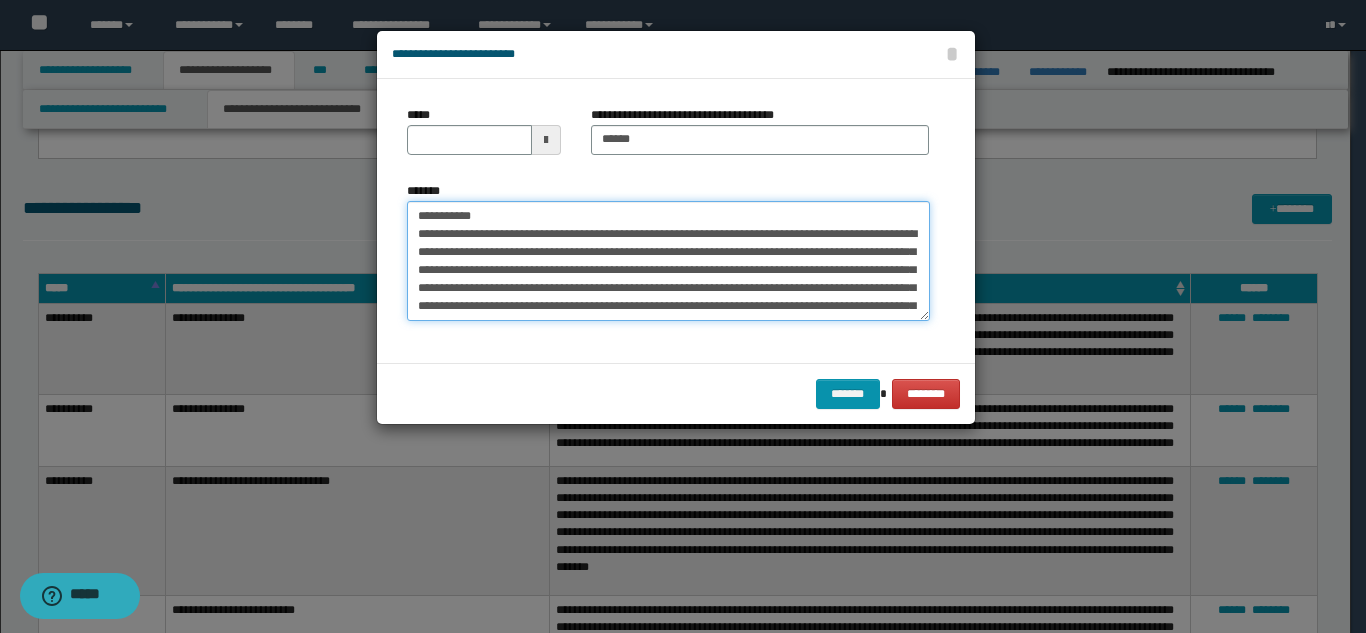 drag, startPoint x: 484, startPoint y: 219, endPoint x: 421, endPoint y: 159, distance: 87 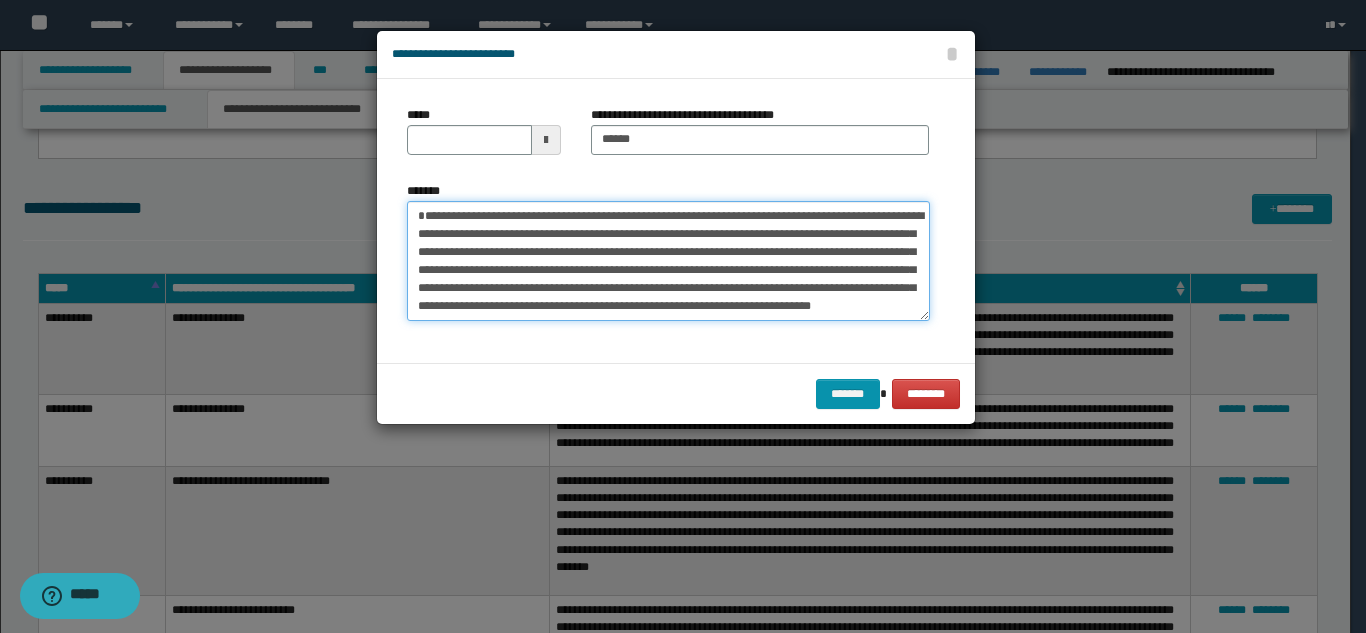 type 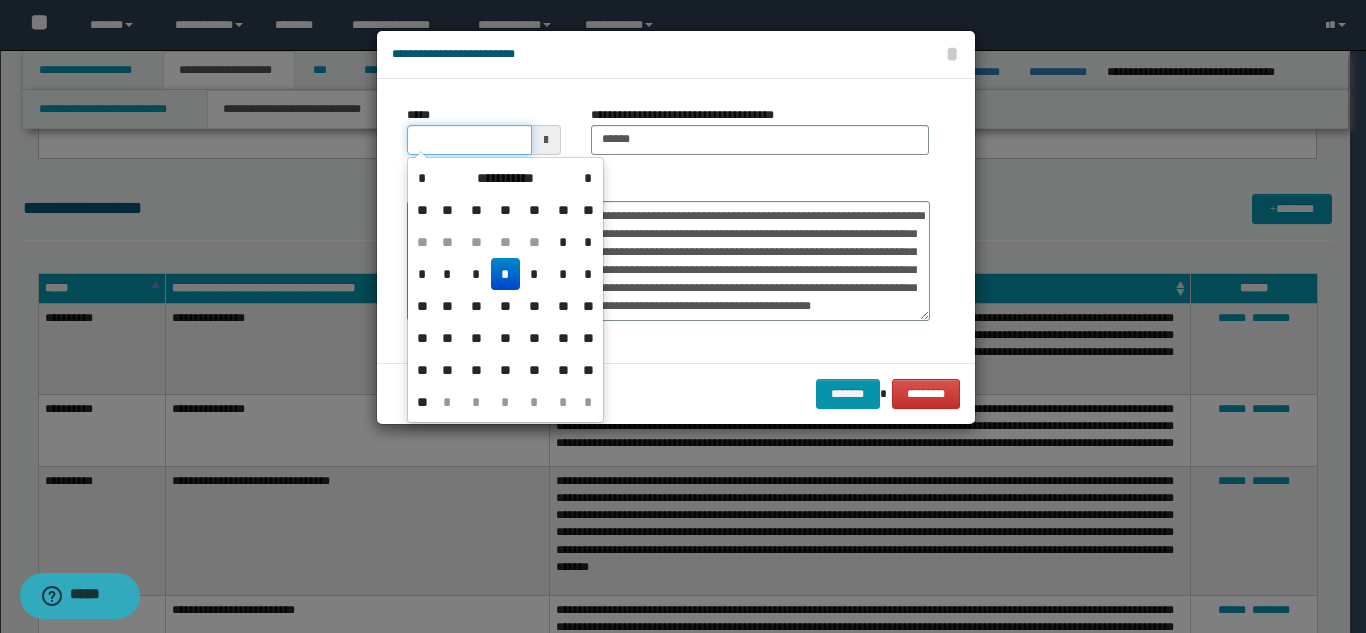 click on "*****" at bounding box center [469, 140] 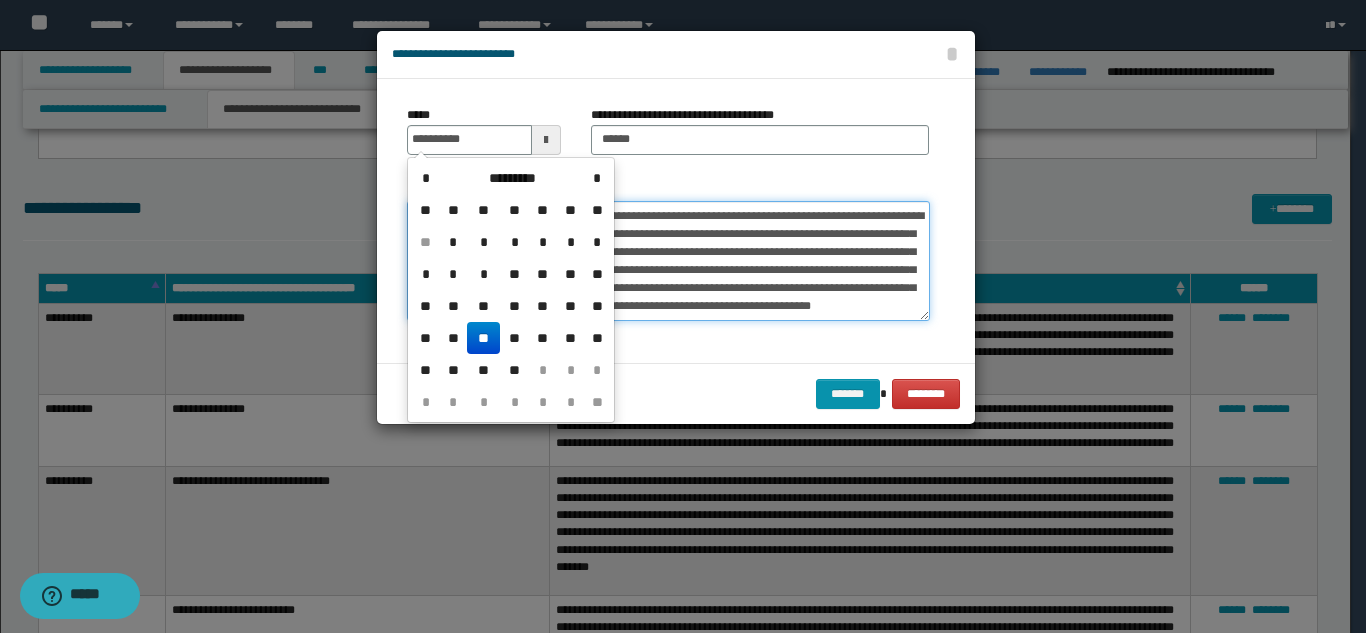 type on "**********" 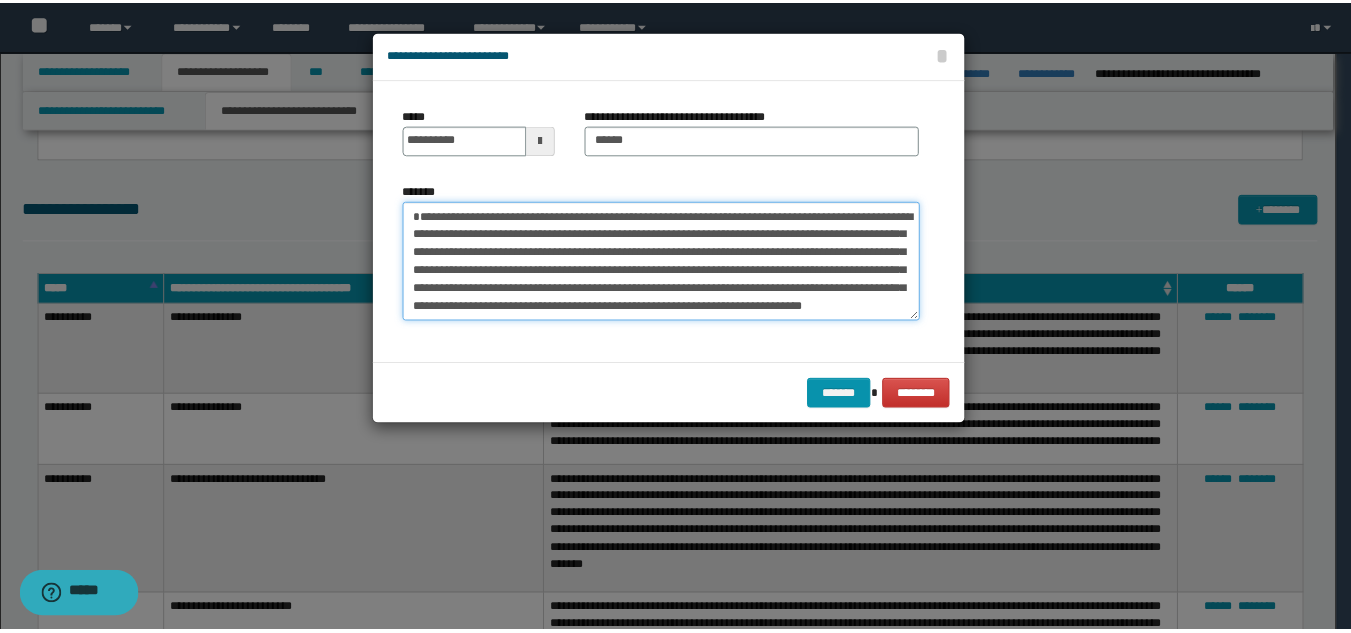 scroll, scrollTop: 54, scrollLeft: 0, axis: vertical 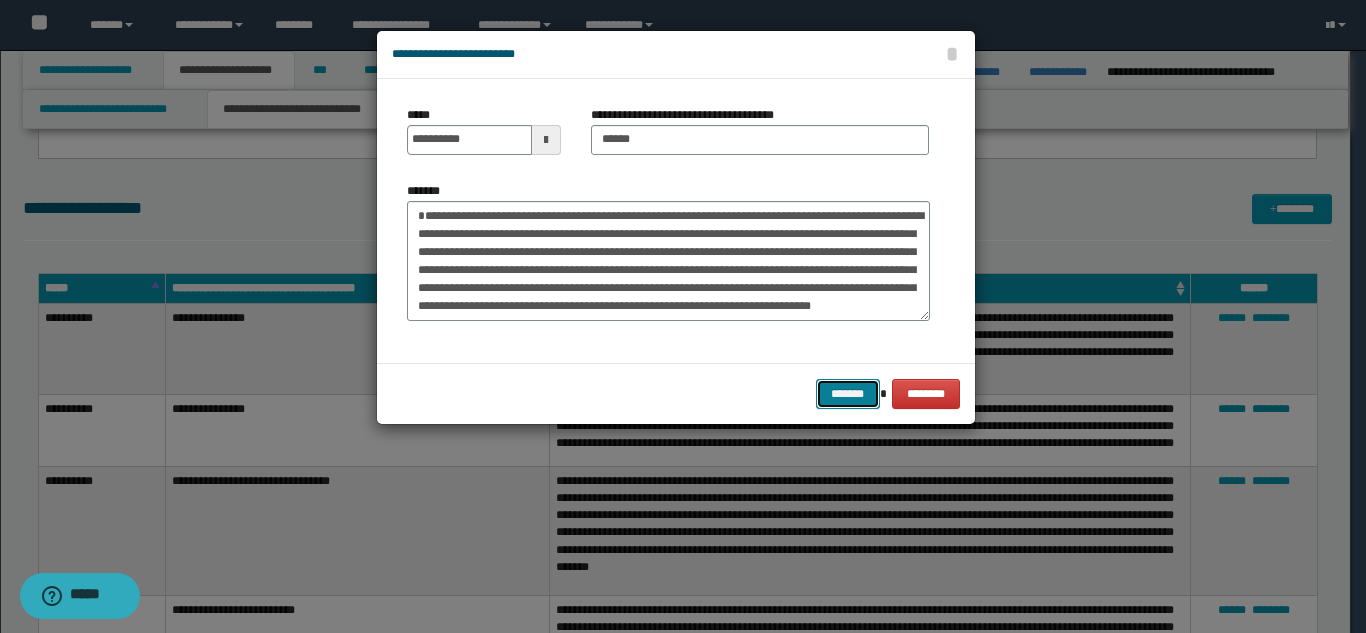 click on "*******" at bounding box center [848, 394] 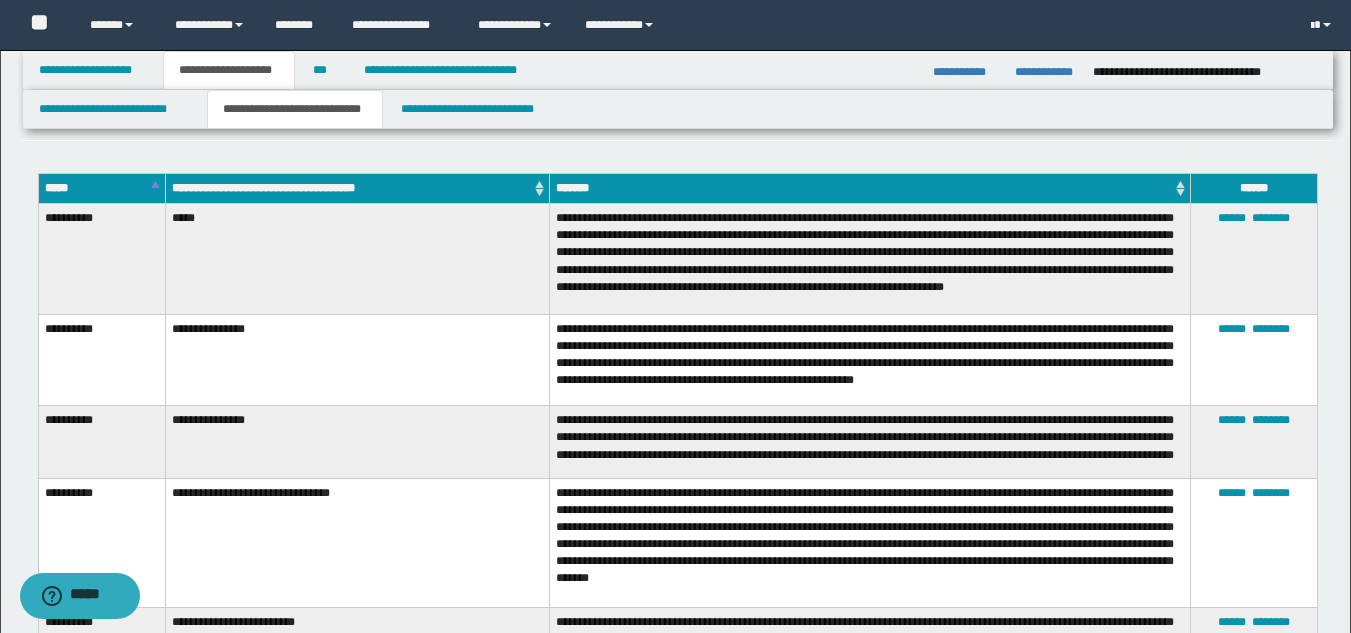 scroll, scrollTop: 3343, scrollLeft: 0, axis: vertical 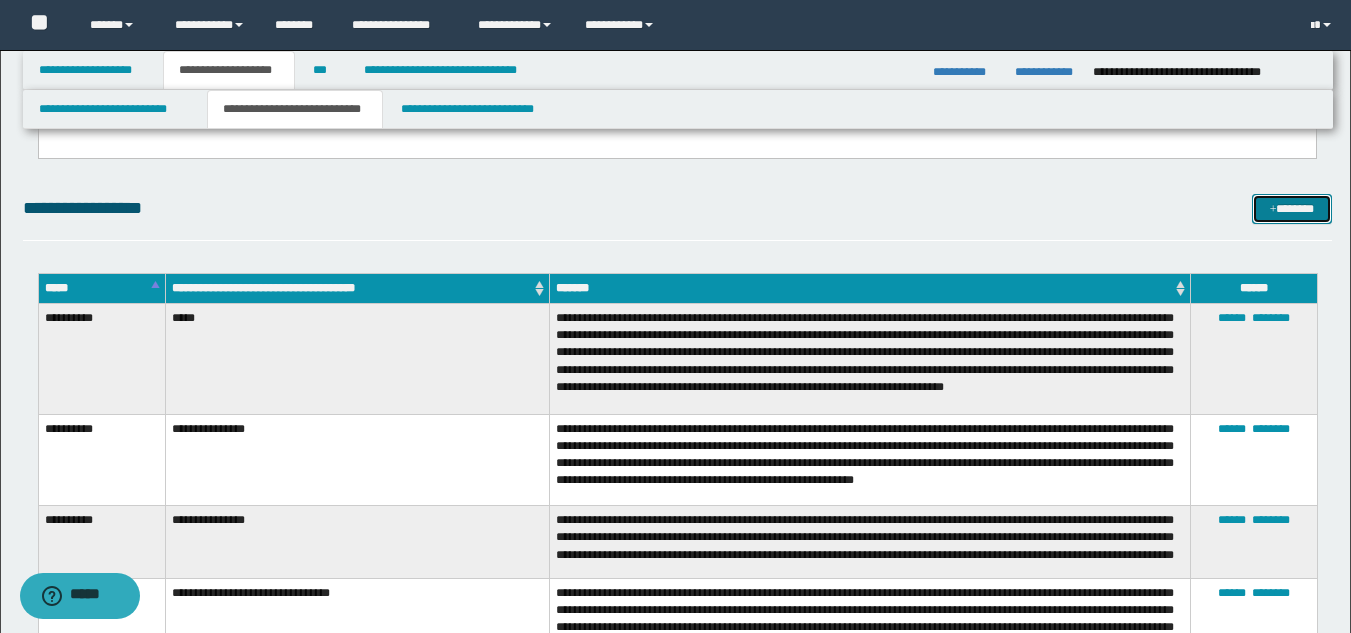 click on "*******" at bounding box center (1292, 209) 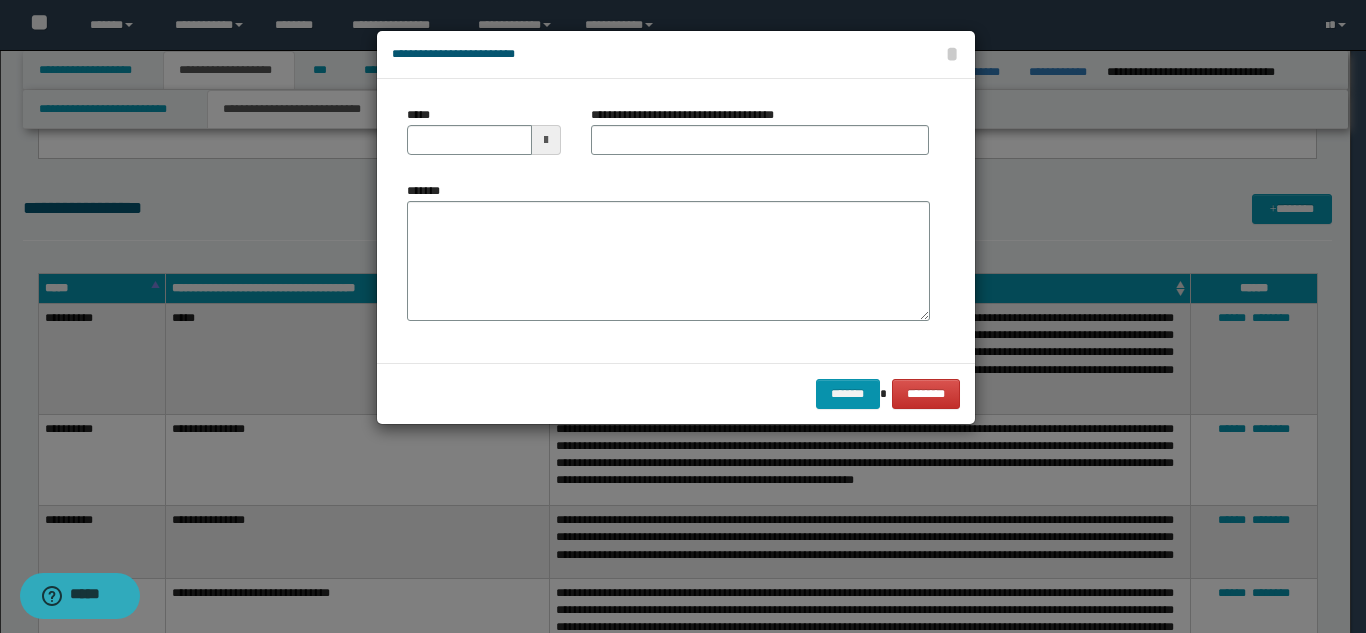 scroll, scrollTop: 0, scrollLeft: 0, axis: both 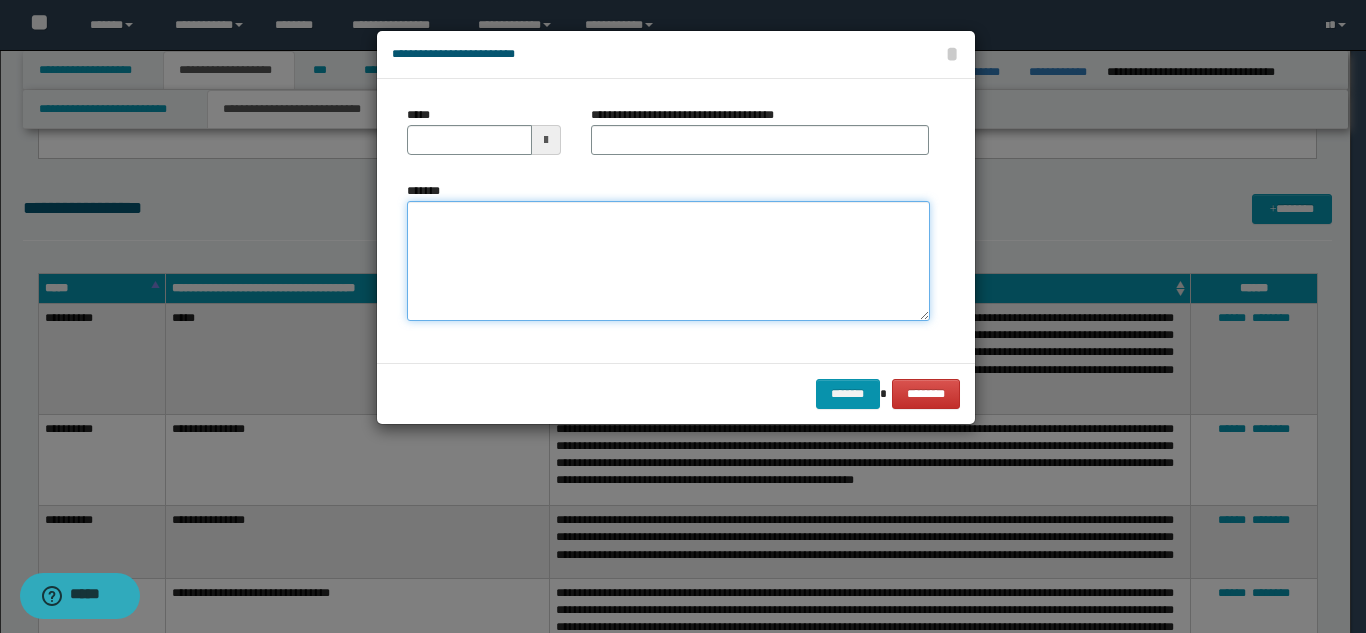 click on "*******" at bounding box center [668, 261] 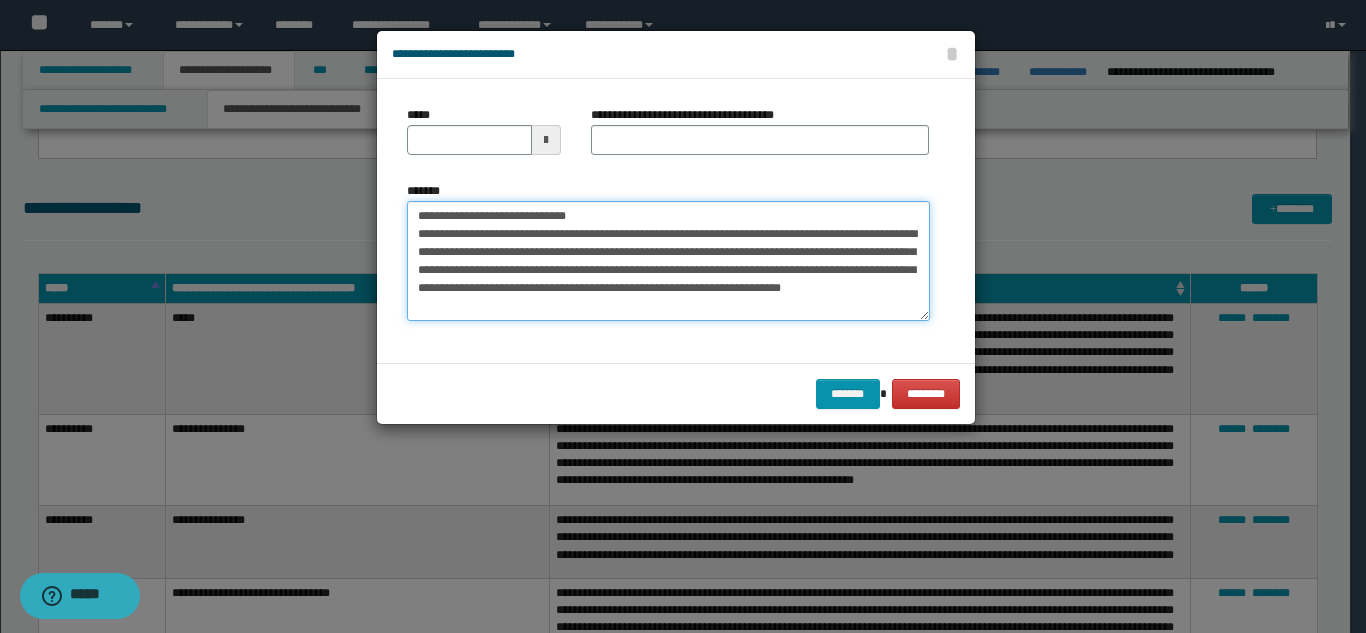 scroll, scrollTop: 0, scrollLeft: 0, axis: both 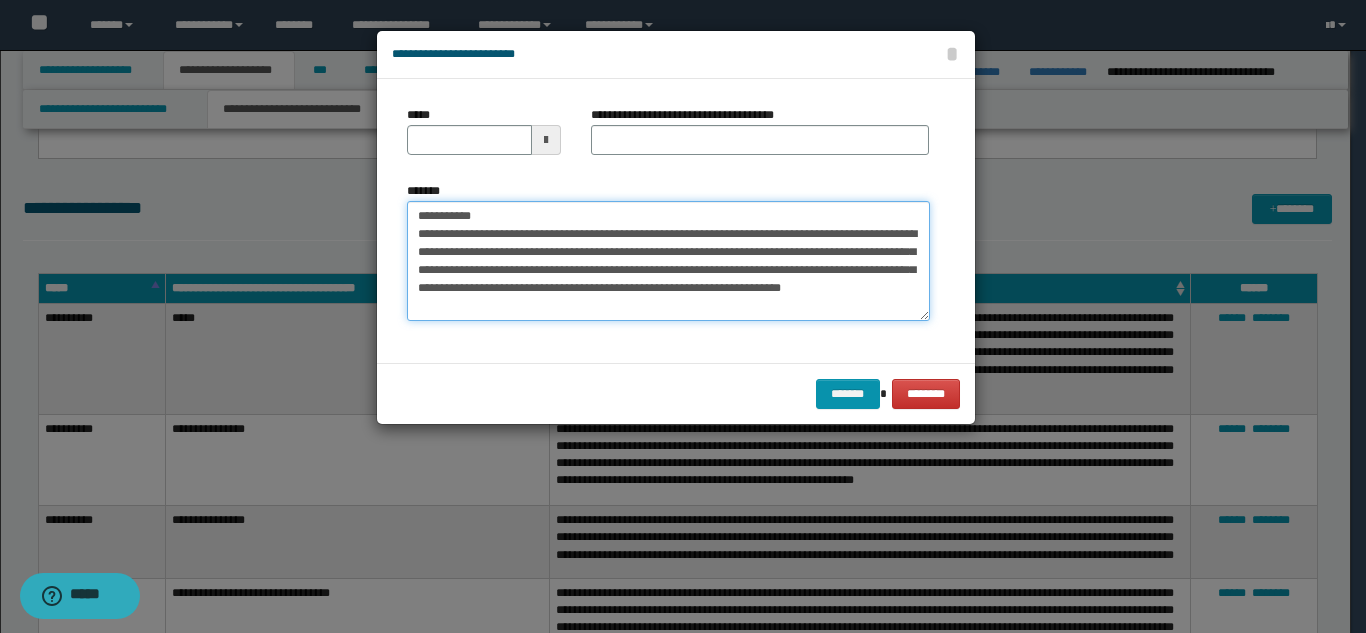 drag, startPoint x: 611, startPoint y: 220, endPoint x: 569, endPoint y: 158, distance: 74.88658 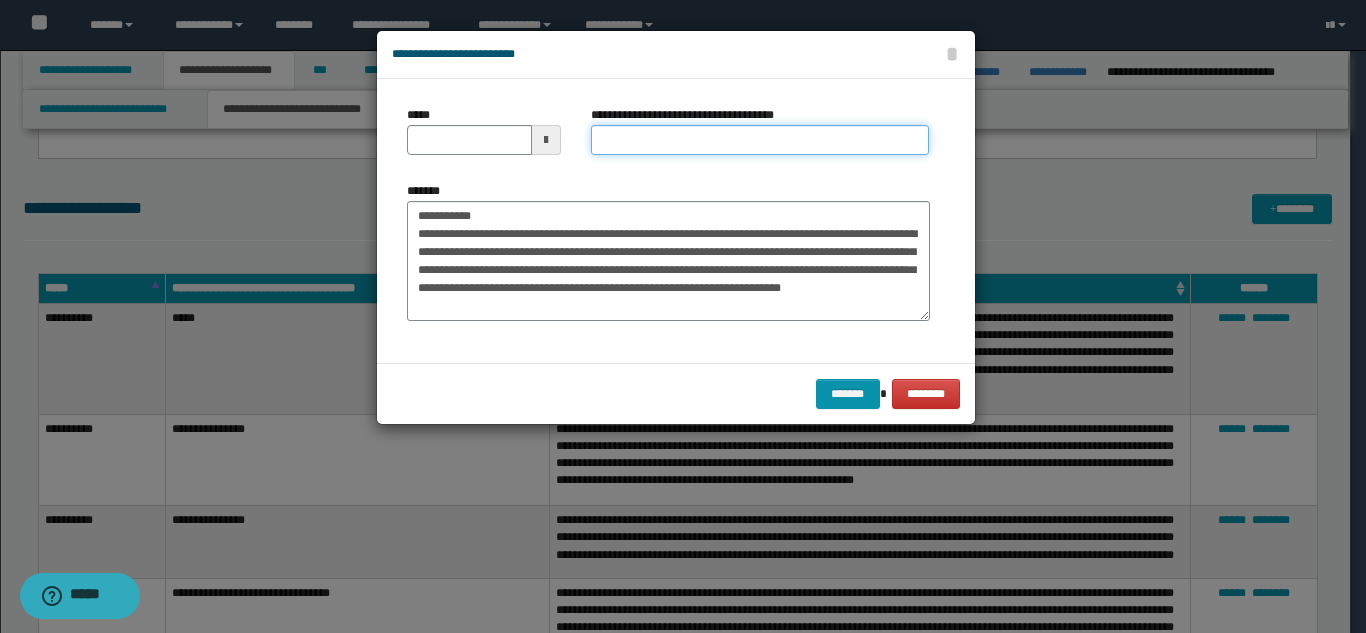 click on "**********" at bounding box center (760, 140) 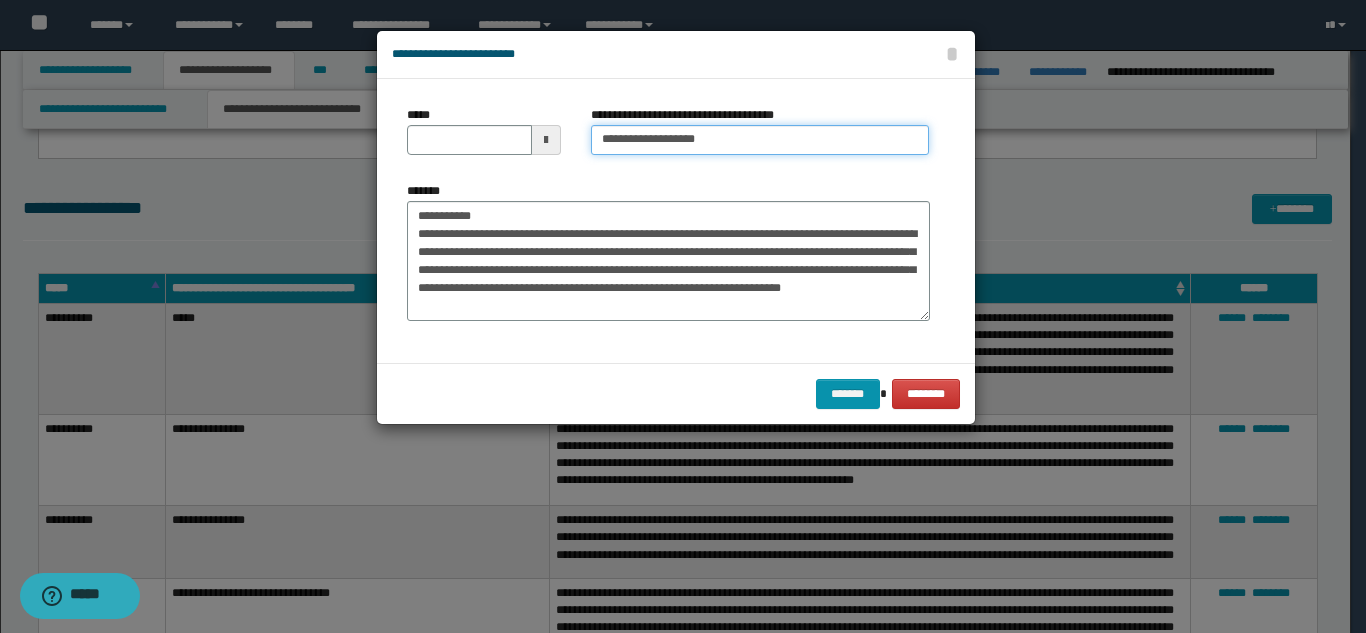 type on "**********" 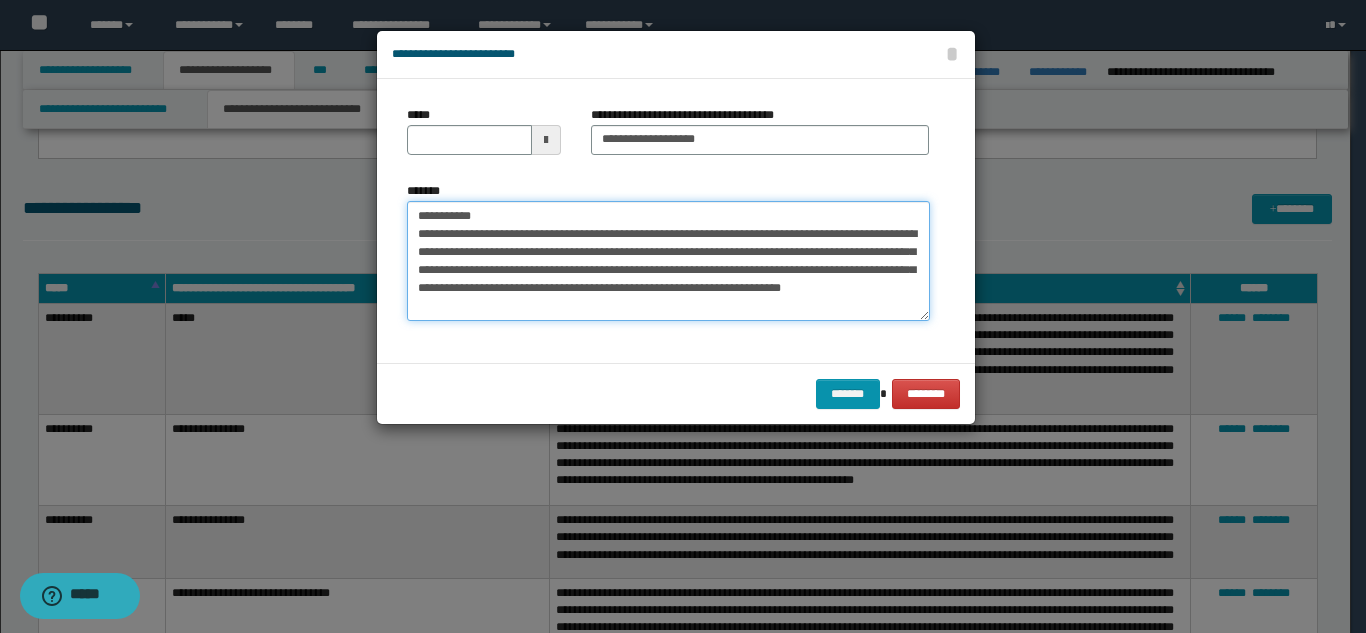 drag, startPoint x: 484, startPoint y: 215, endPoint x: 409, endPoint y: 208, distance: 75.32596 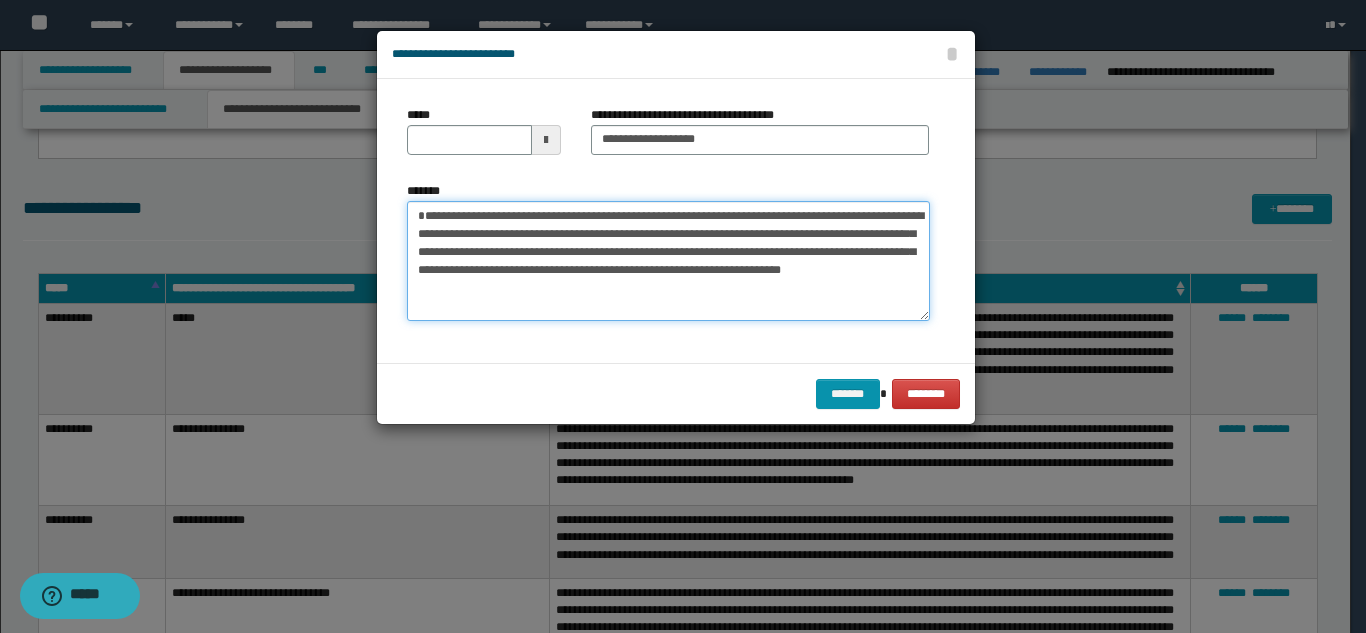 type on "**********" 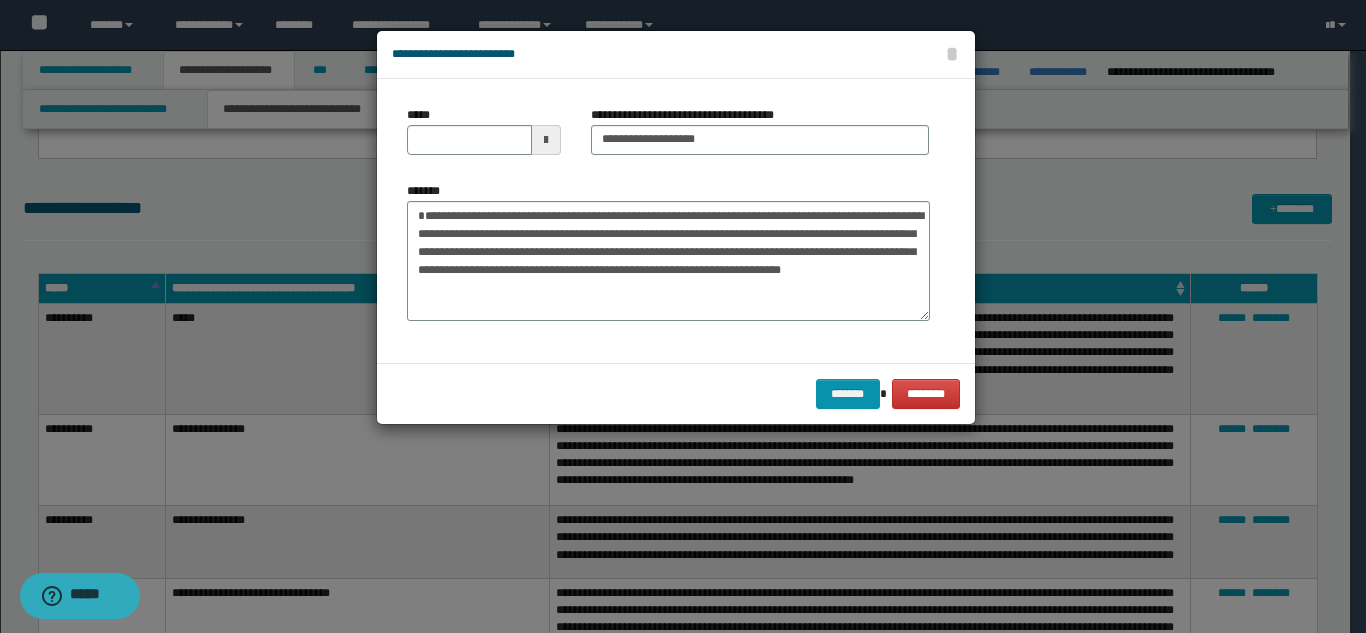 click on "*****" at bounding box center [484, 138] 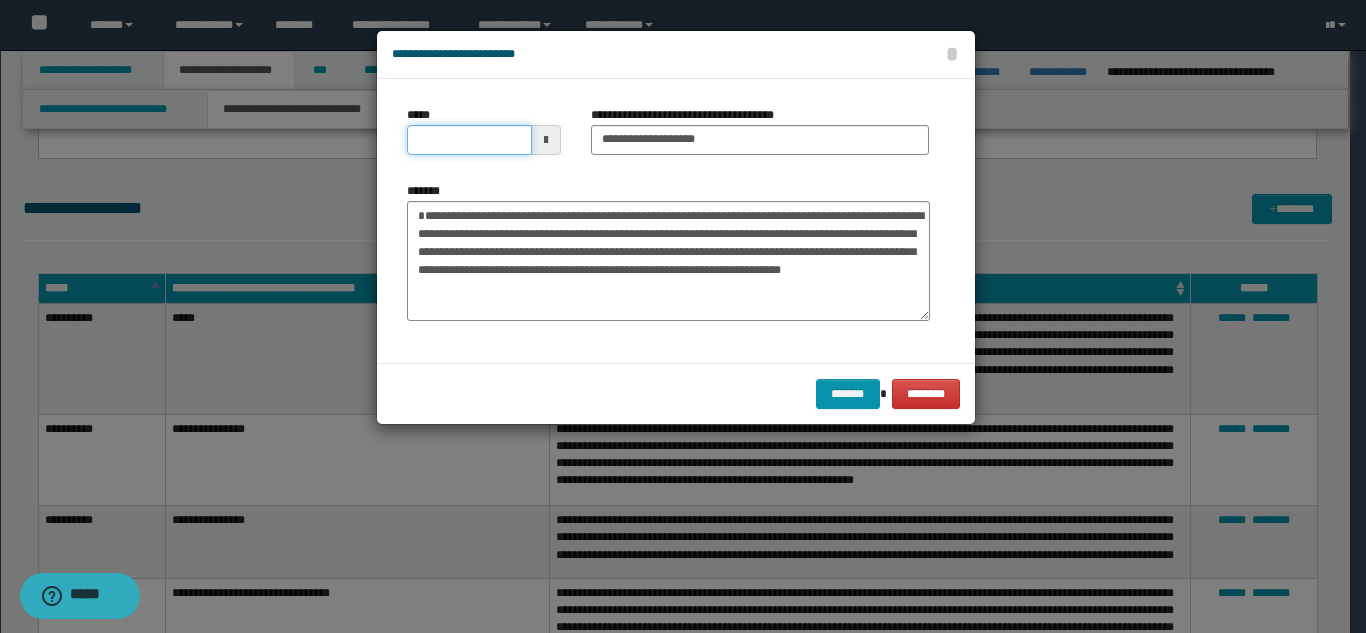 click on "*****" at bounding box center (469, 140) 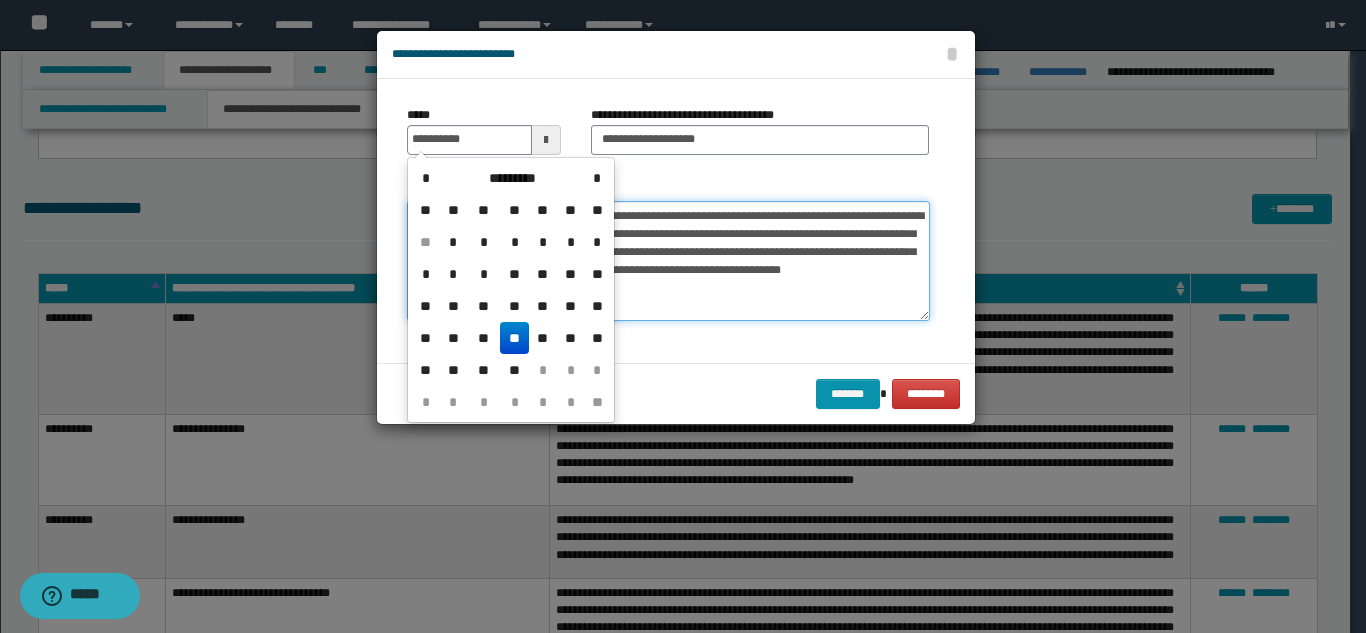 type on "**********" 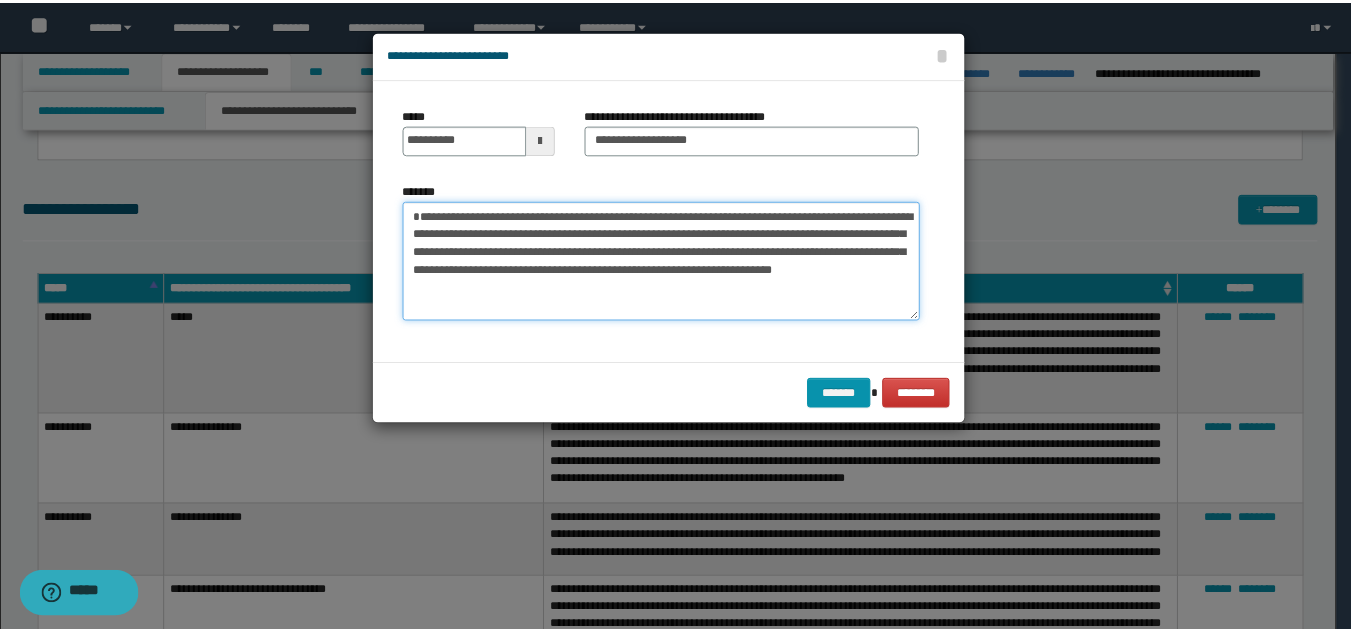 scroll, scrollTop: 18, scrollLeft: 0, axis: vertical 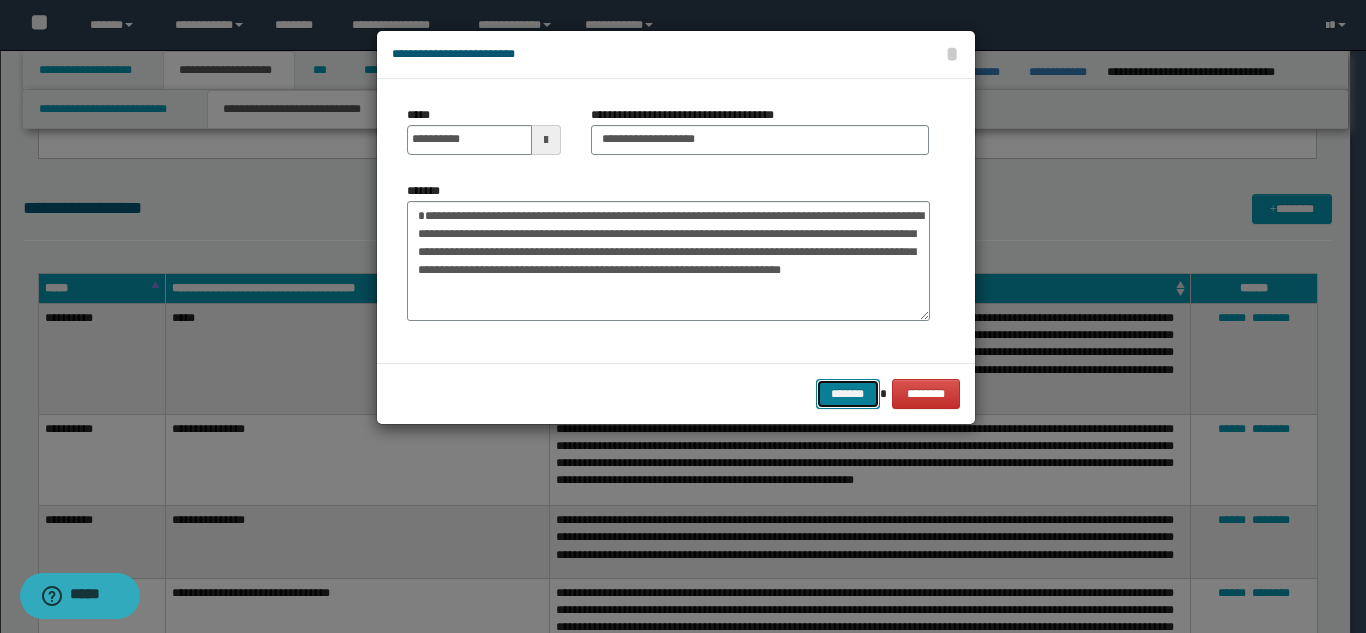 click on "*******" at bounding box center [848, 394] 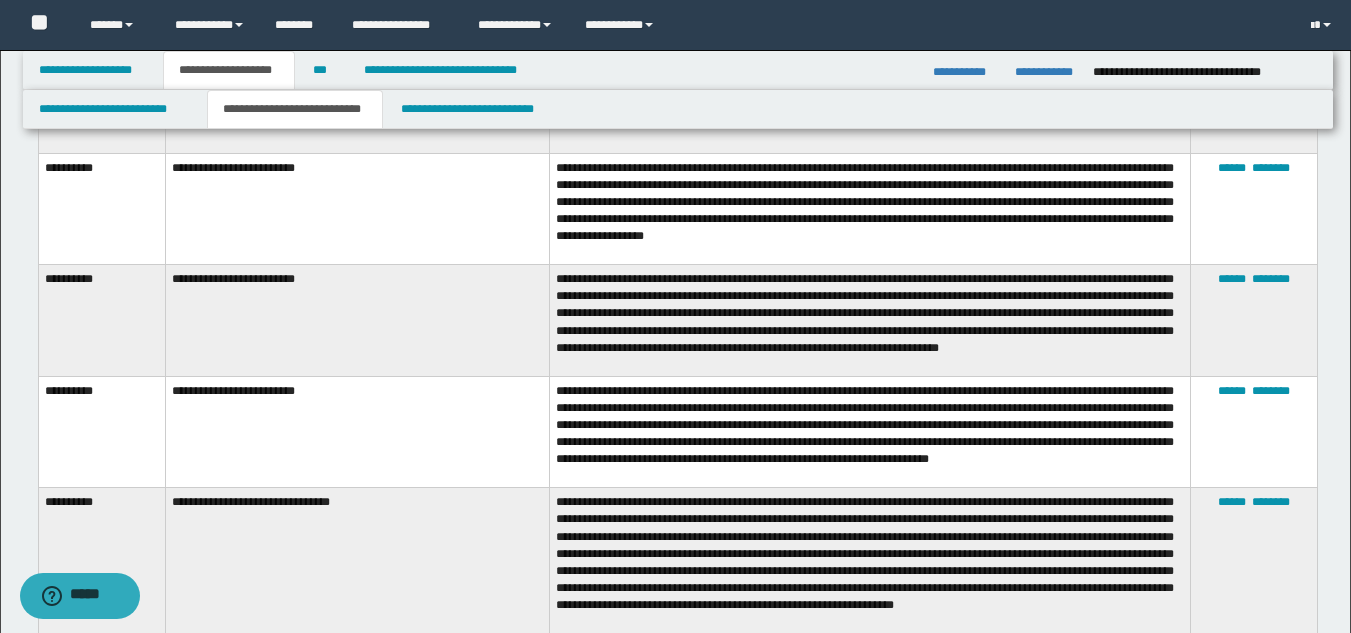 scroll, scrollTop: 4043, scrollLeft: 0, axis: vertical 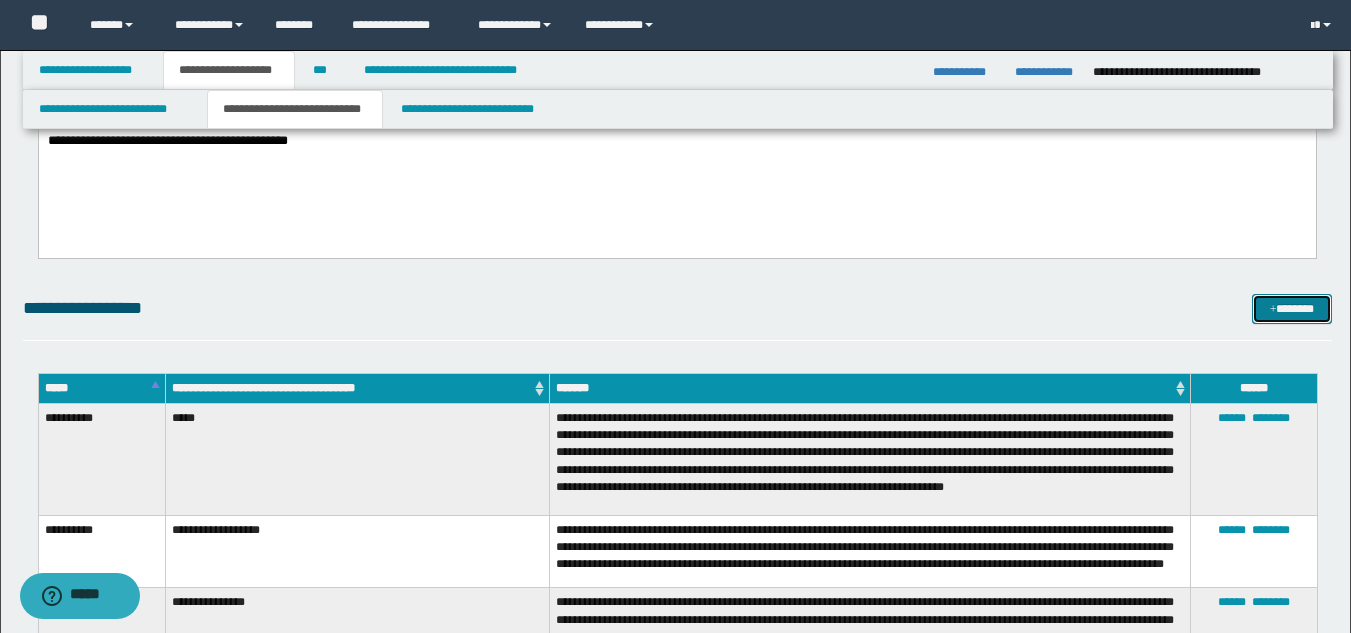 click on "*******" at bounding box center (1292, 309) 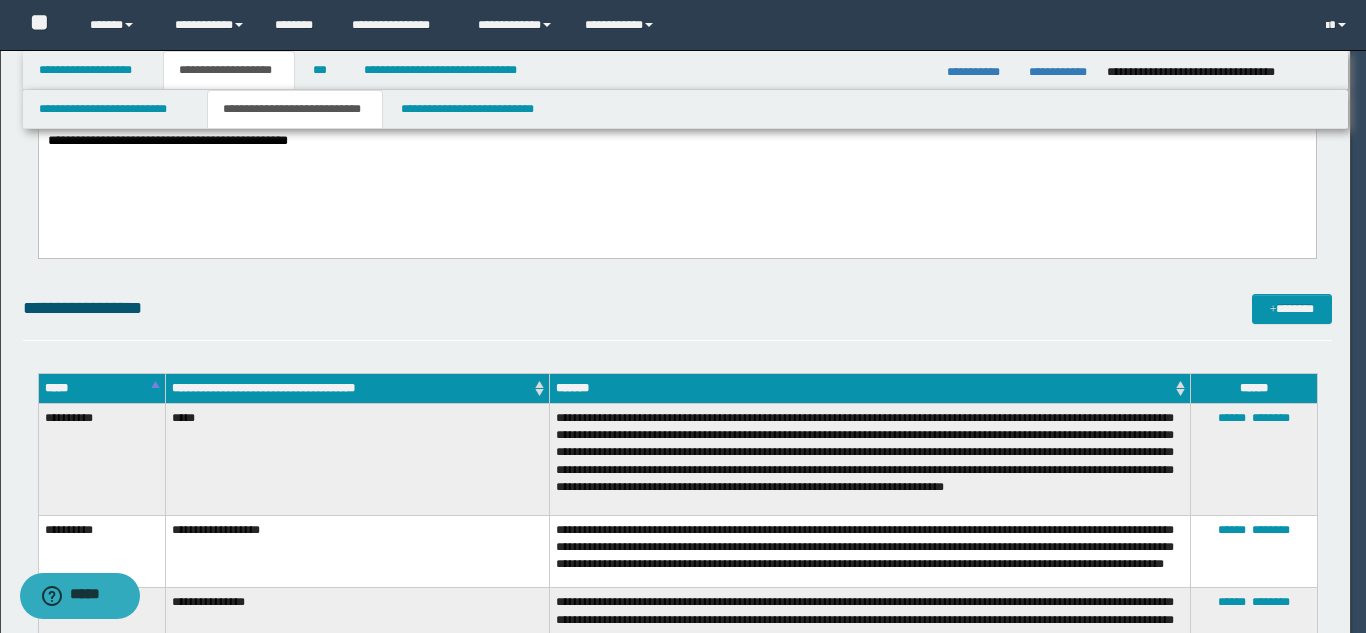 scroll, scrollTop: 0, scrollLeft: 0, axis: both 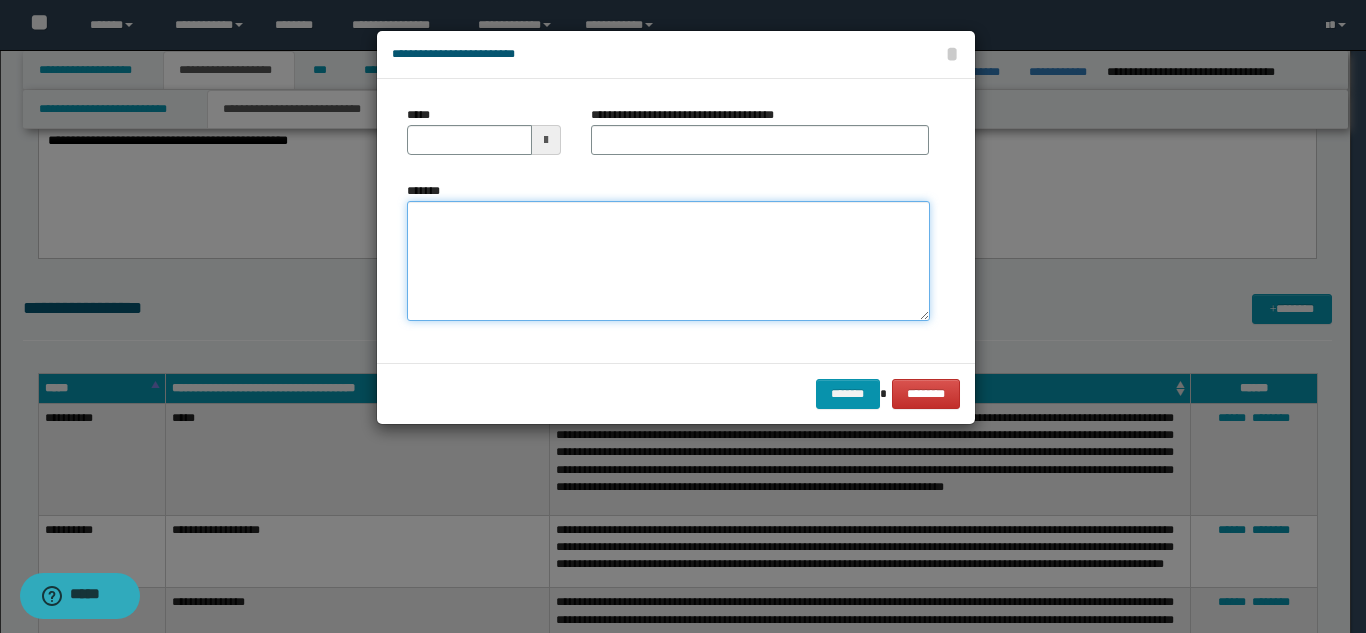 click on "*******" at bounding box center [668, 261] 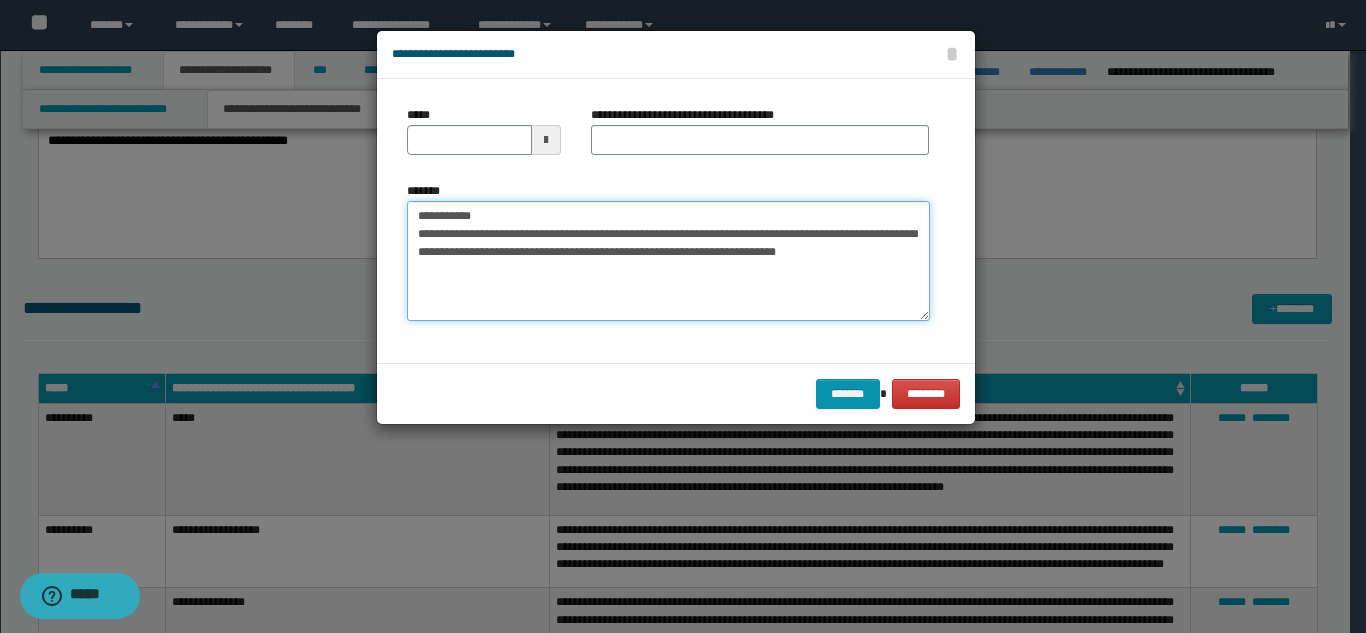 drag, startPoint x: 621, startPoint y: 219, endPoint x: 481, endPoint y: 214, distance: 140.08926 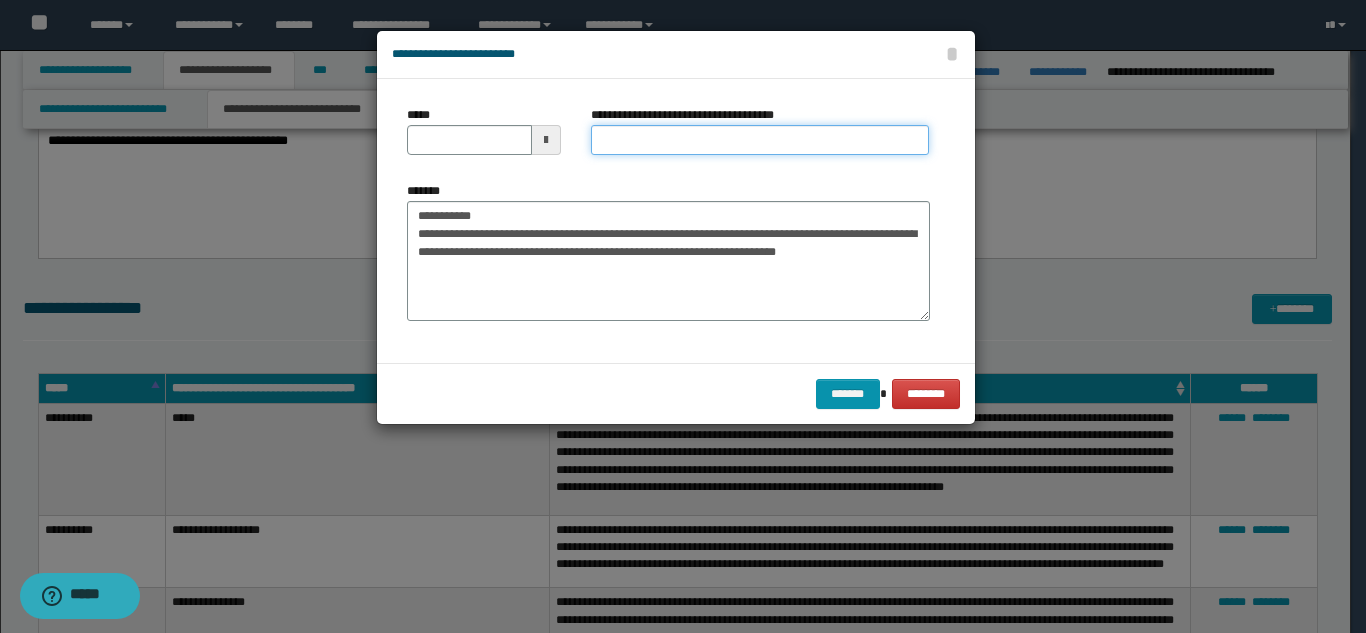 click on "**********" at bounding box center [760, 140] 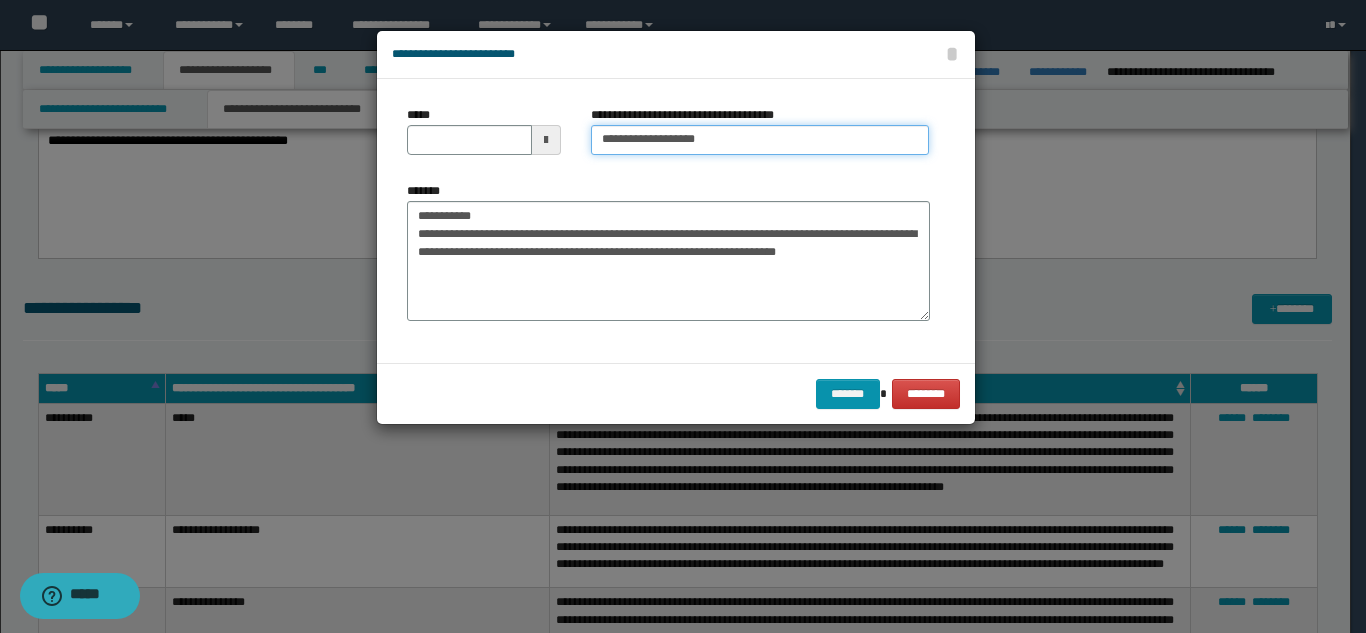 type on "**********" 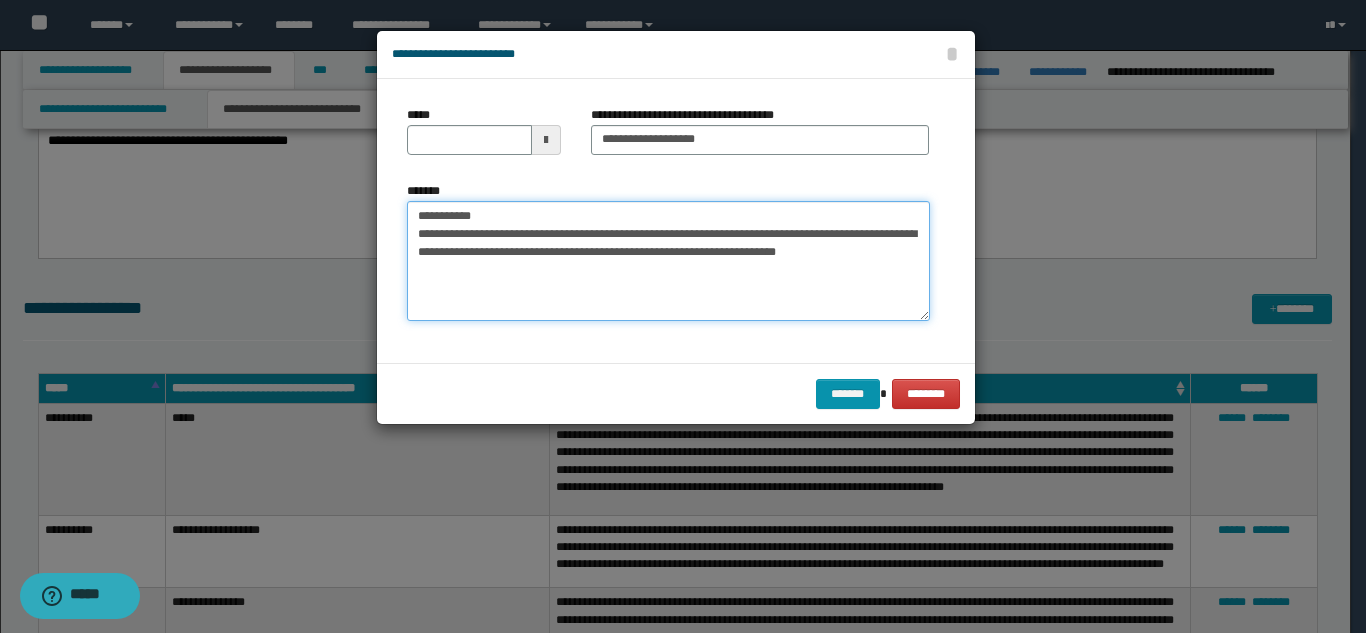 drag, startPoint x: 499, startPoint y: 203, endPoint x: 406, endPoint y: 205, distance: 93.0215 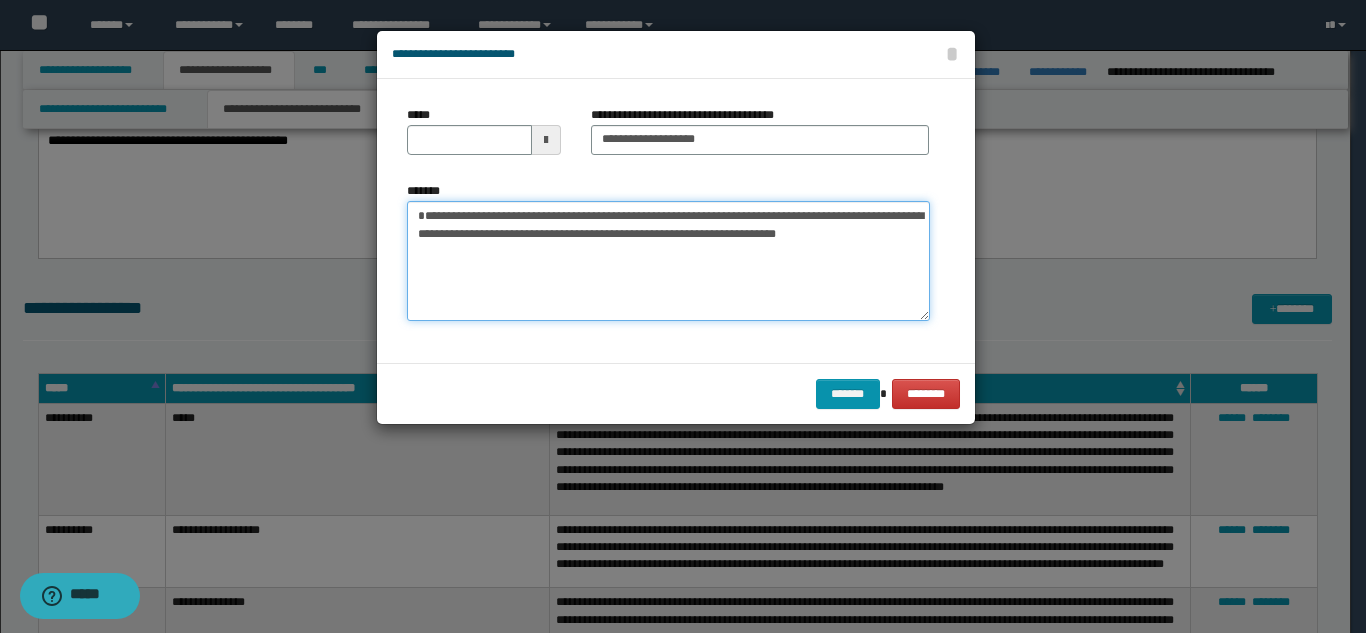 type on "**********" 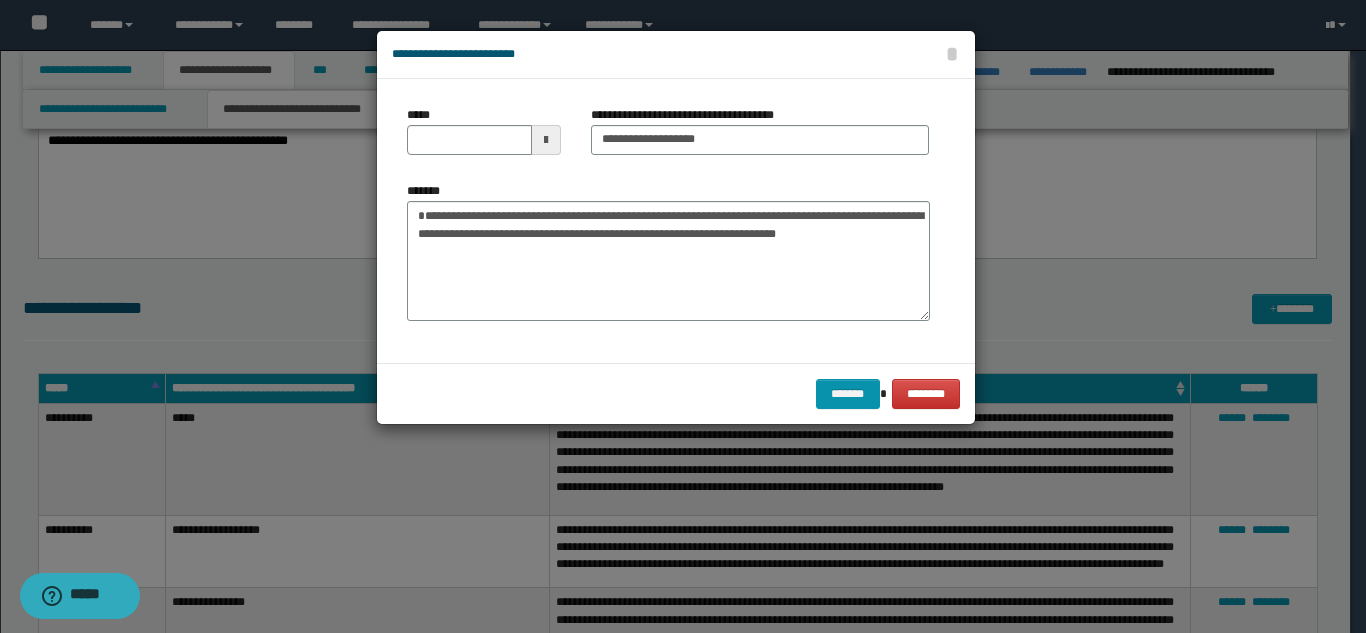 click on "*****" at bounding box center (484, 138) 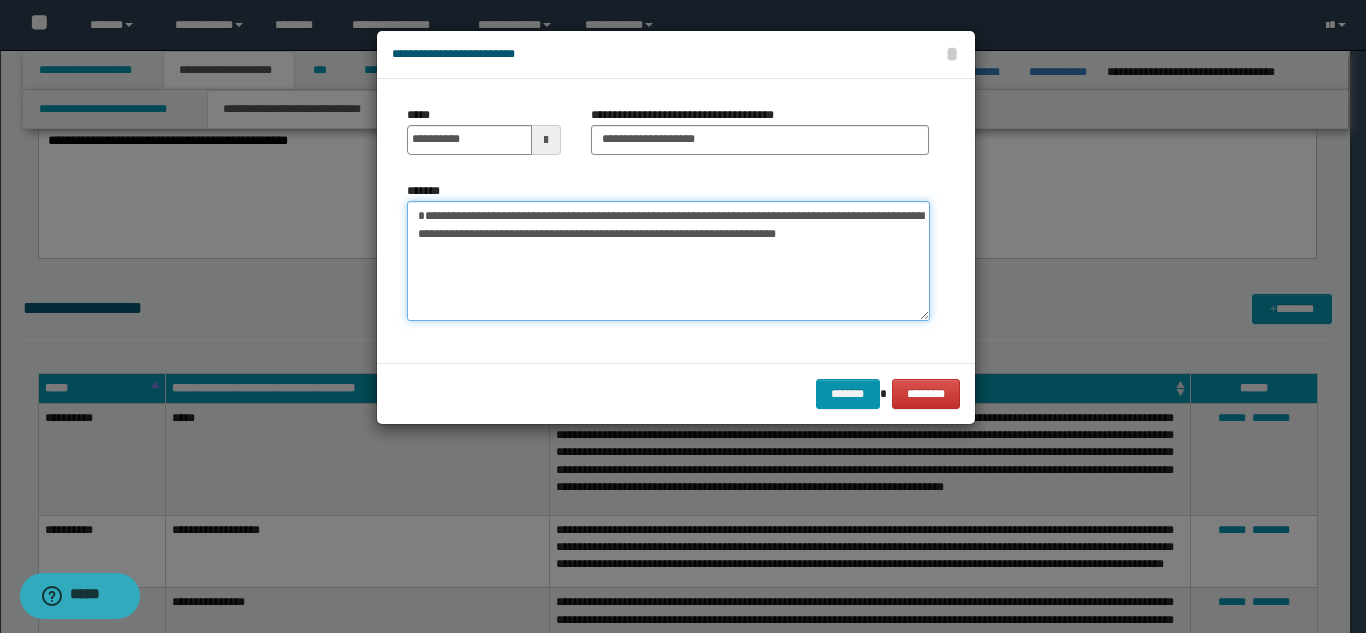 click on "**********" at bounding box center [668, 261] 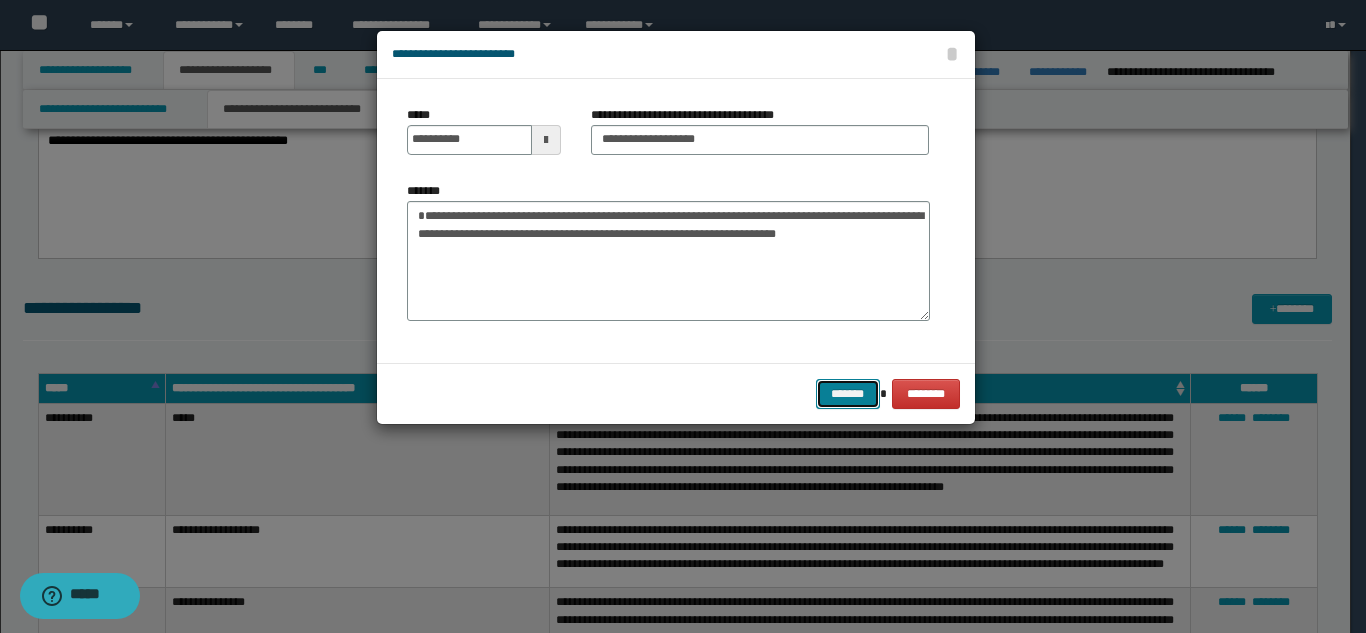click on "*******" at bounding box center (848, 394) 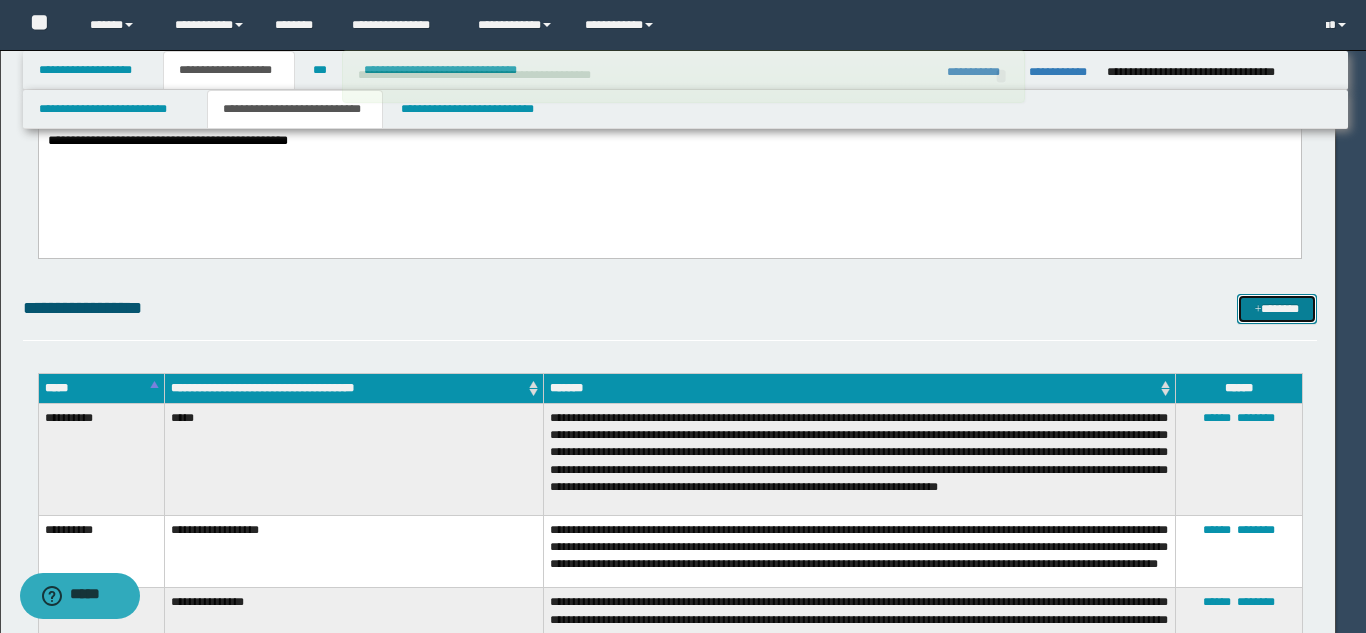 type 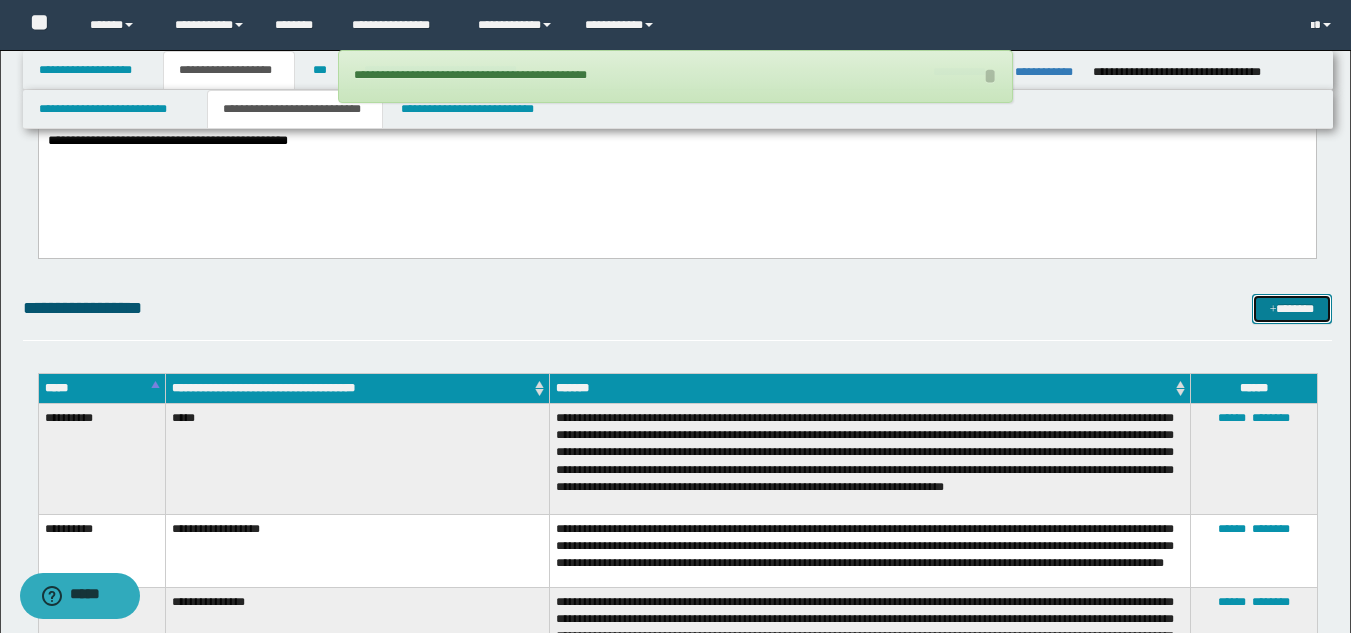 click on "*******" at bounding box center [1292, 309] 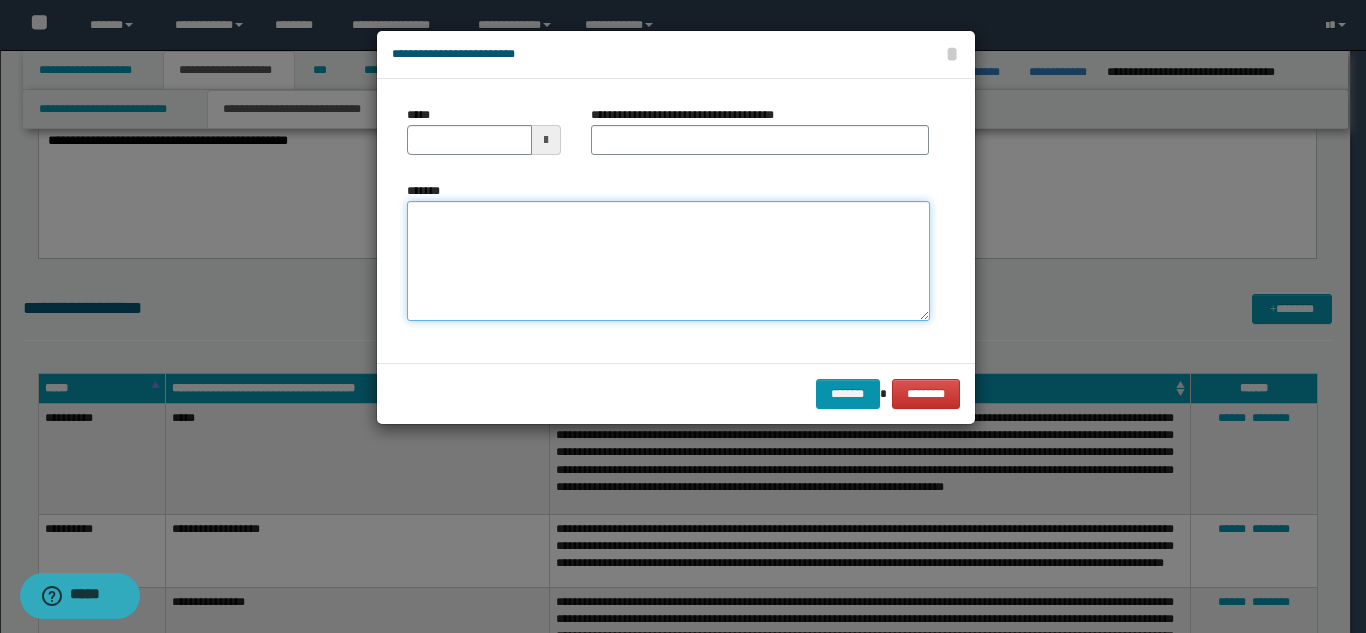 click on "*******" at bounding box center [668, 261] 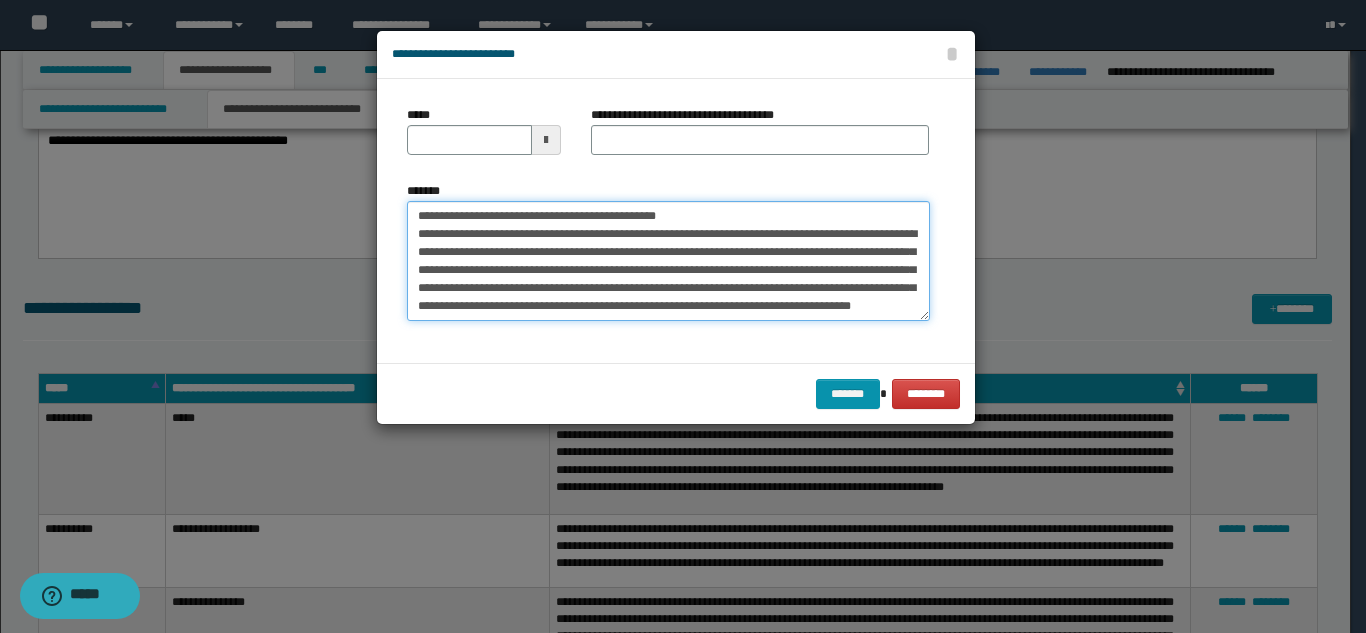 scroll, scrollTop: 0, scrollLeft: 0, axis: both 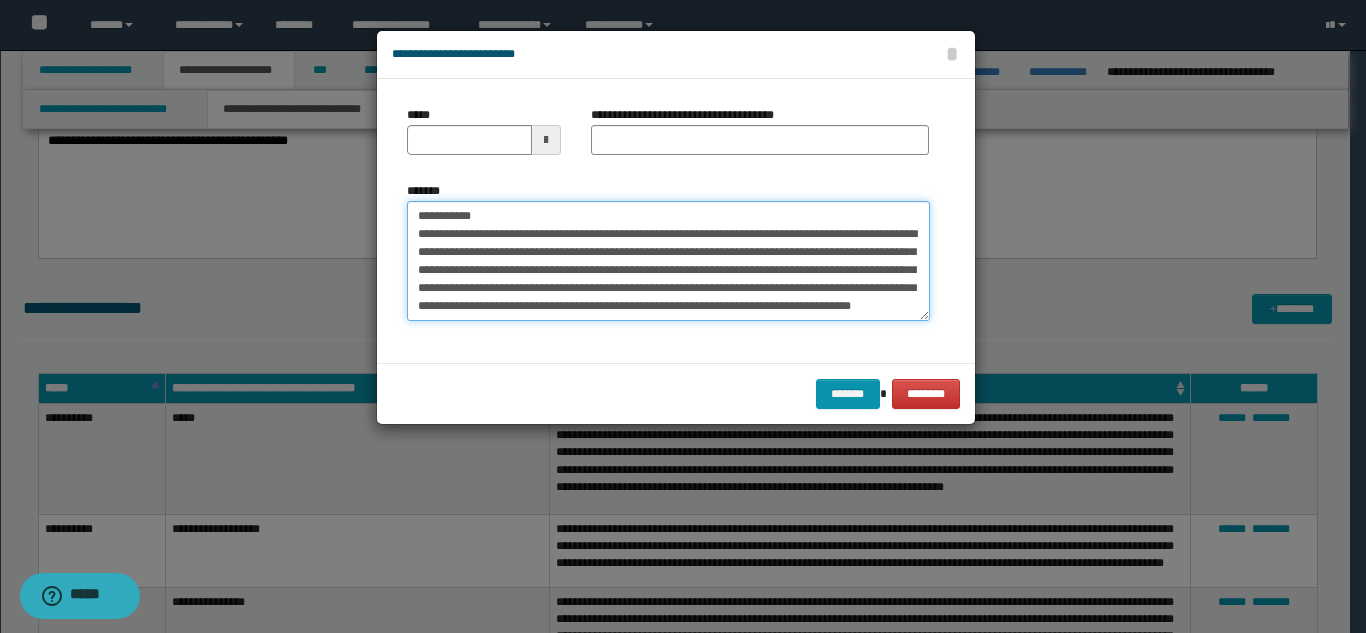 drag, startPoint x: 734, startPoint y: 216, endPoint x: 499, endPoint y: 199, distance: 235.61409 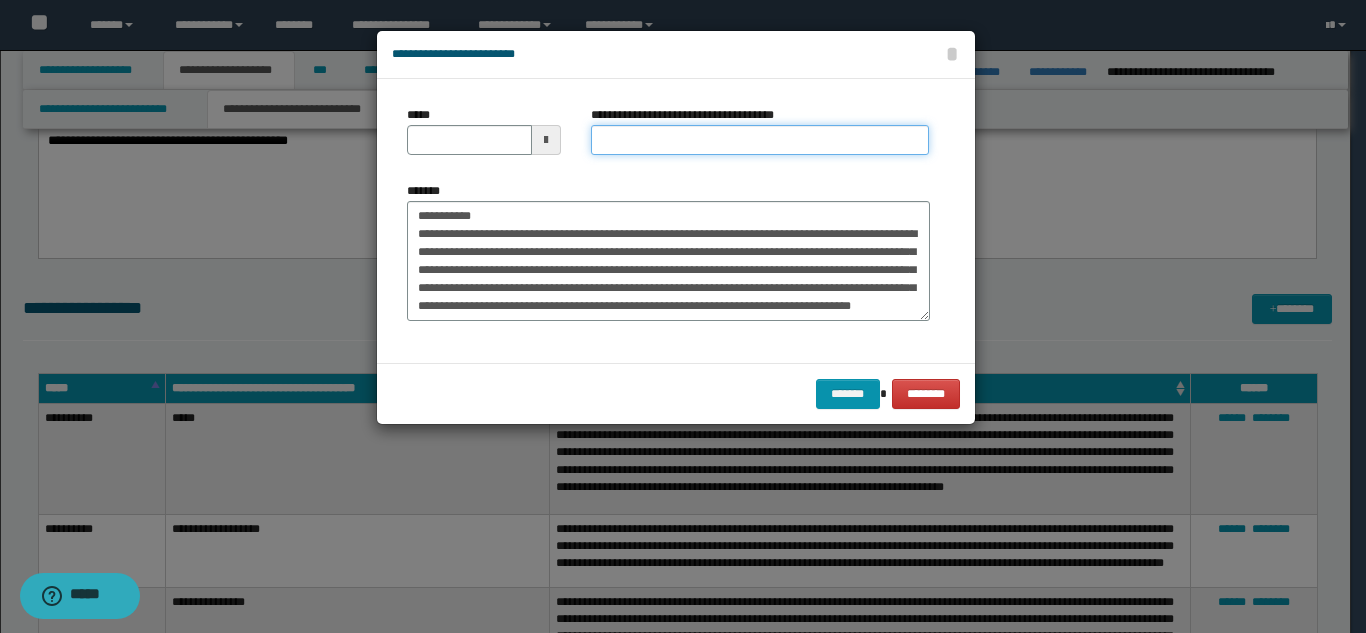 drag, startPoint x: 629, startPoint y: 145, endPoint x: 602, endPoint y: 154, distance: 28.460499 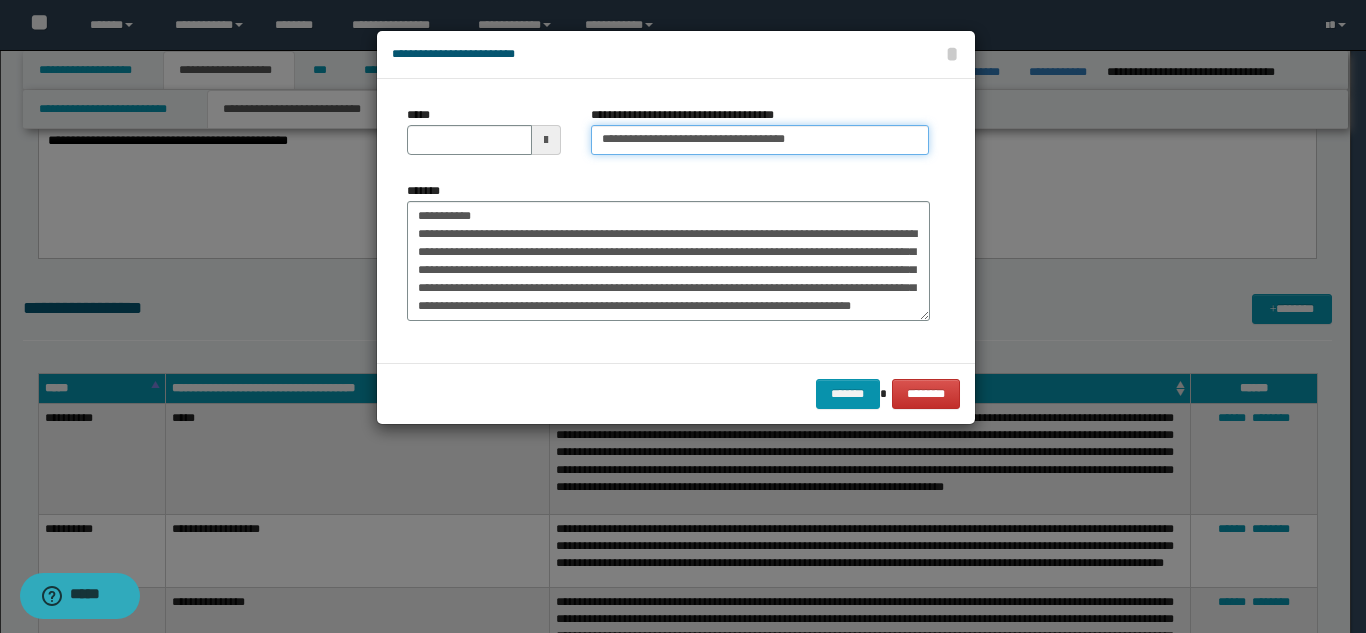 type on "**********" 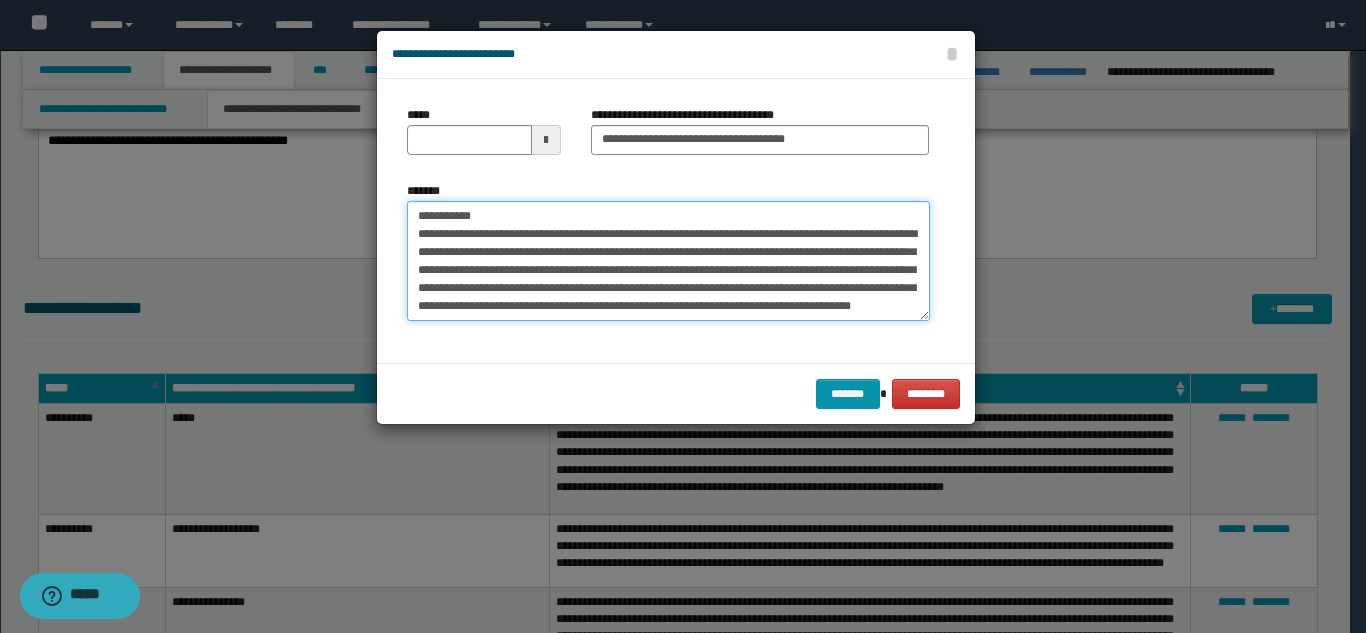 drag, startPoint x: 492, startPoint y: 203, endPoint x: 397, endPoint y: 207, distance: 95.084175 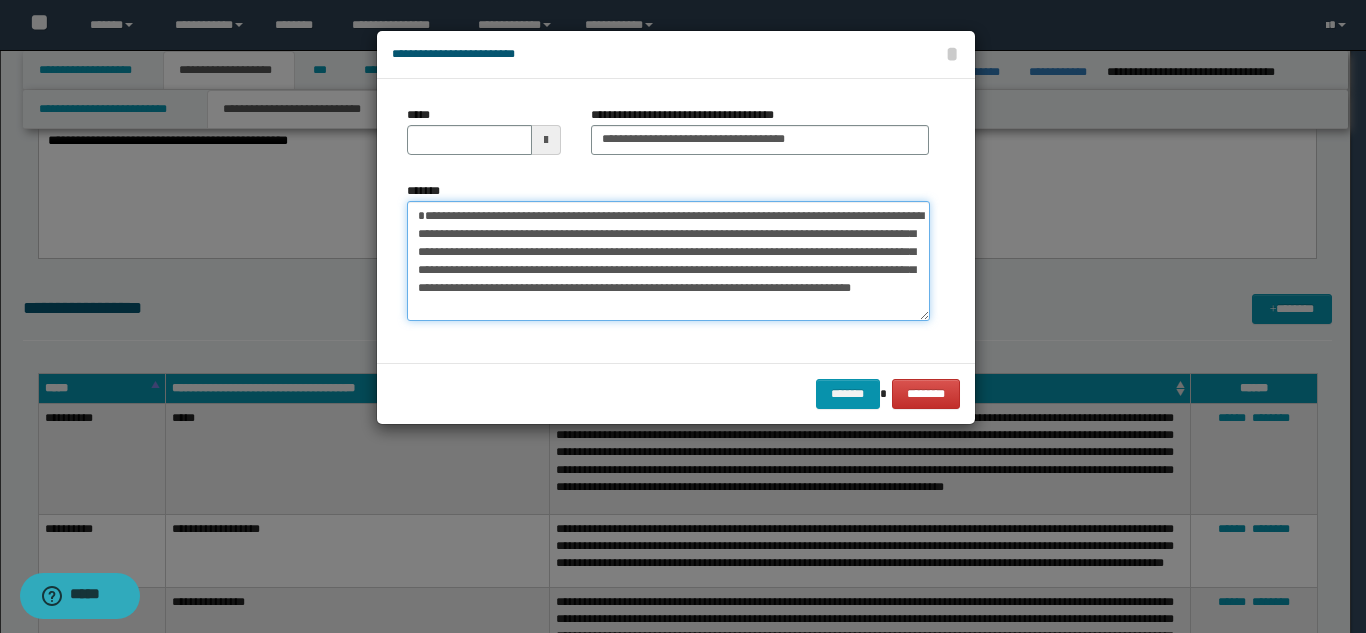 type 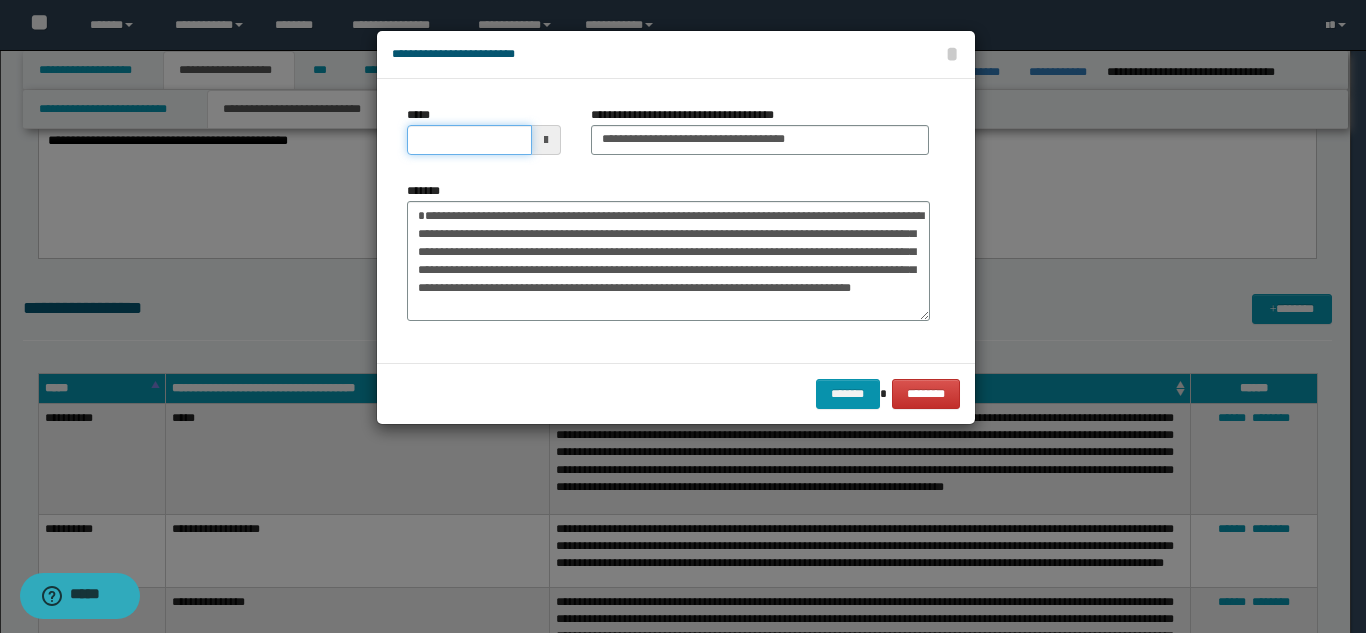 click on "*****" at bounding box center [469, 140] 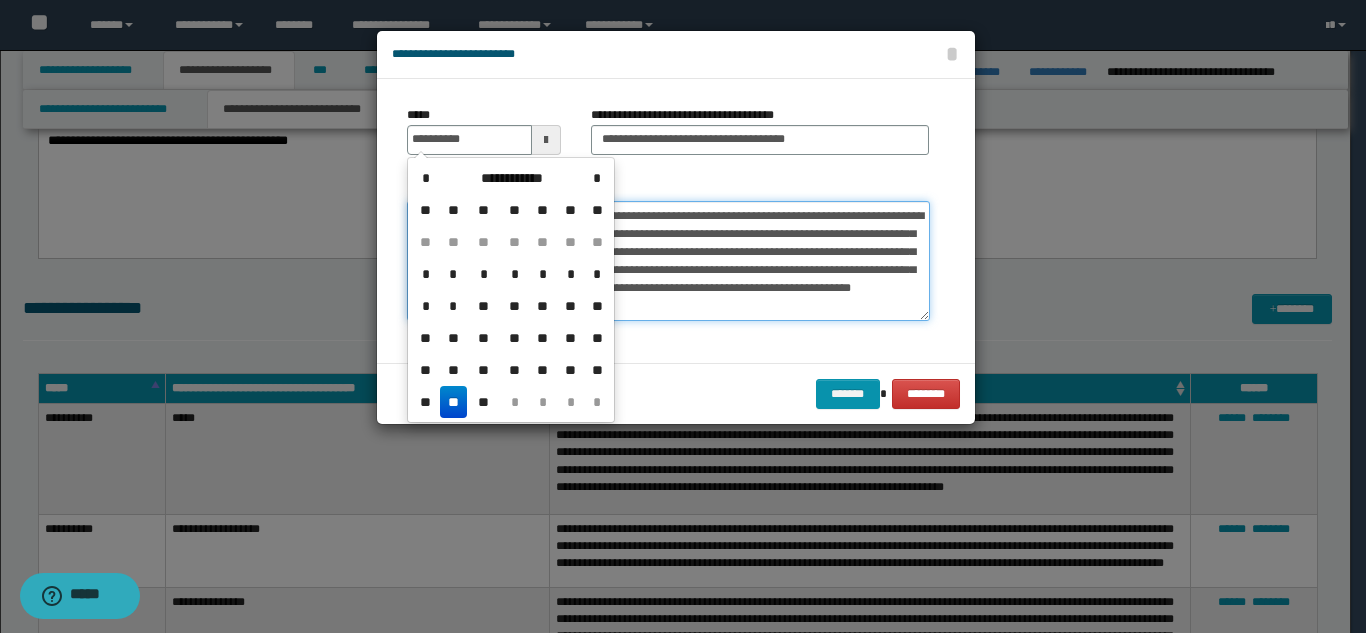 type on "**********" 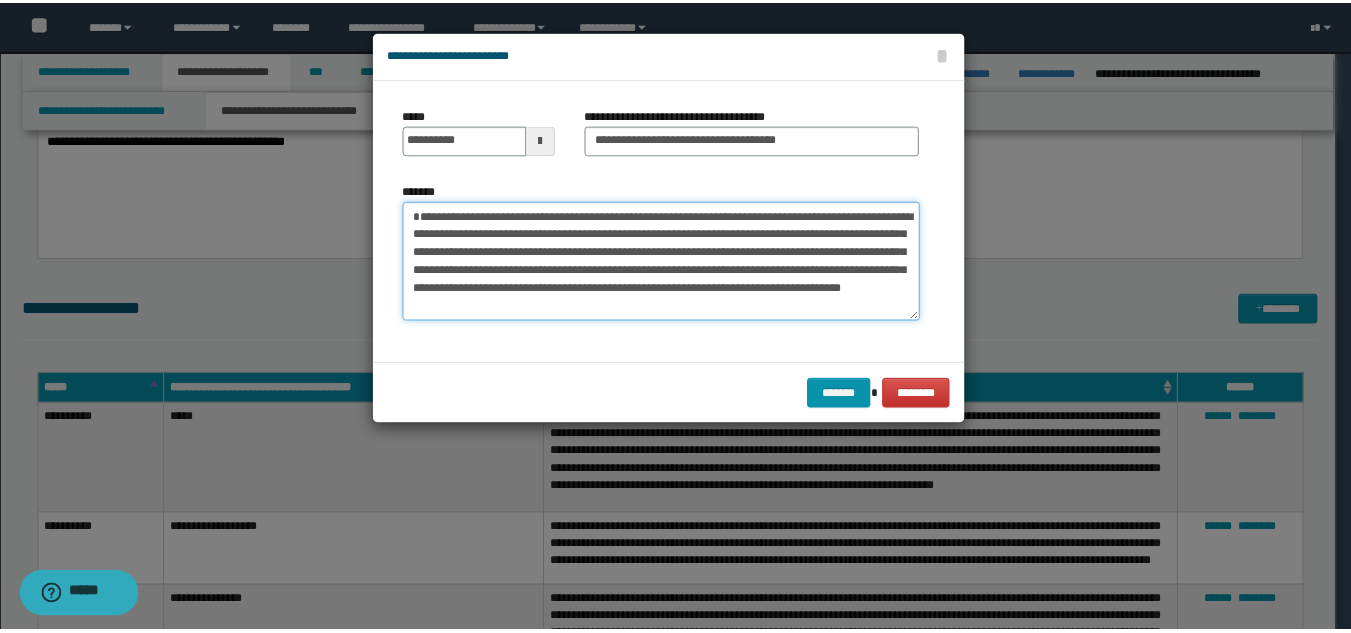scroll, scrollTop: 36, scrollLeft: 0, axis: vertical 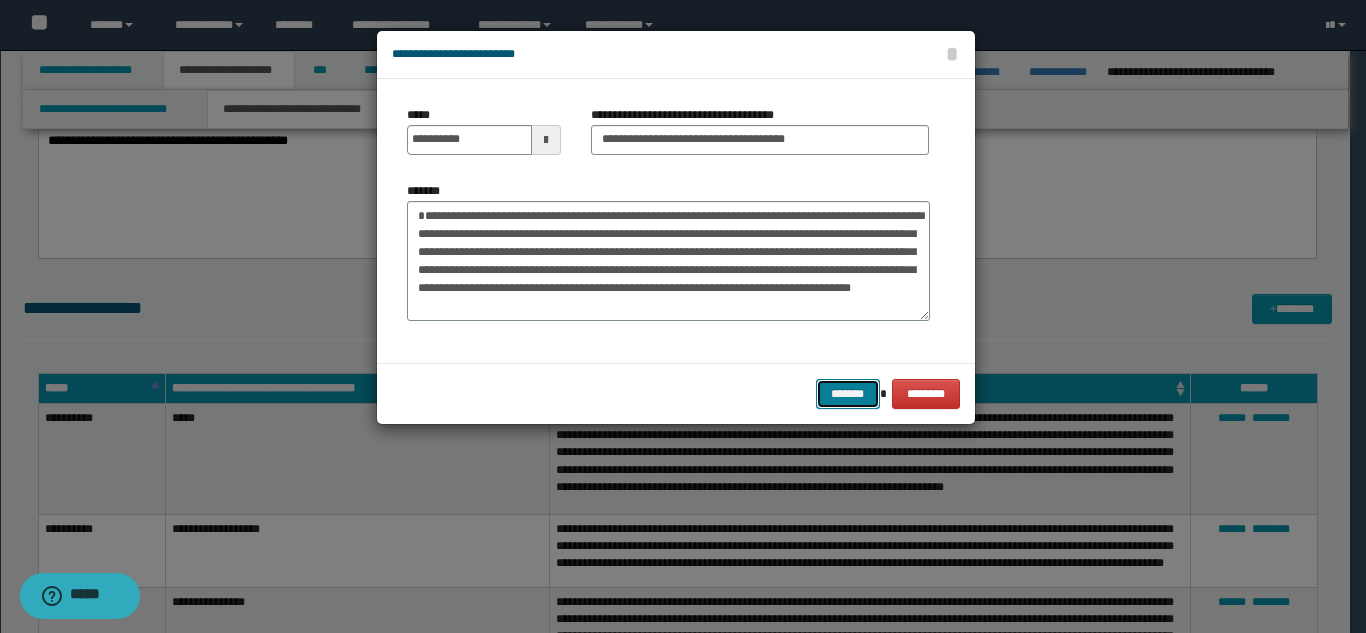 click on "*******" at bounding box center (848, 394) 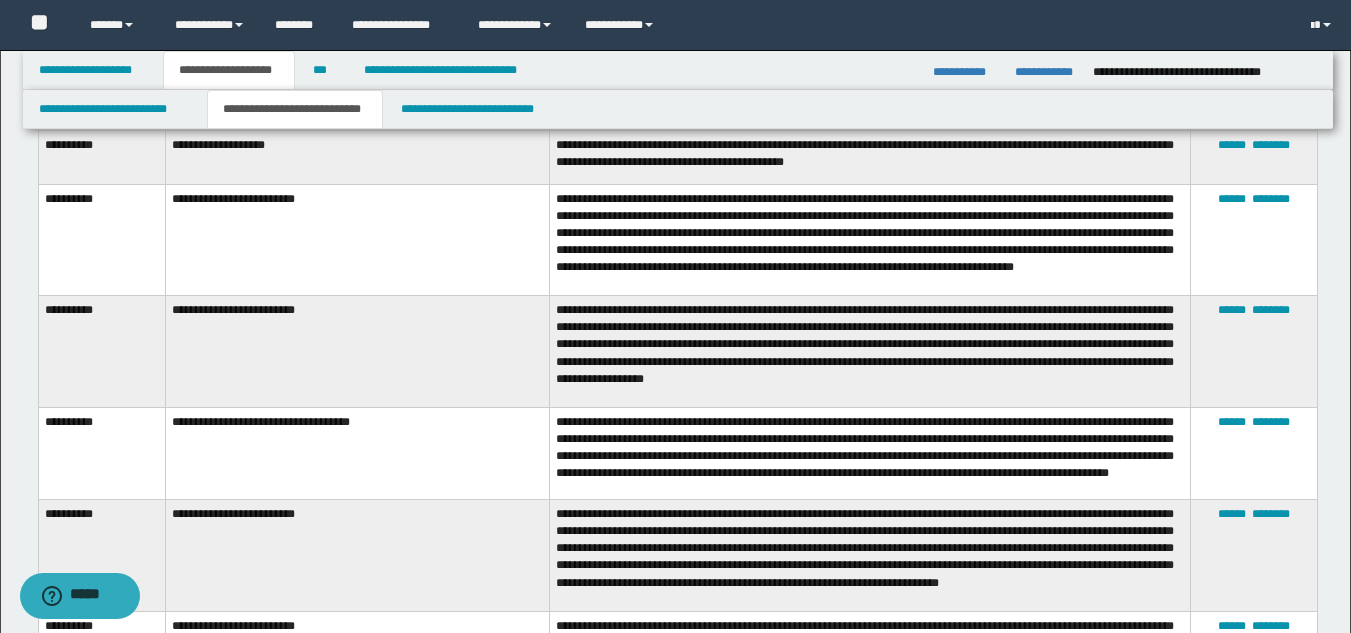 scroll, scrollTop: 3943, scrollLeft: 0, axis: vertical 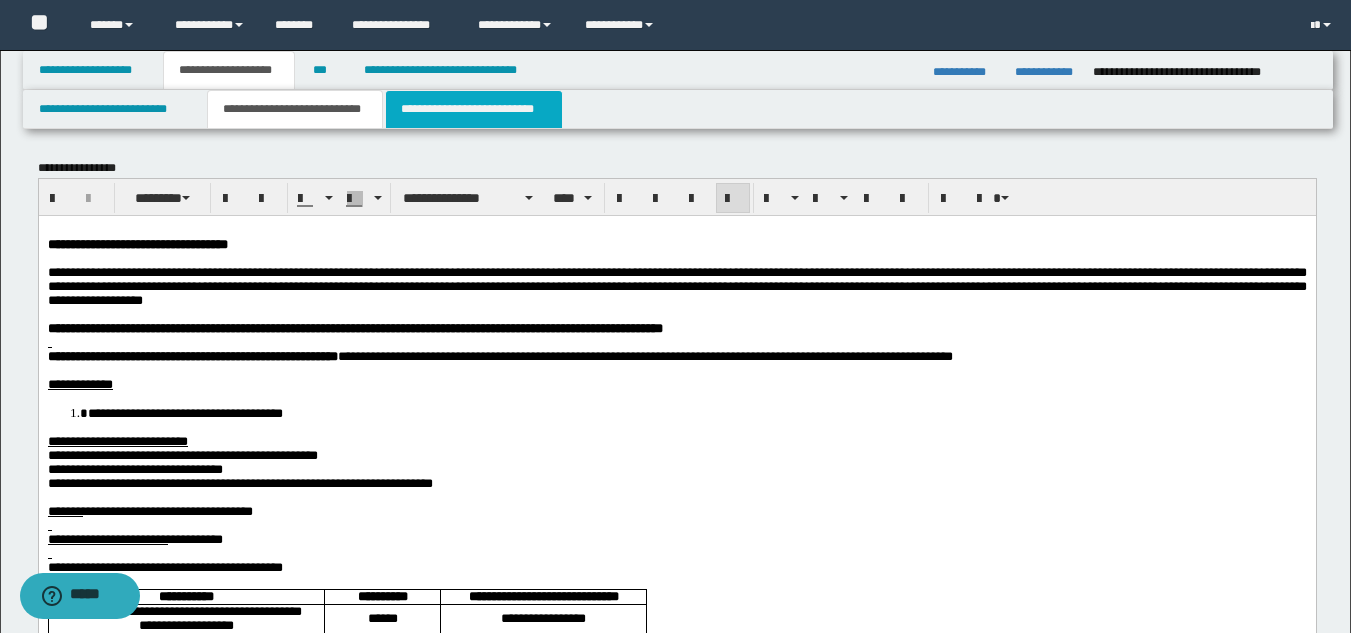 click on "**********" at bounding box center (474, 109) 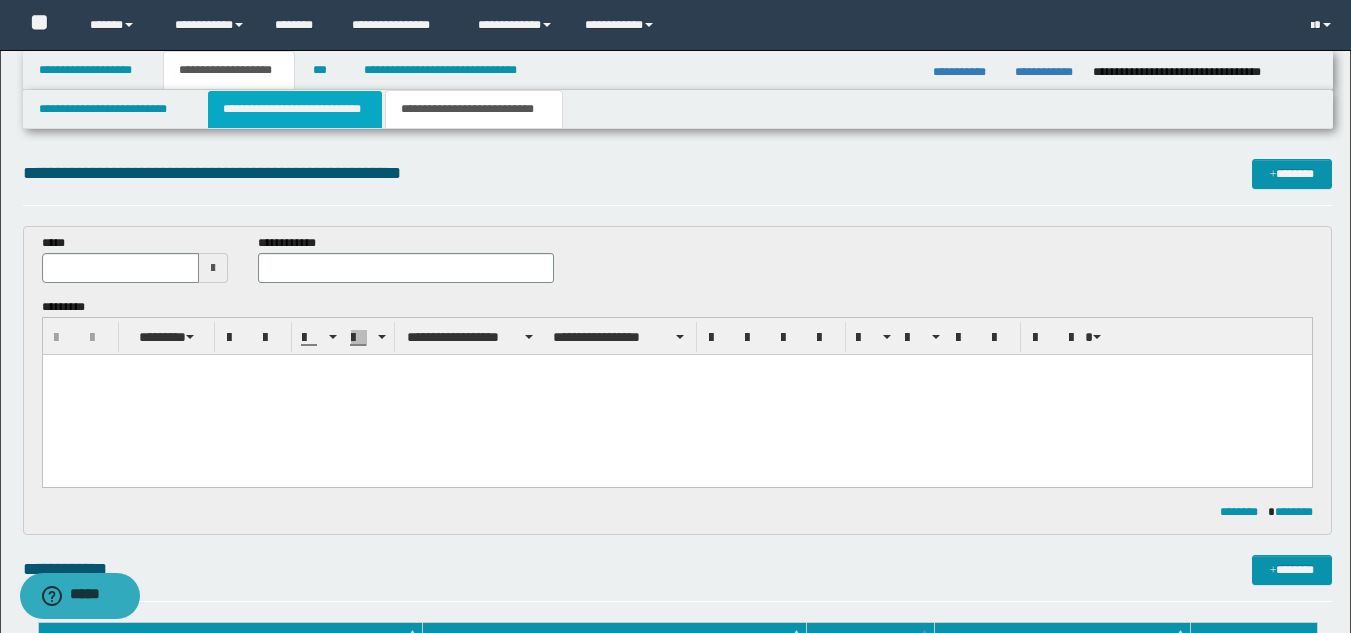 scroll, scrollTop: 0, scrollLeft: 0, axis: both 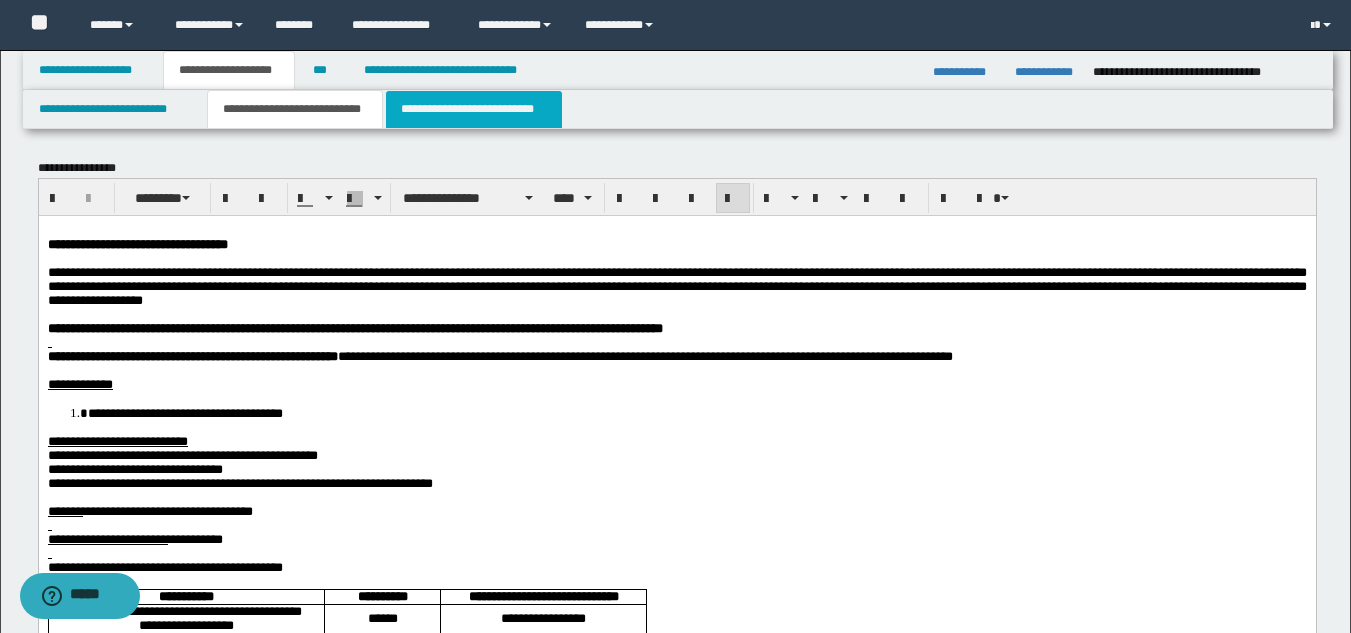 click on "**********" at bounding box center (474, 109) 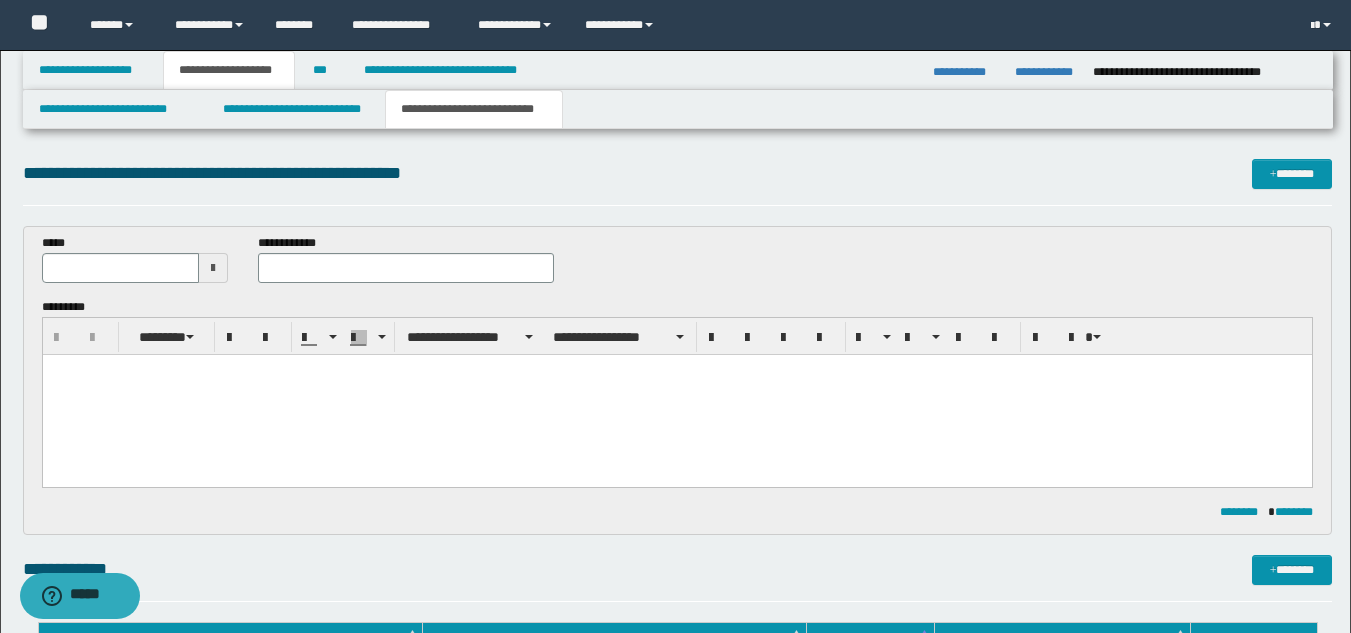 click at bounding box center [213, 268] 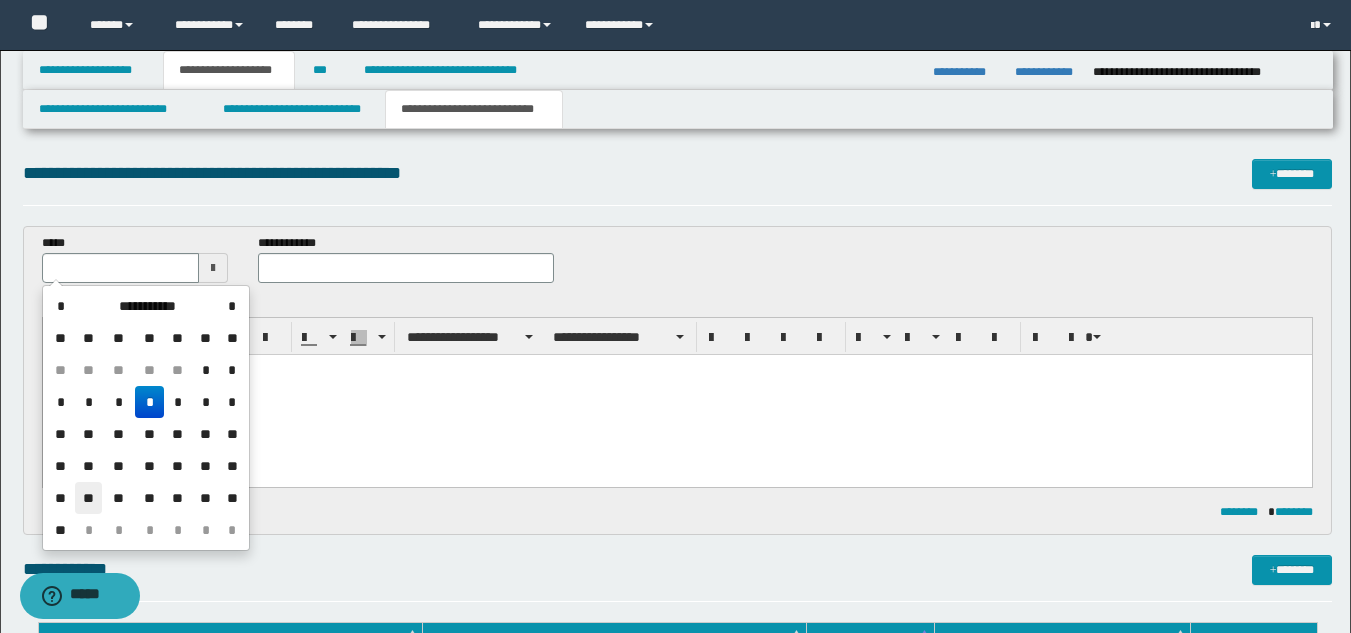 click on "**" at bounding box center [89, 498] 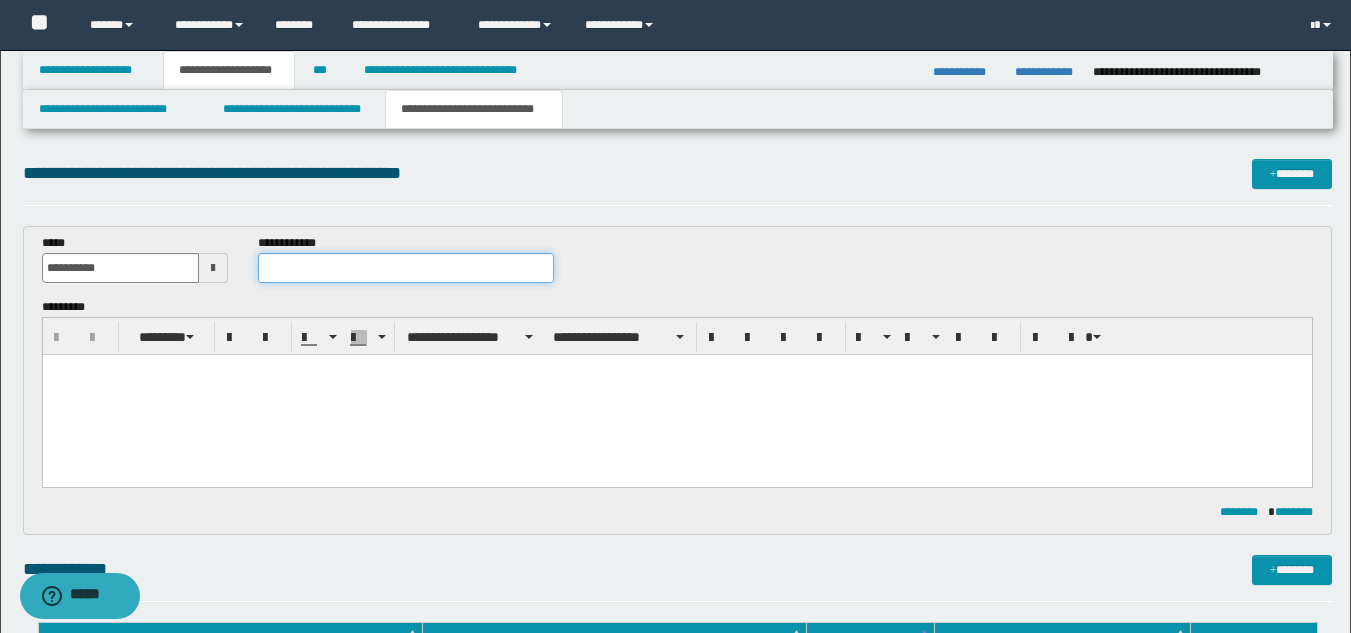 click at bounding box center [405, 268] 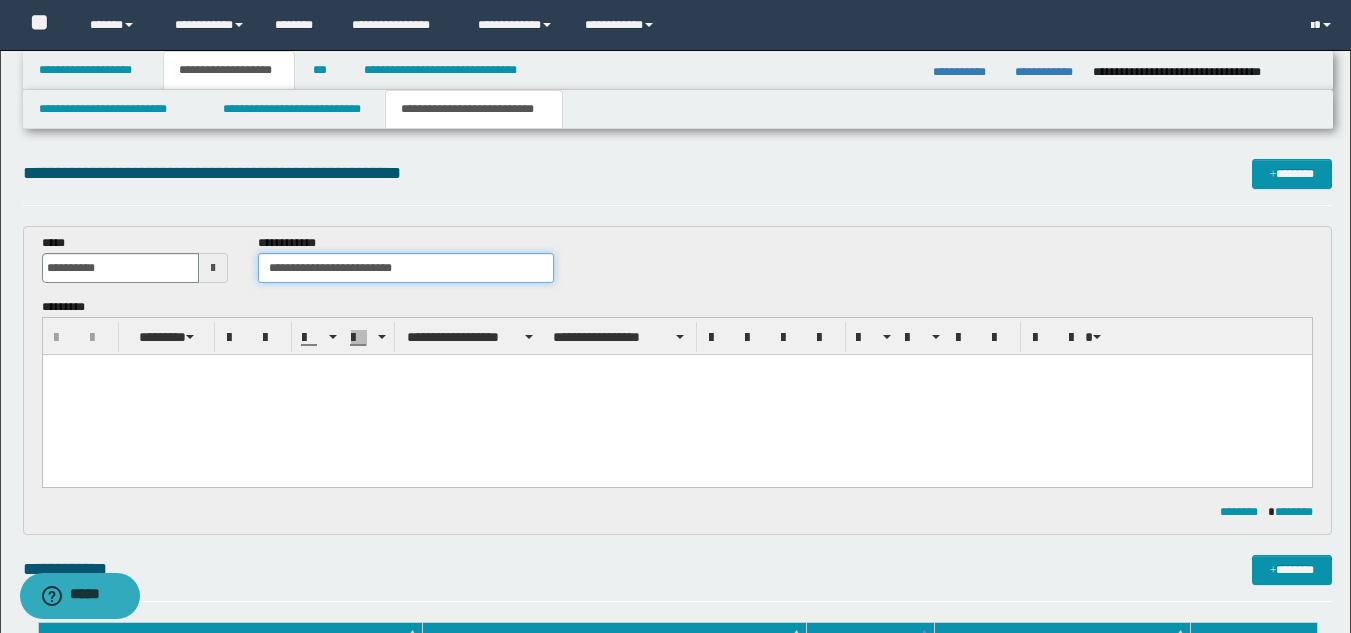 type on "**********" 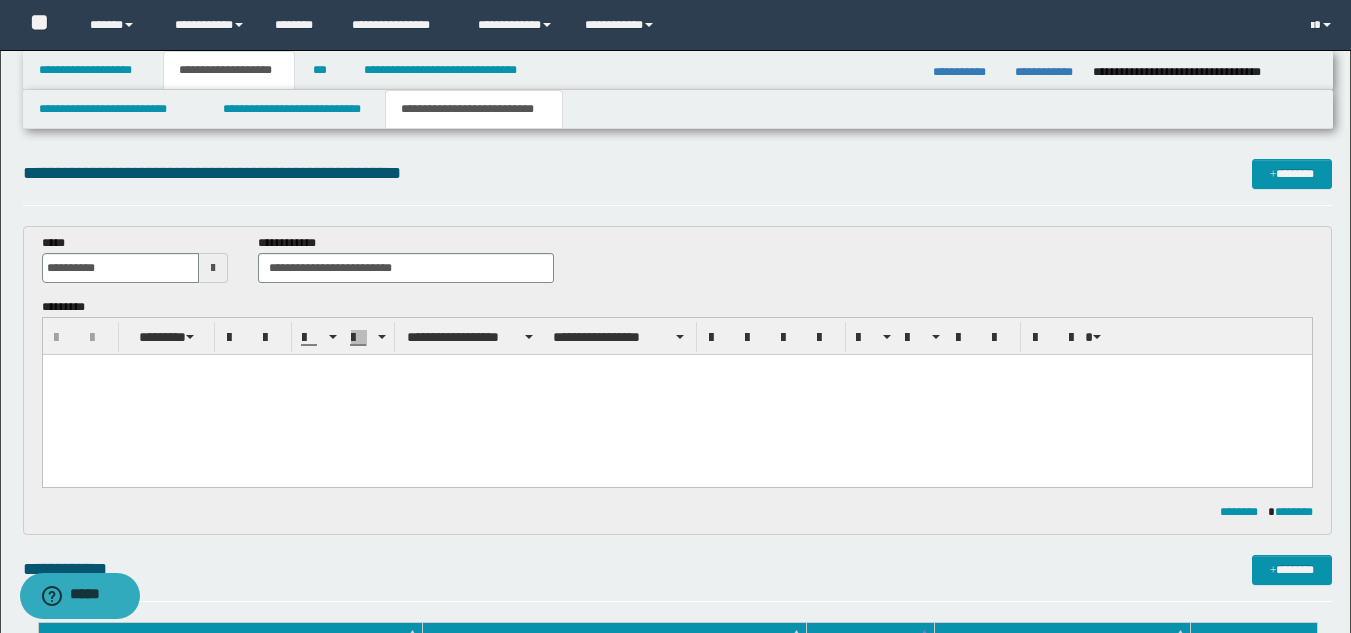 click at bounding box center (676, 395) 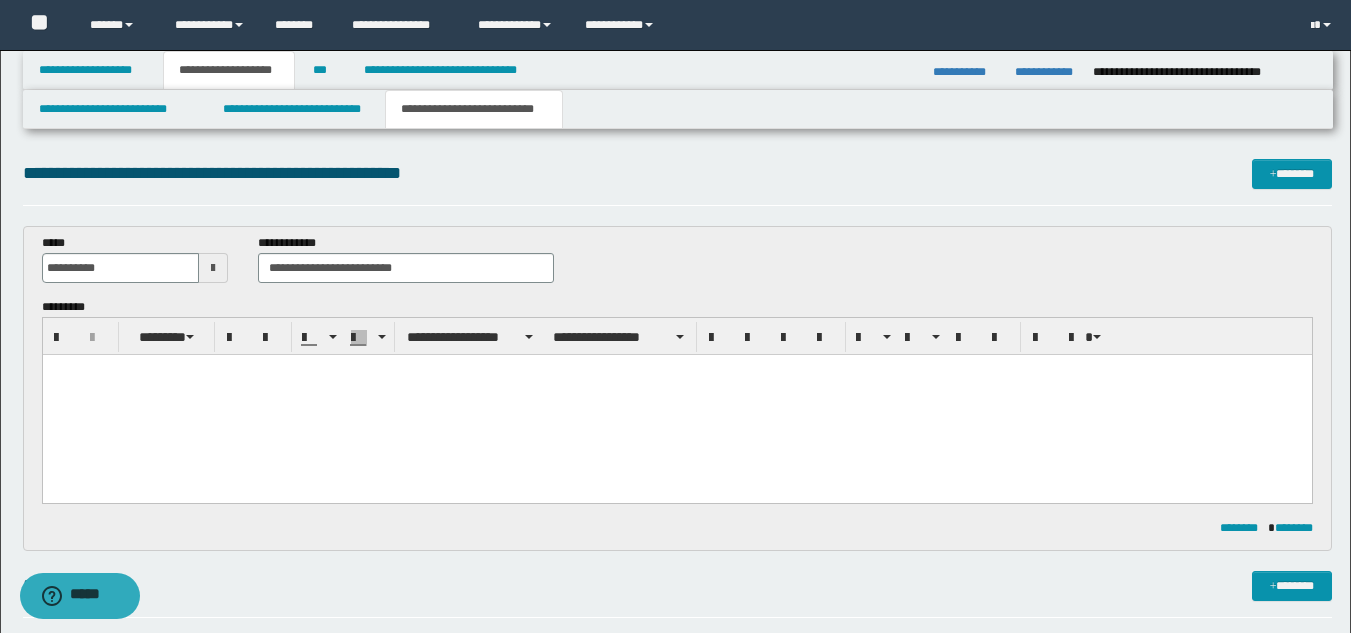 paste 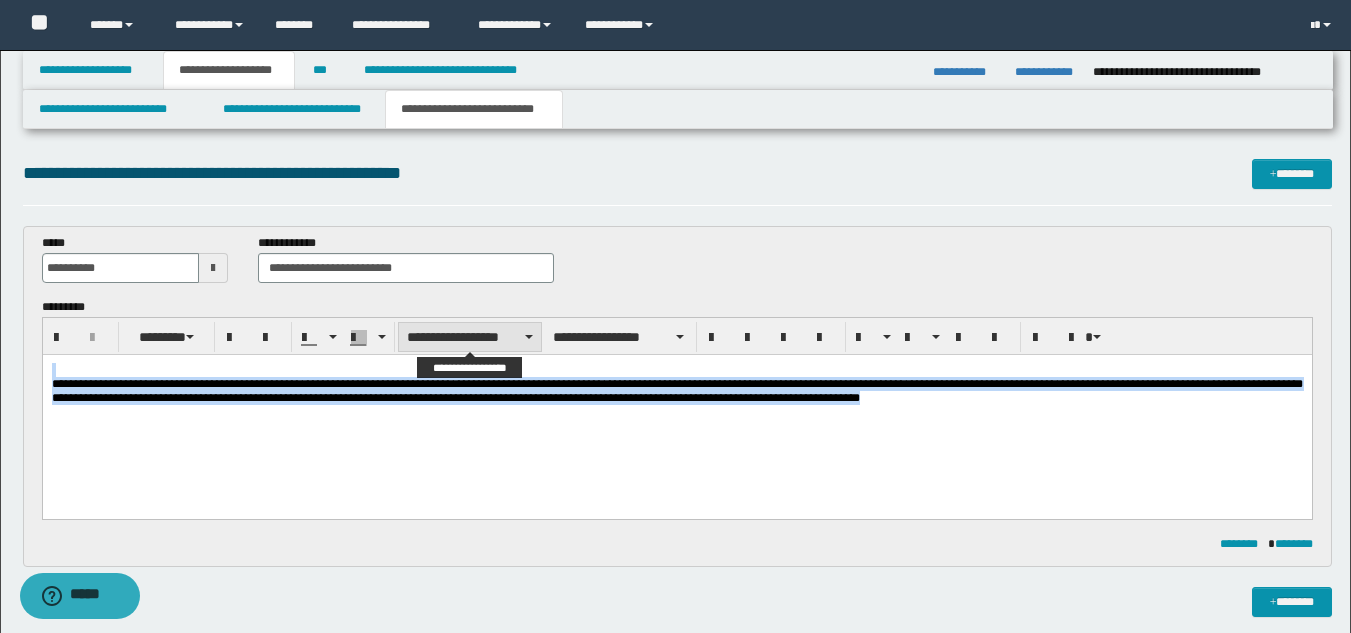 click on "**********" at bounding box center [470, 337] 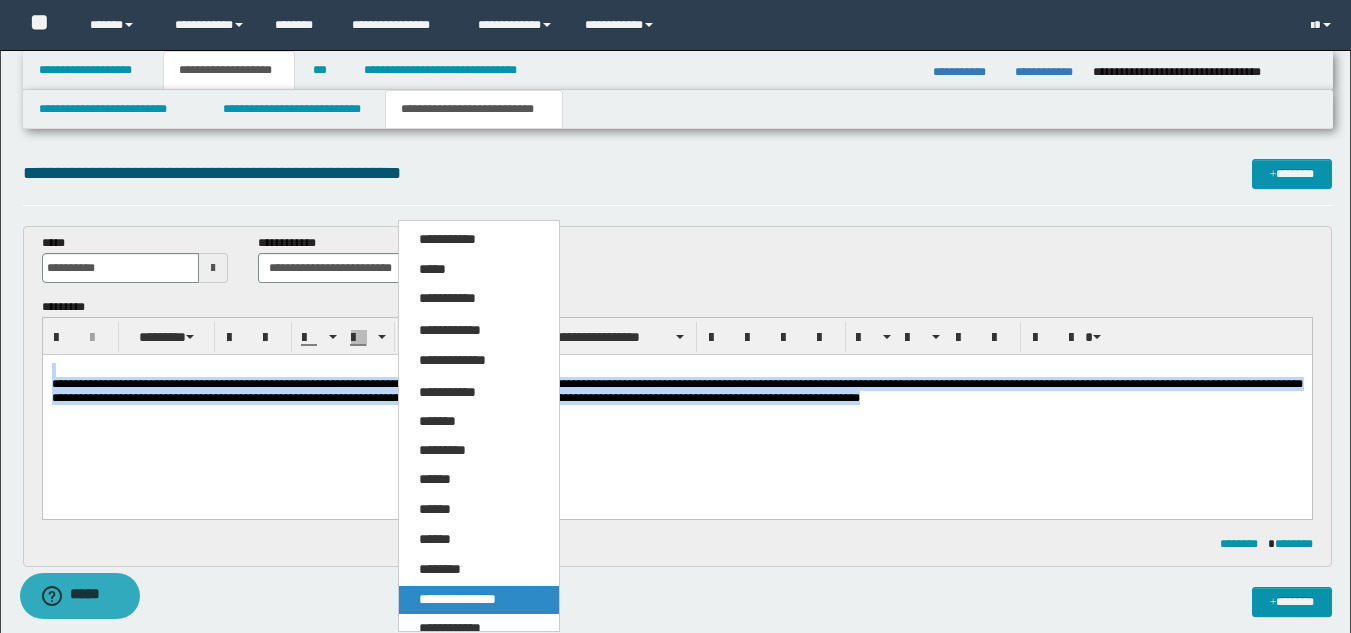click on "**********" at bounding box center [457, 599] 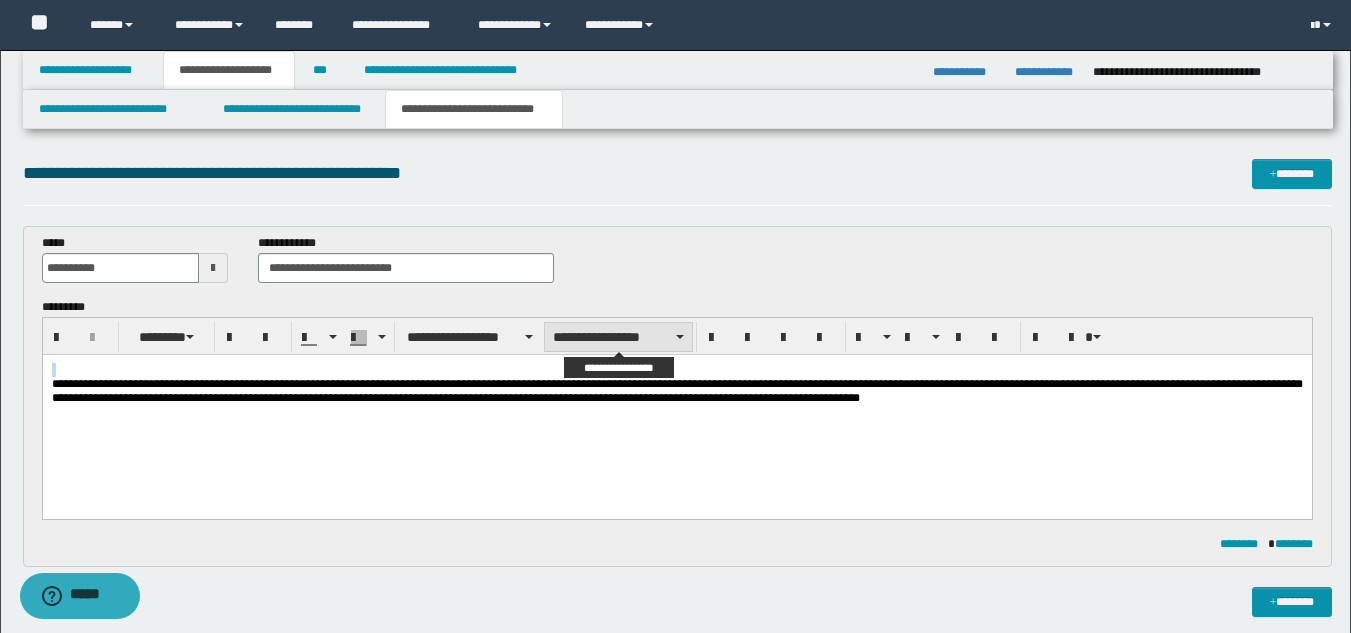 click on "**********" at bounding box center (618, 337) 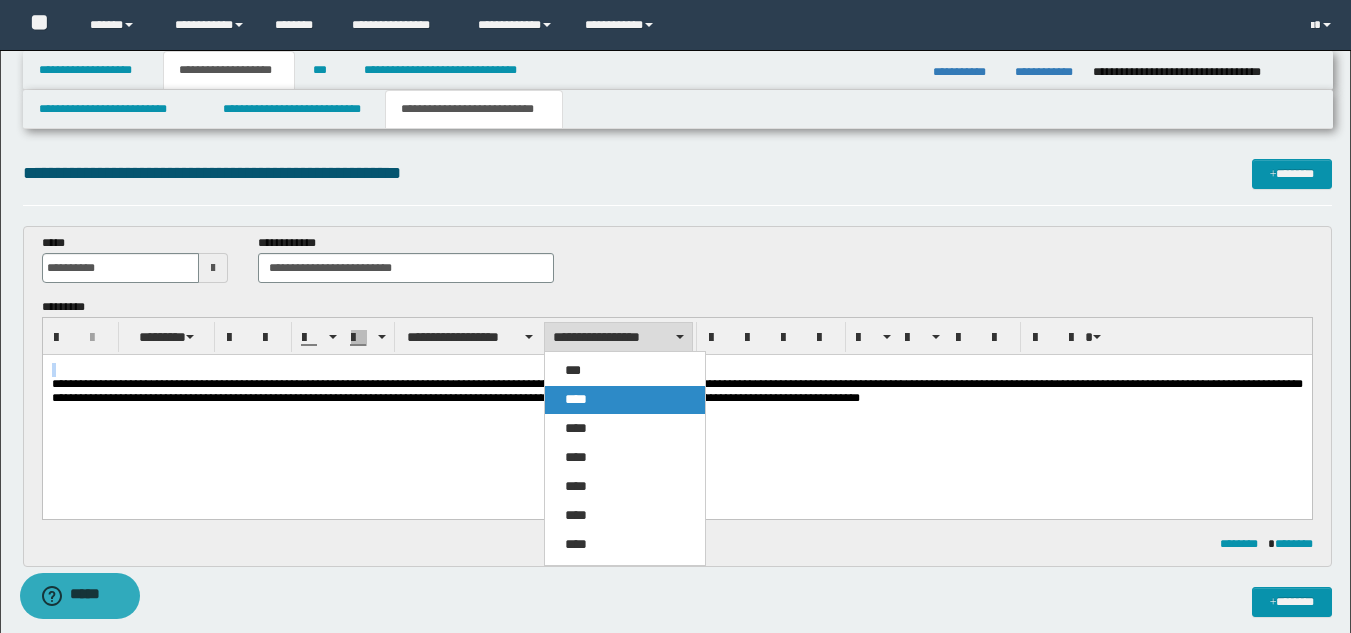 click on "****" at bounding box center [625, 400] 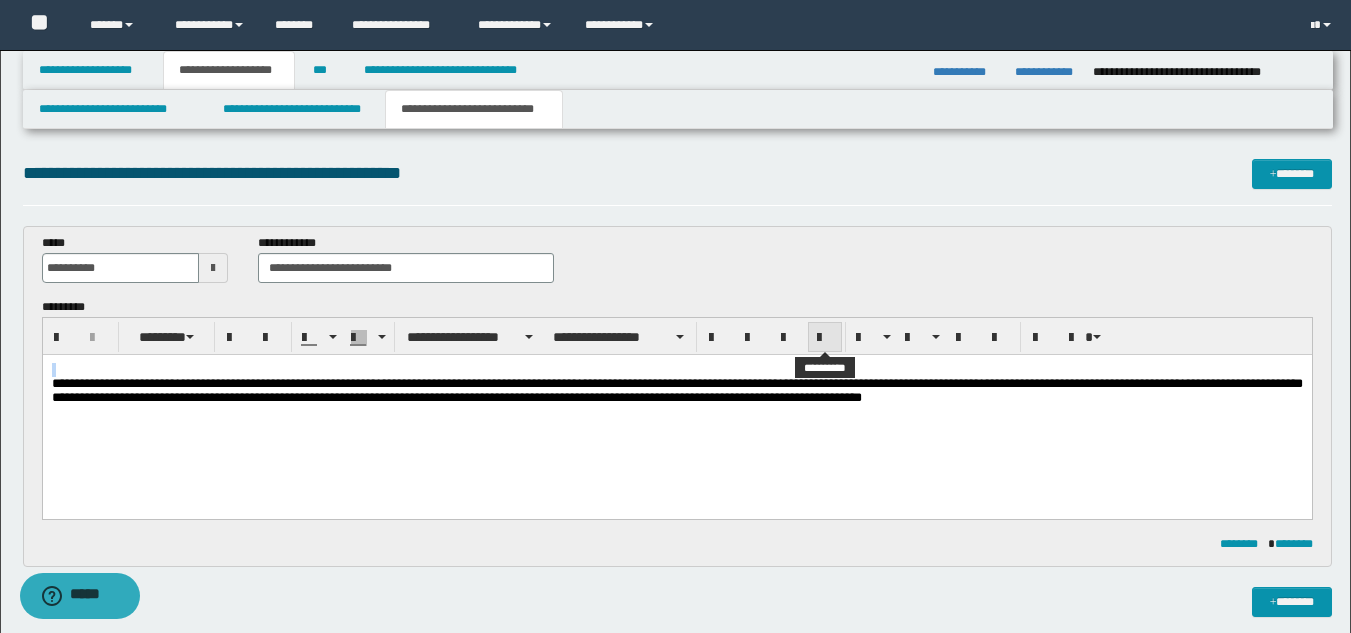 drag, startPoint x: 826, startPoint y: 338, endPoint x: 816, endPoint y: 350, distance: 15.6205 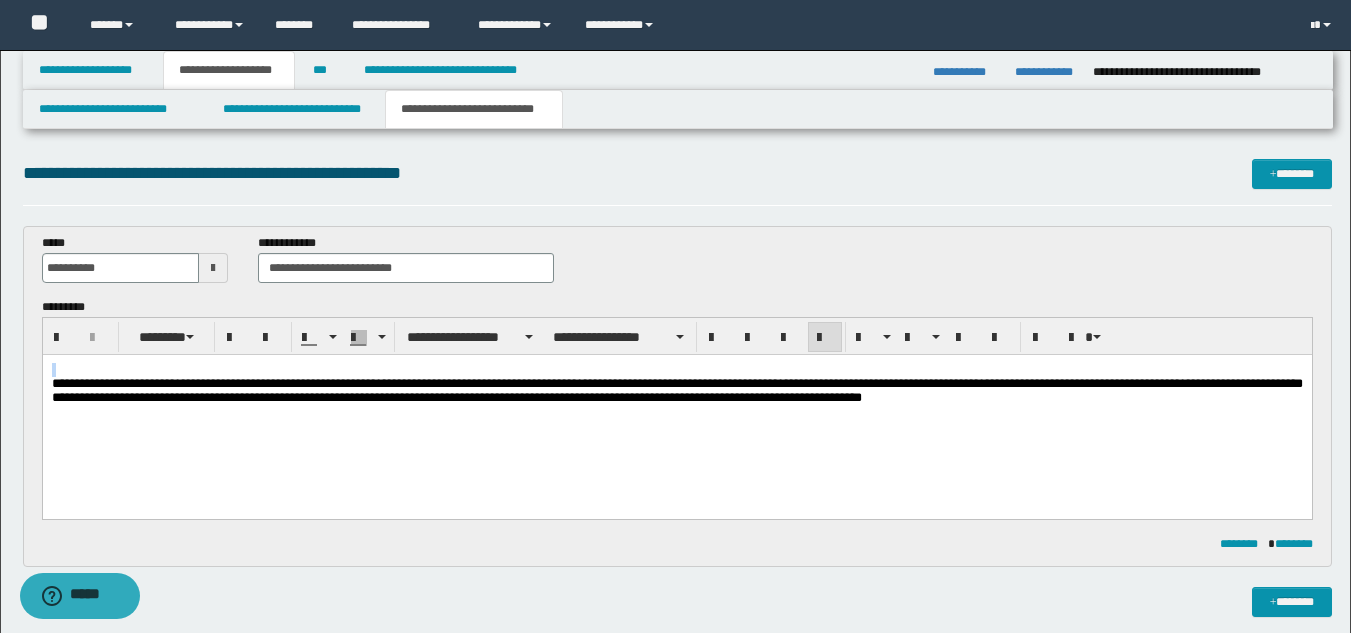 click on "**********" at bounding box center [676, 409] 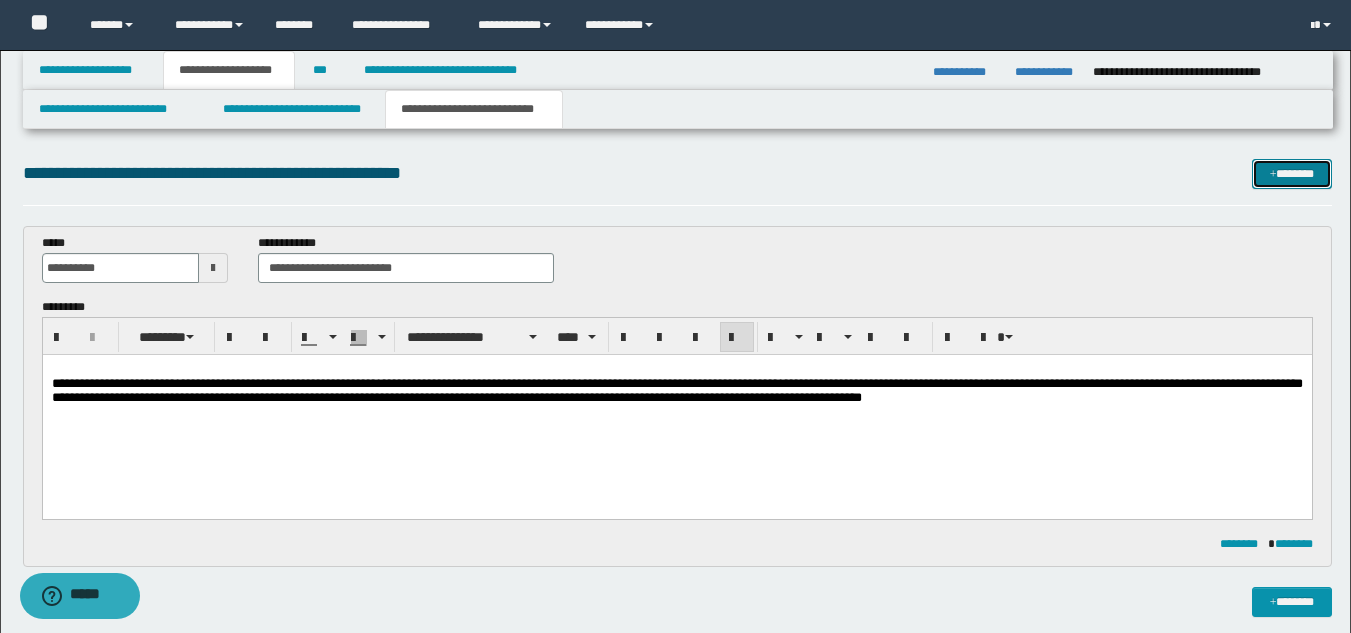 click on "*******" at bounding box center [1292, 174] 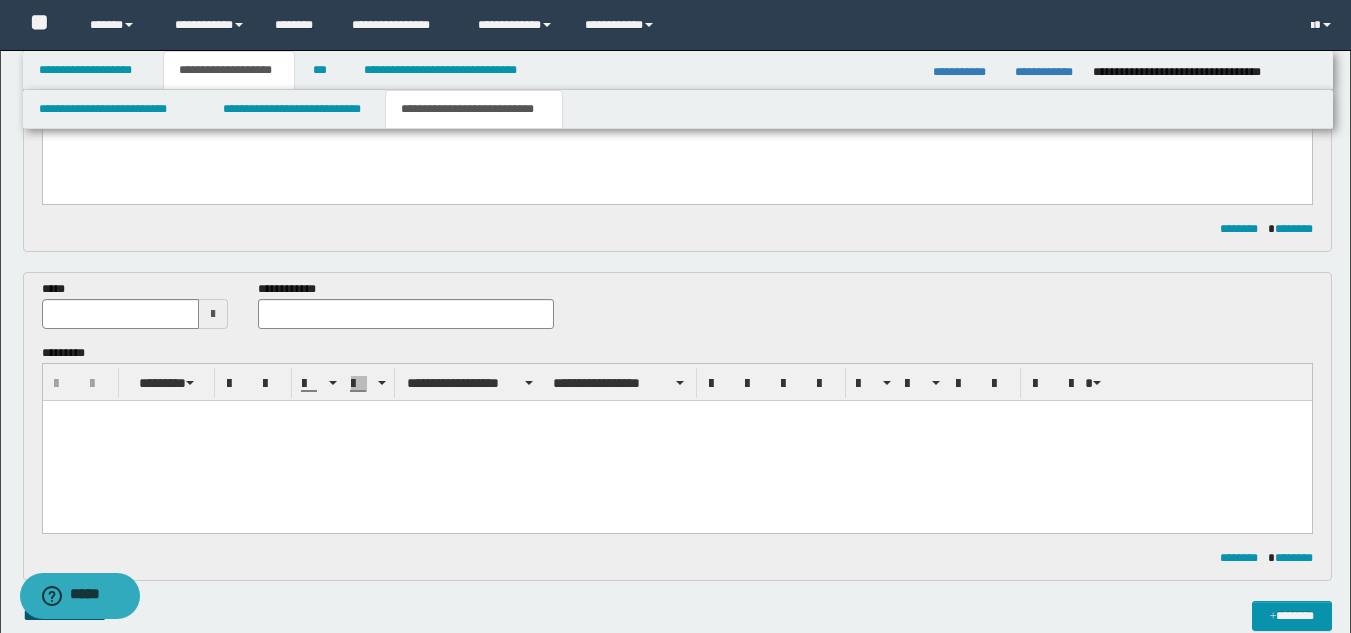 scroll, scrollTop: 314, scrollLeft: 0, axis: vertical 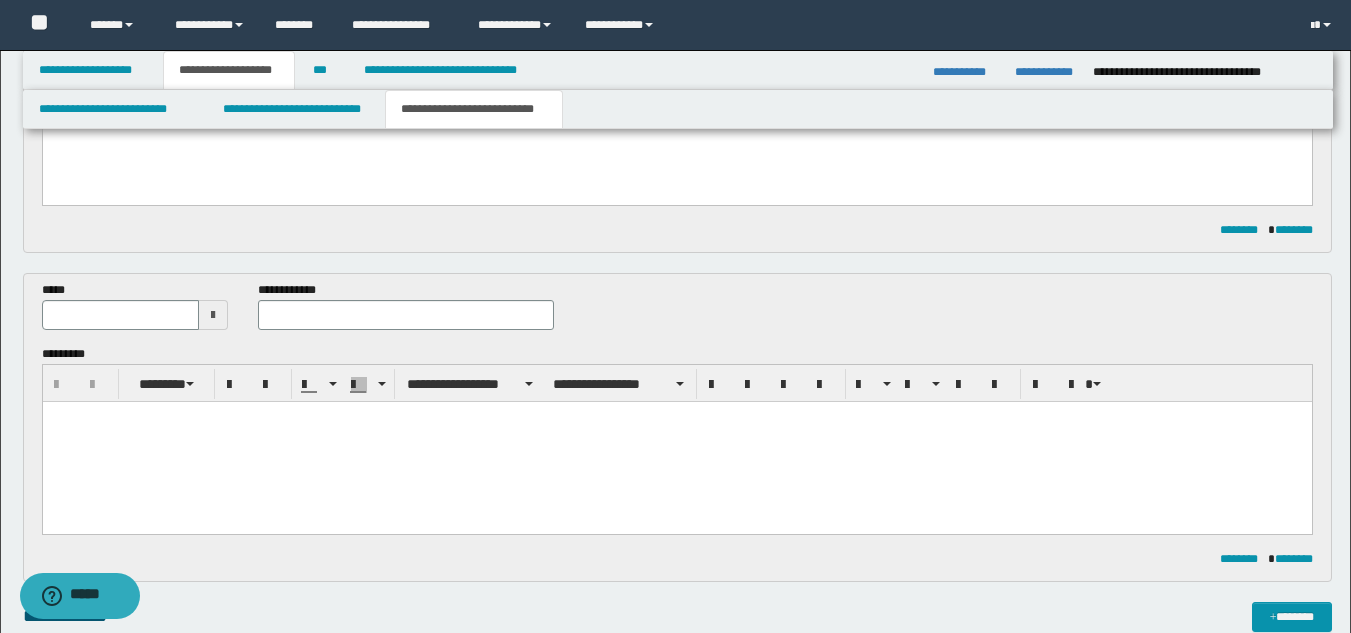 click at bounding box center [213, 315] 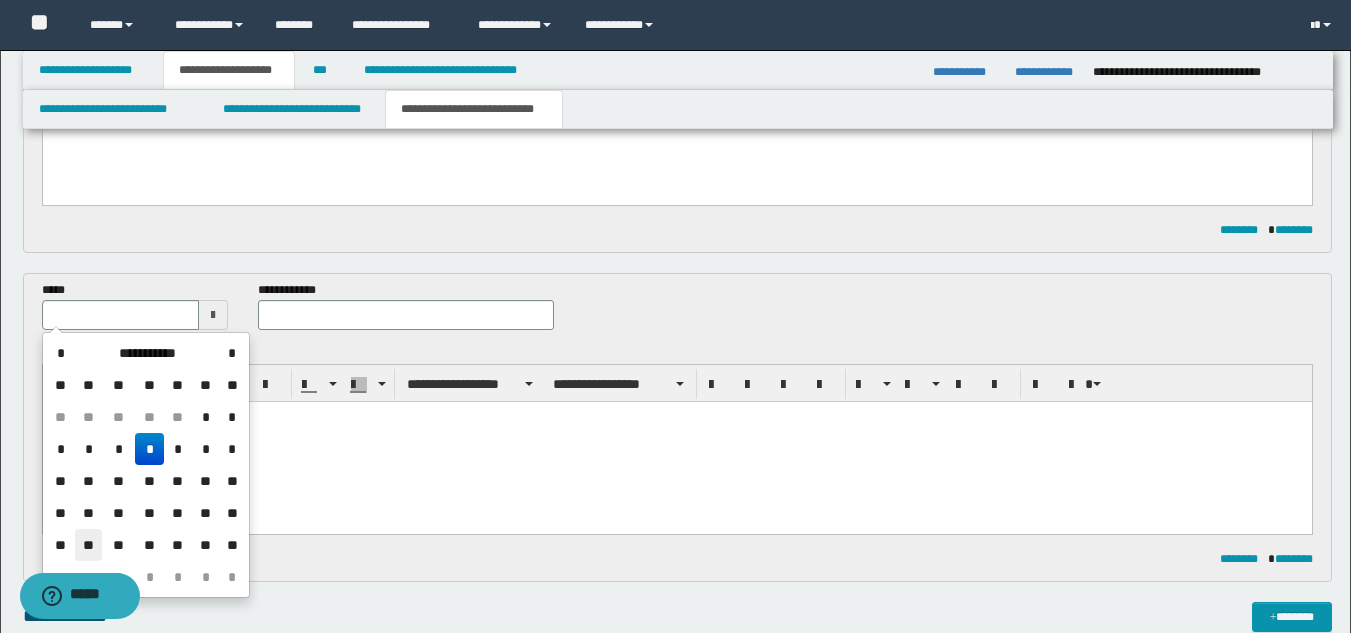 click on "**" at bounding box center (89, 545) 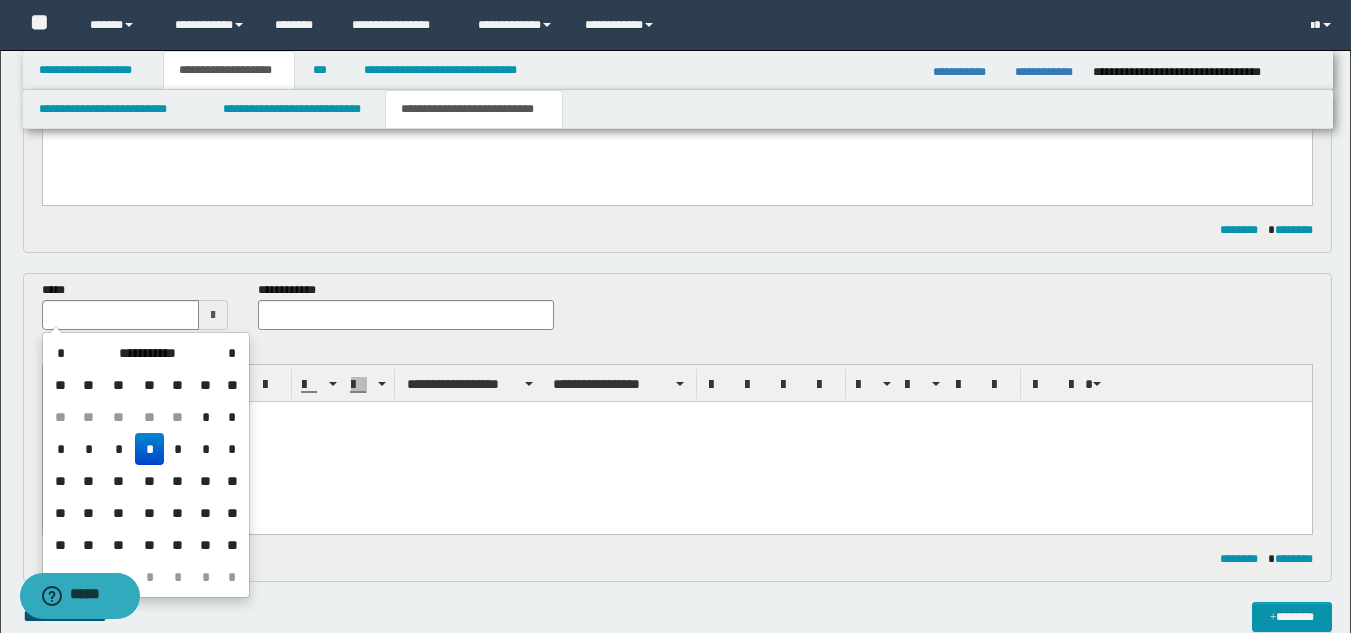 type on "**********" 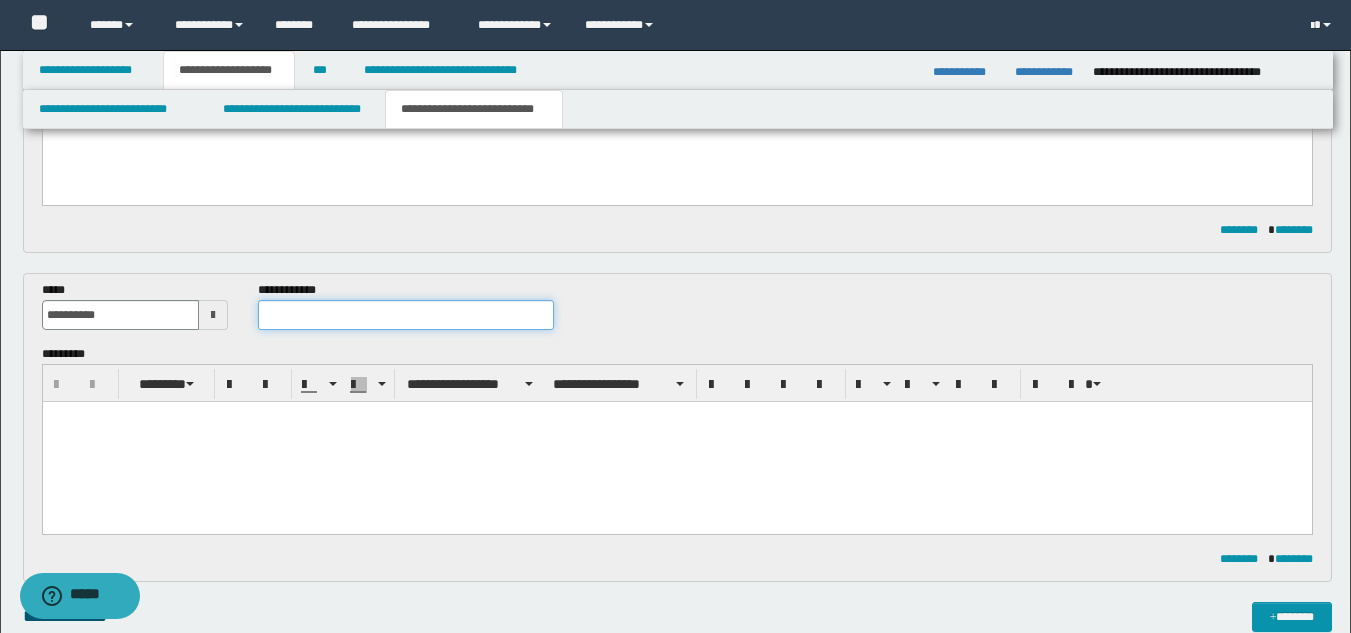 click at bounding box center [405, 315] 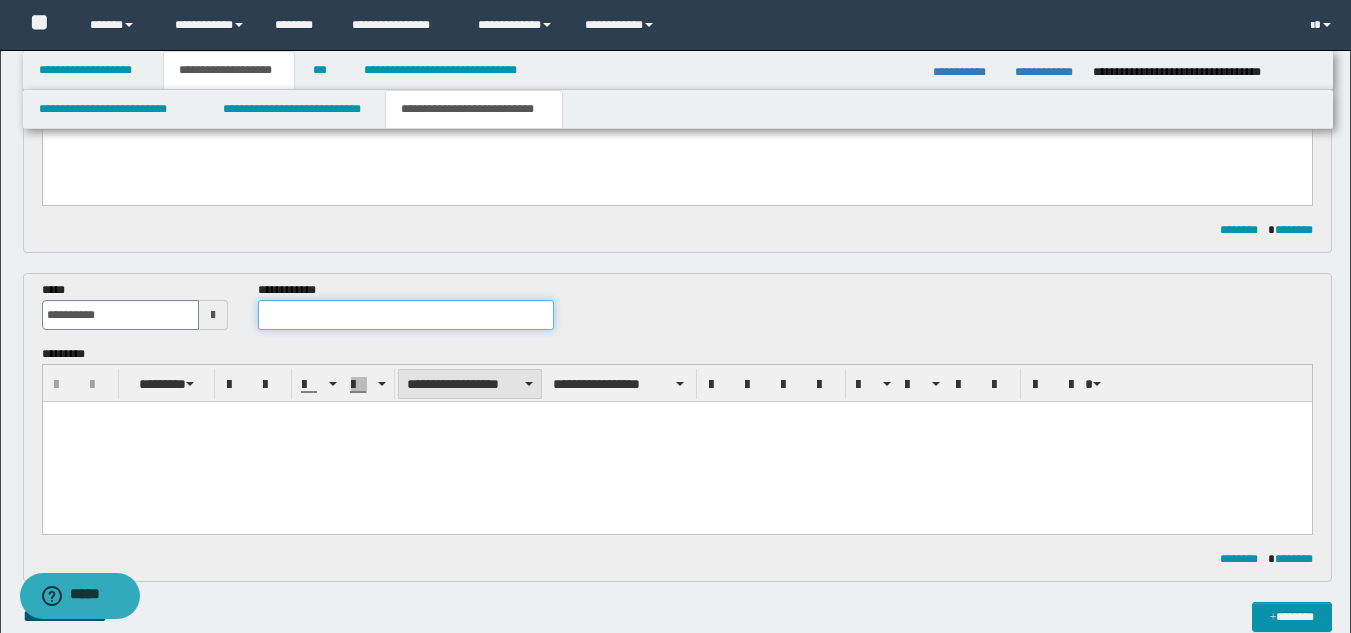 paste on "**********" 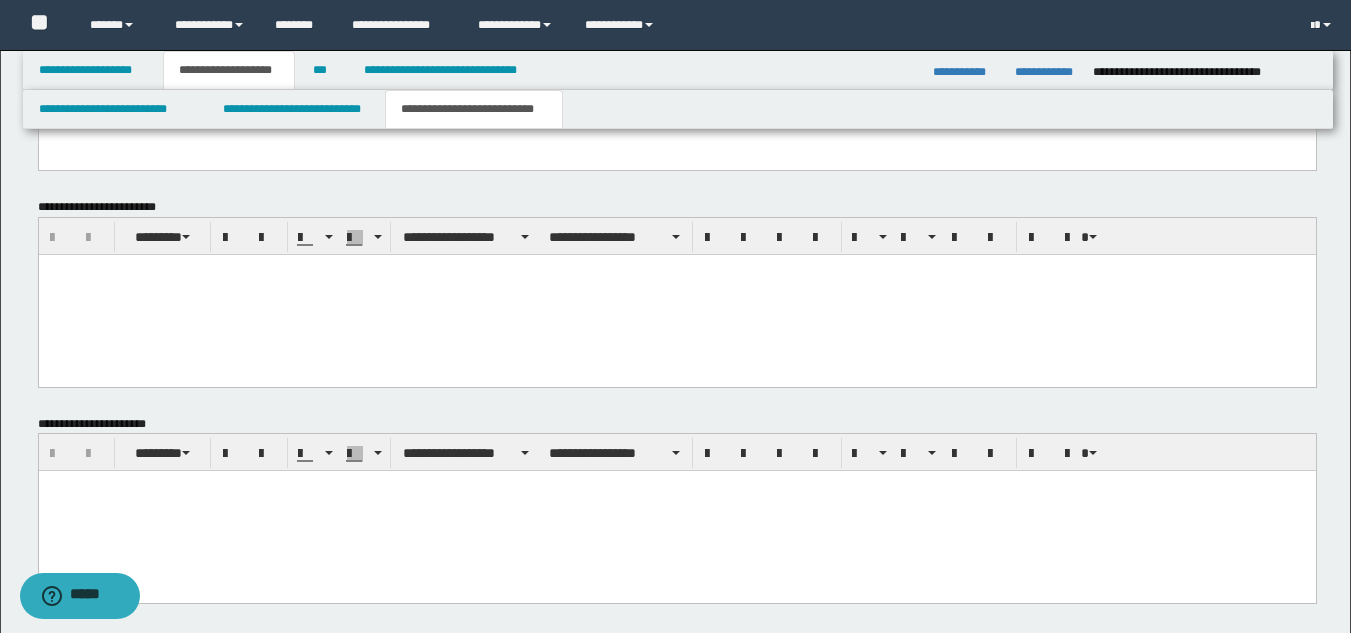 scroll, scrollTop: 1214, scrollLeft: 0, axis: vertical 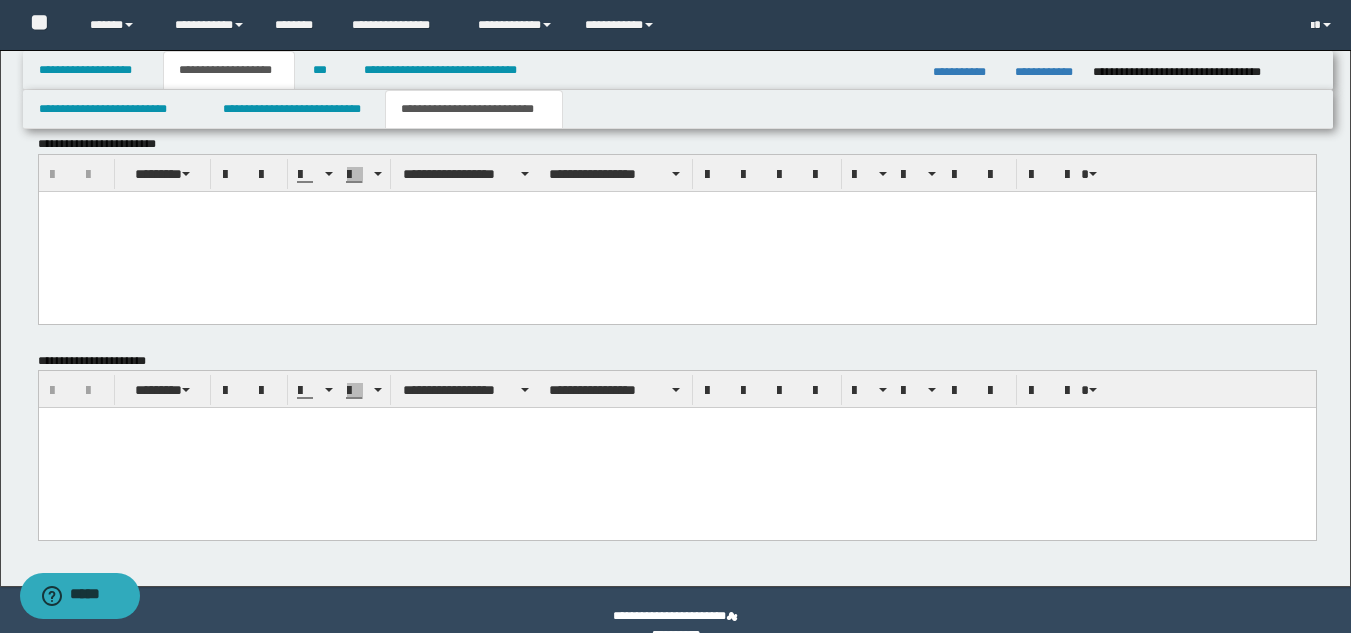 type on "**********" 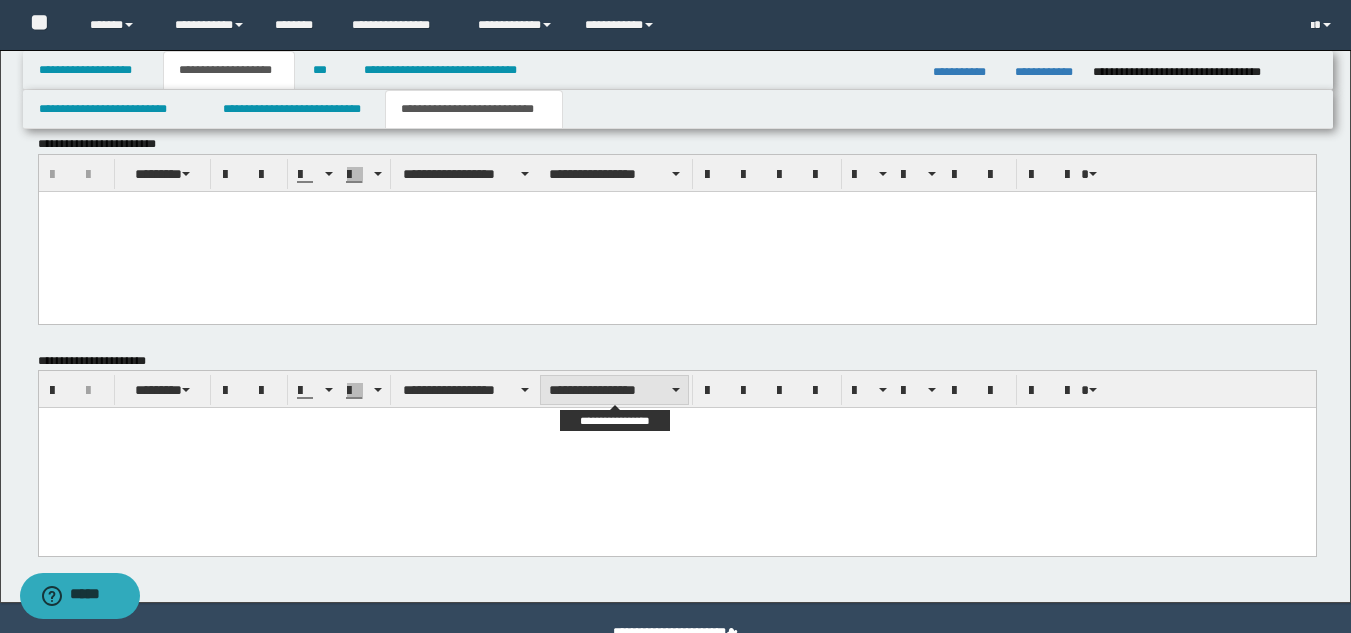 paste 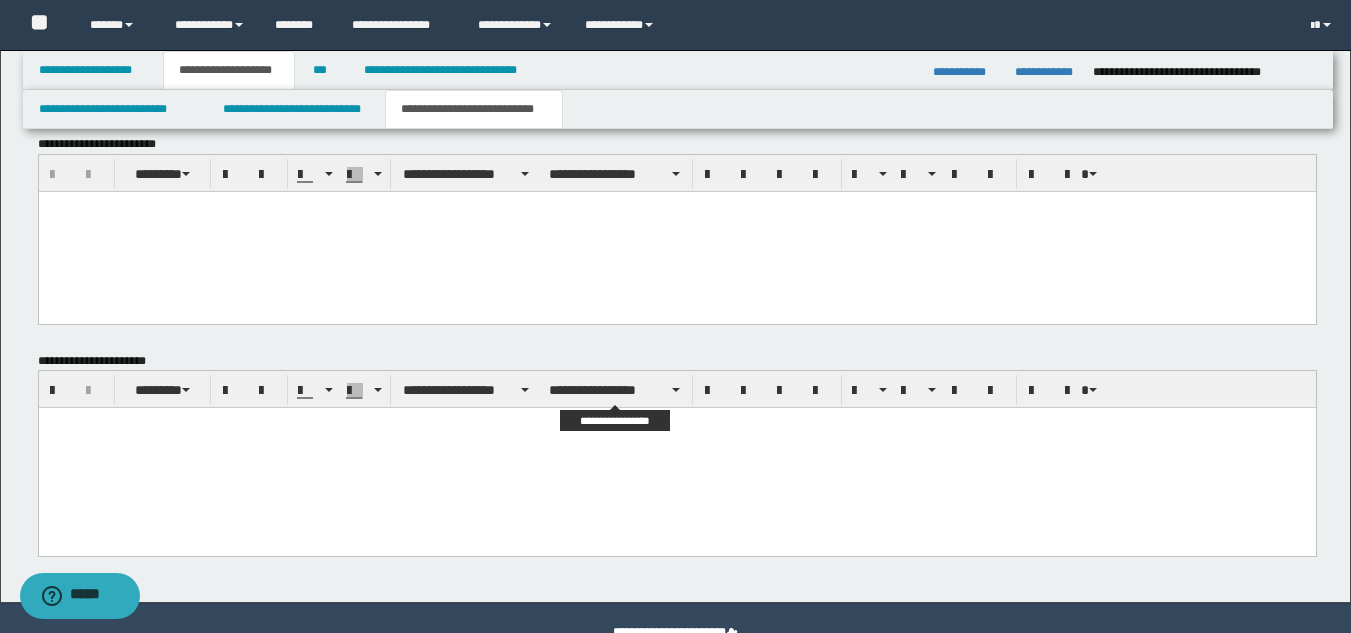 type 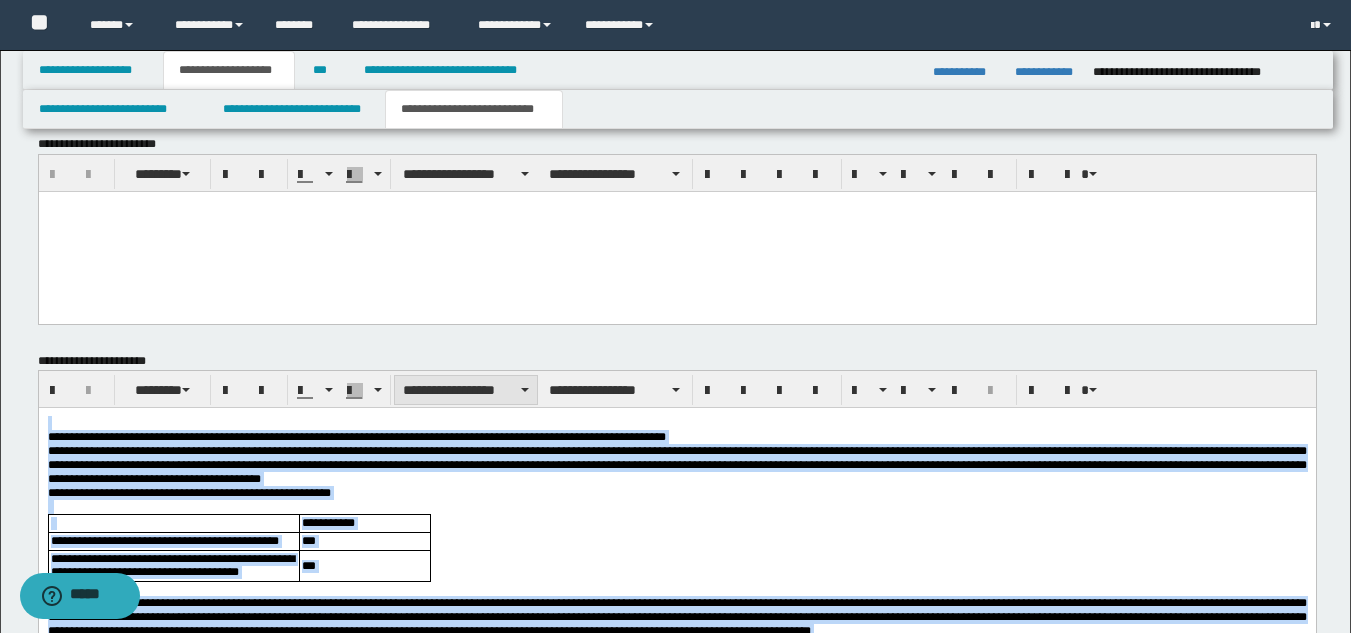 click on "**********" at bounding box center (466, 390) 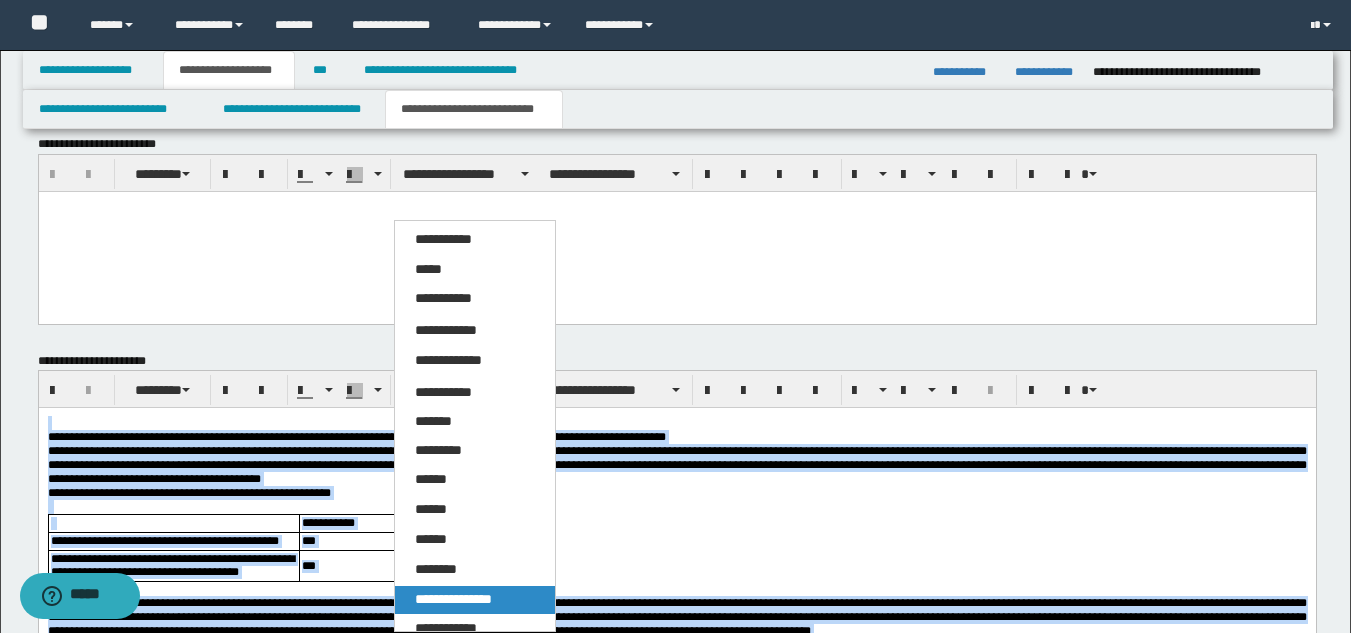 drag, startPoint x: 502, startPoint y: 607, endPoint x: 507, endPoint y: 116, distance: 491.02545 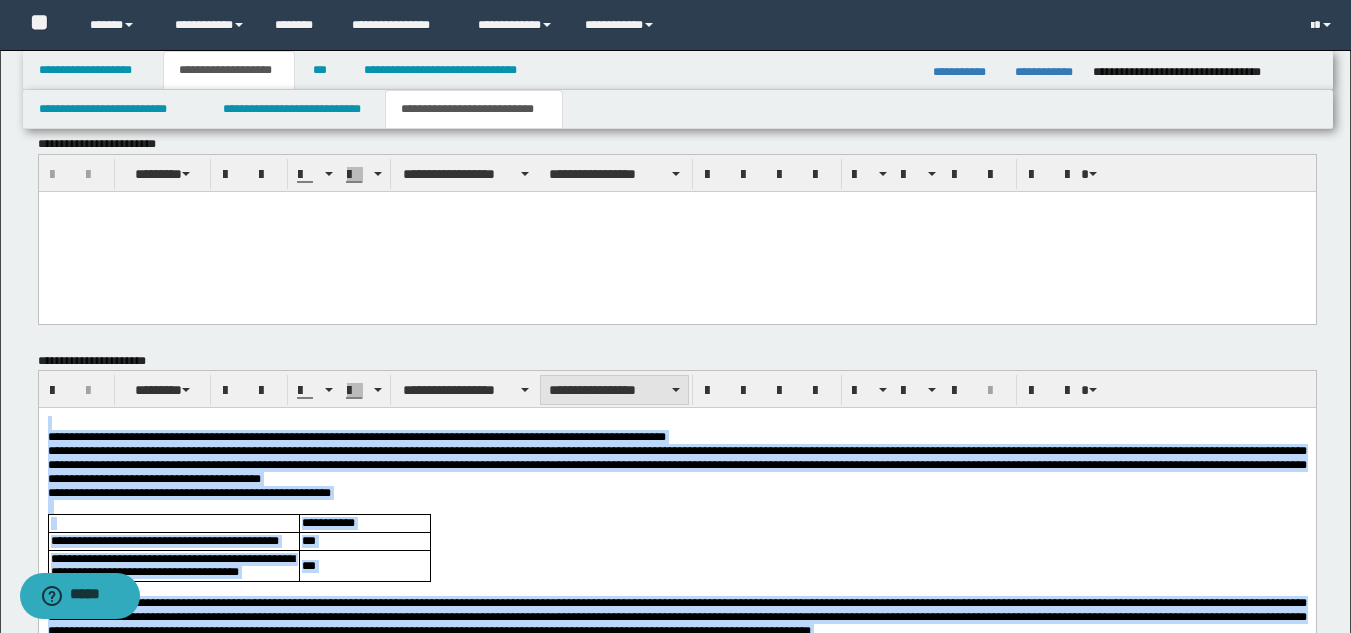 click on "**********" at bounding box center (614, 390) 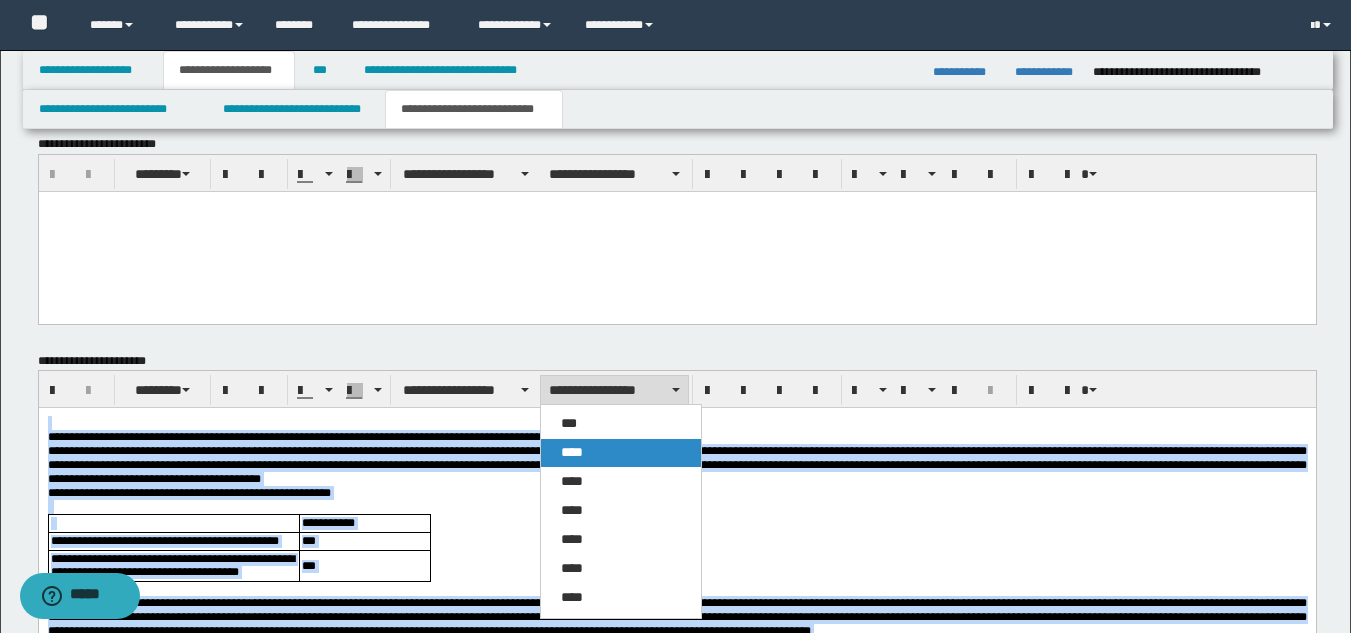click on "****" at bounding box center [621, 453] 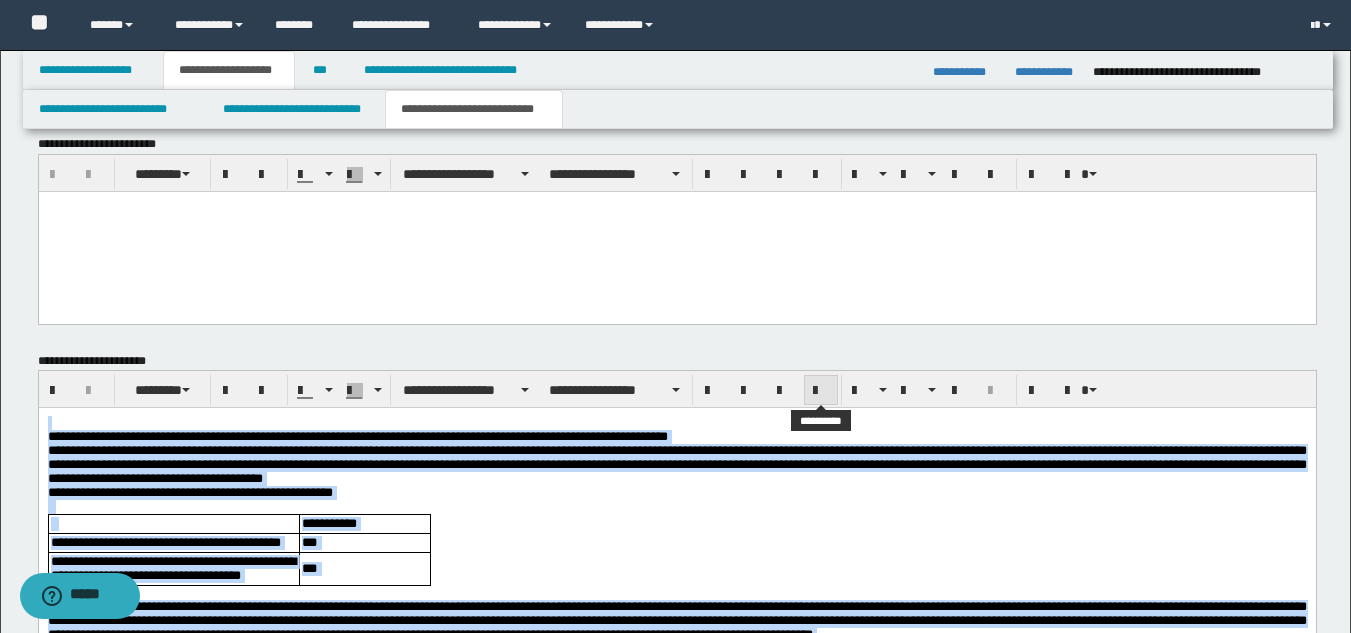 click at bounding box center (821, 391) 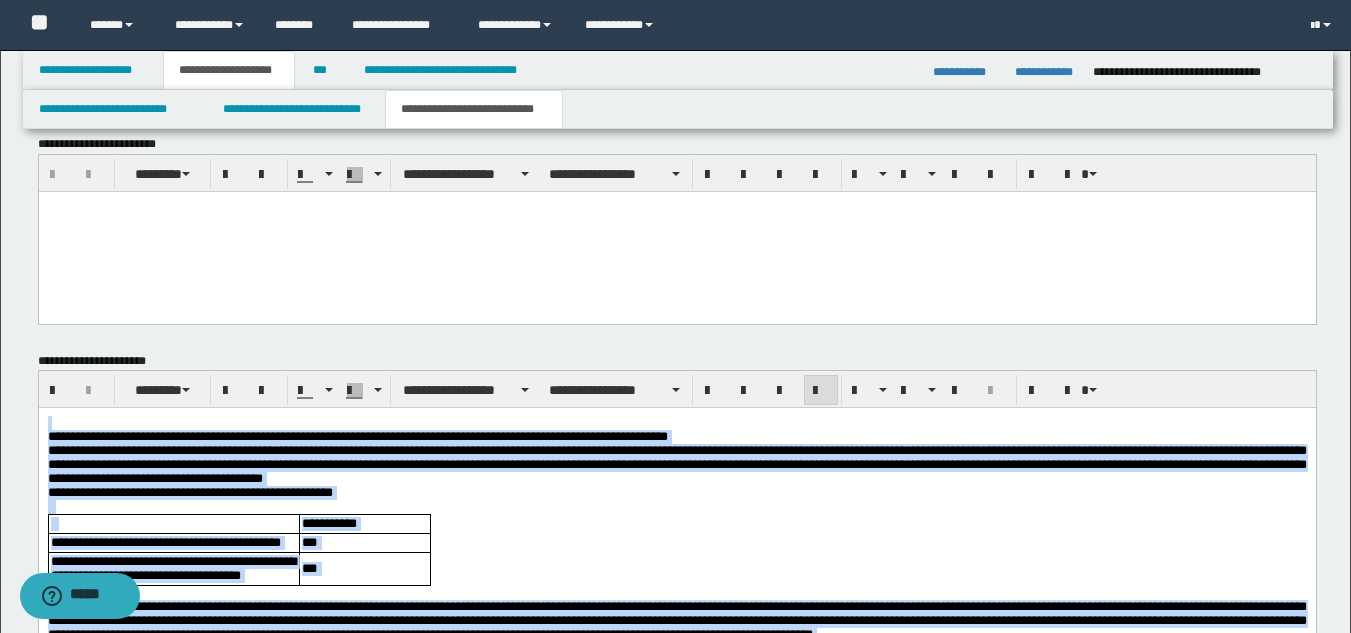 click on "**********" at bounding box center (676, 437) 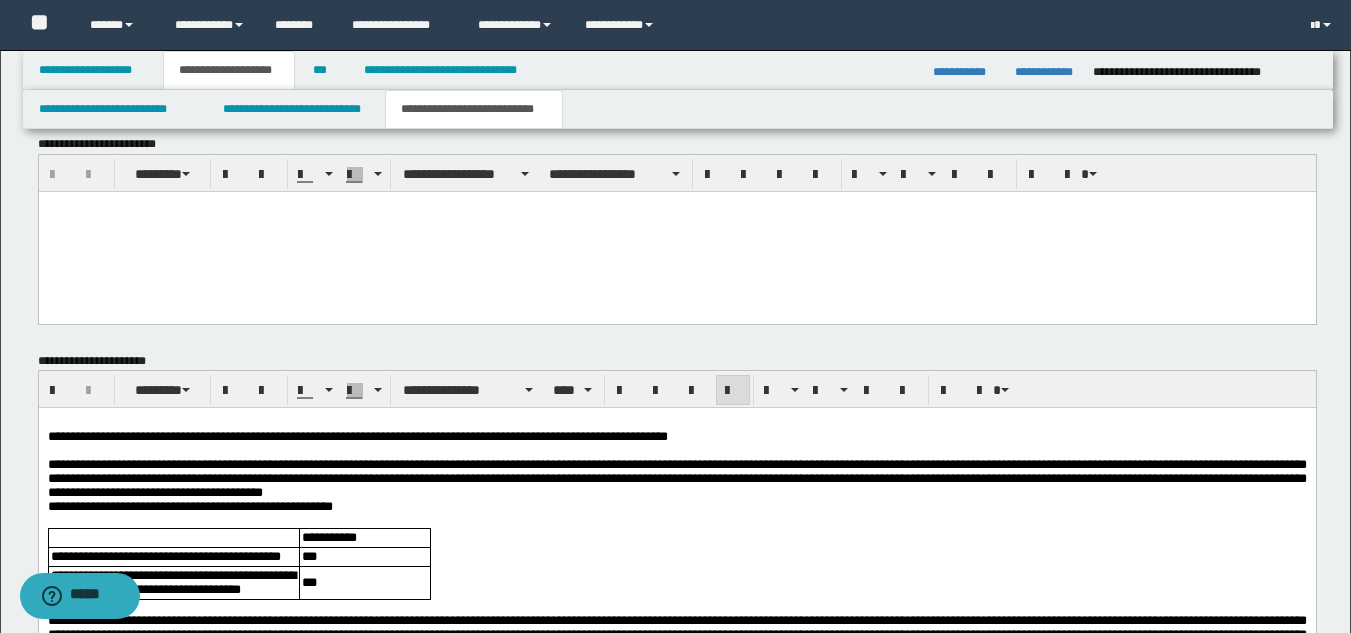 click on "**********" at bounding box center [676, 479] 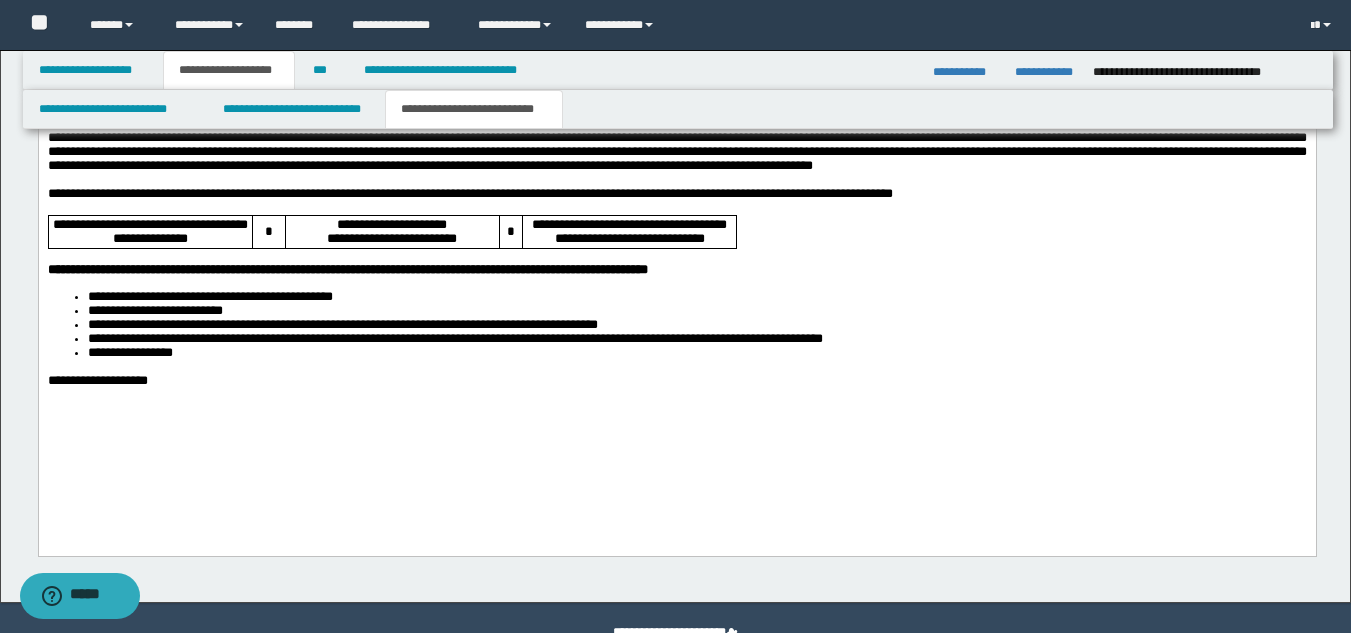 scroll, scrollTop: 1714, scrollLeft: 0, axis: vertical 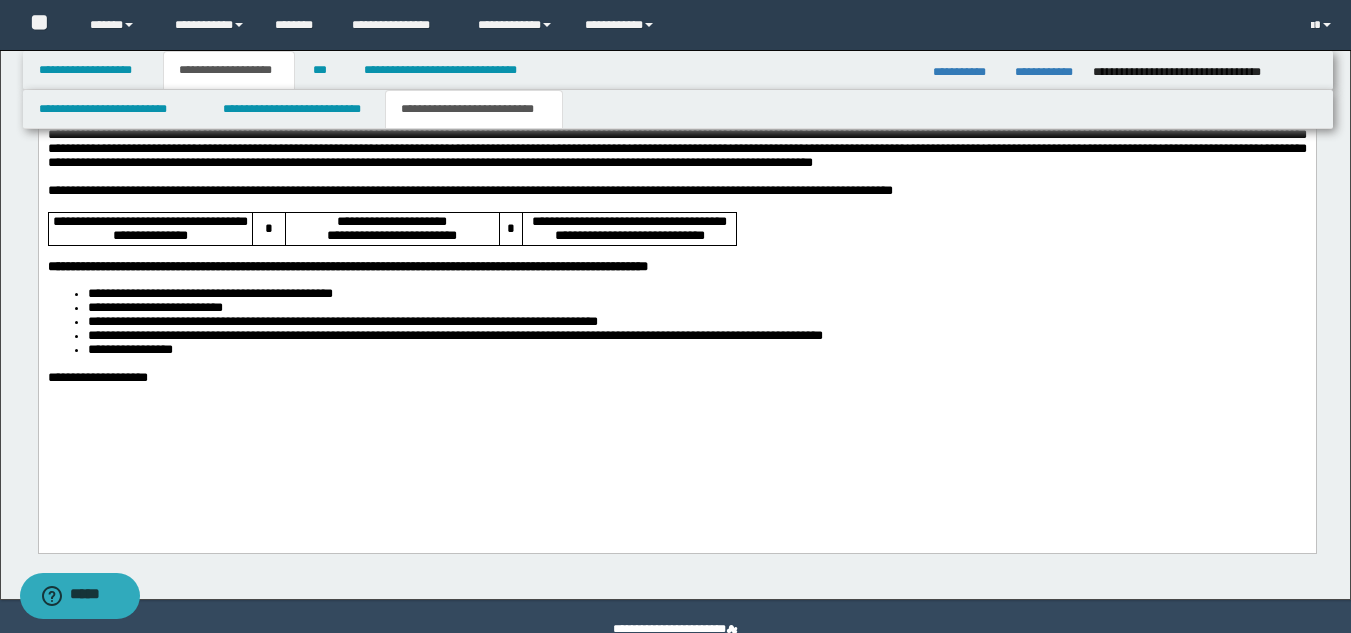 click on "**********" at bounding box center (696, 351) 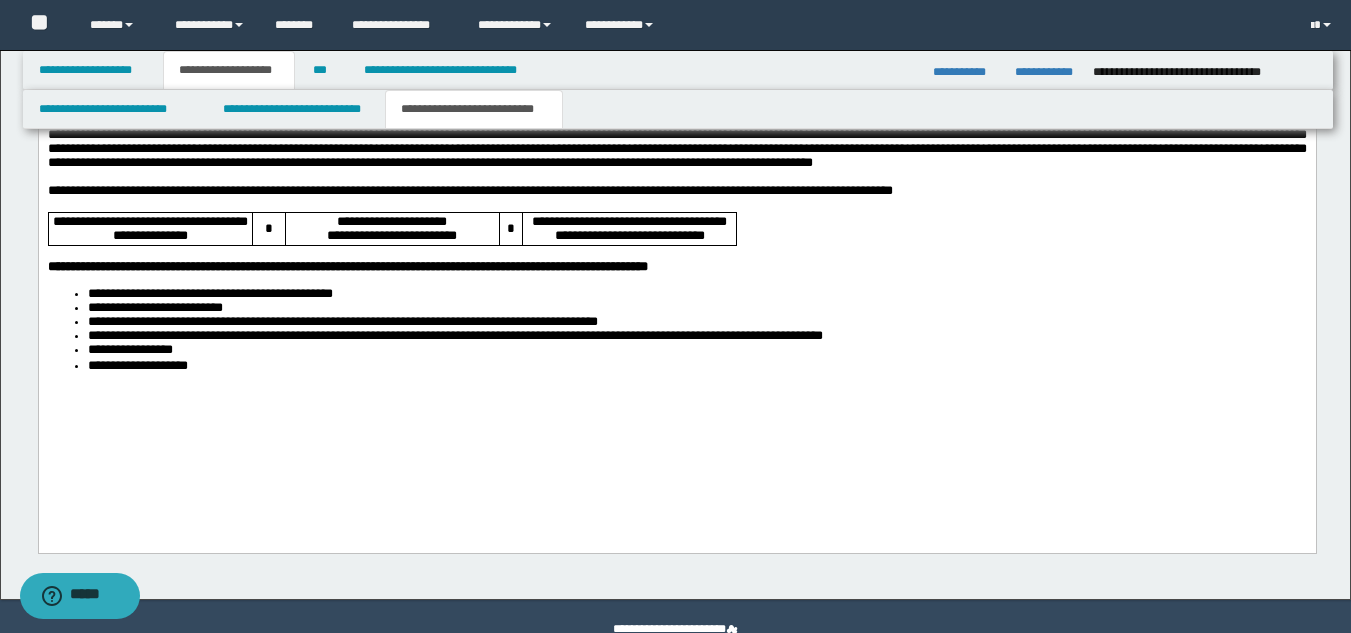 click on "**********" at bounding box center (696, 368) 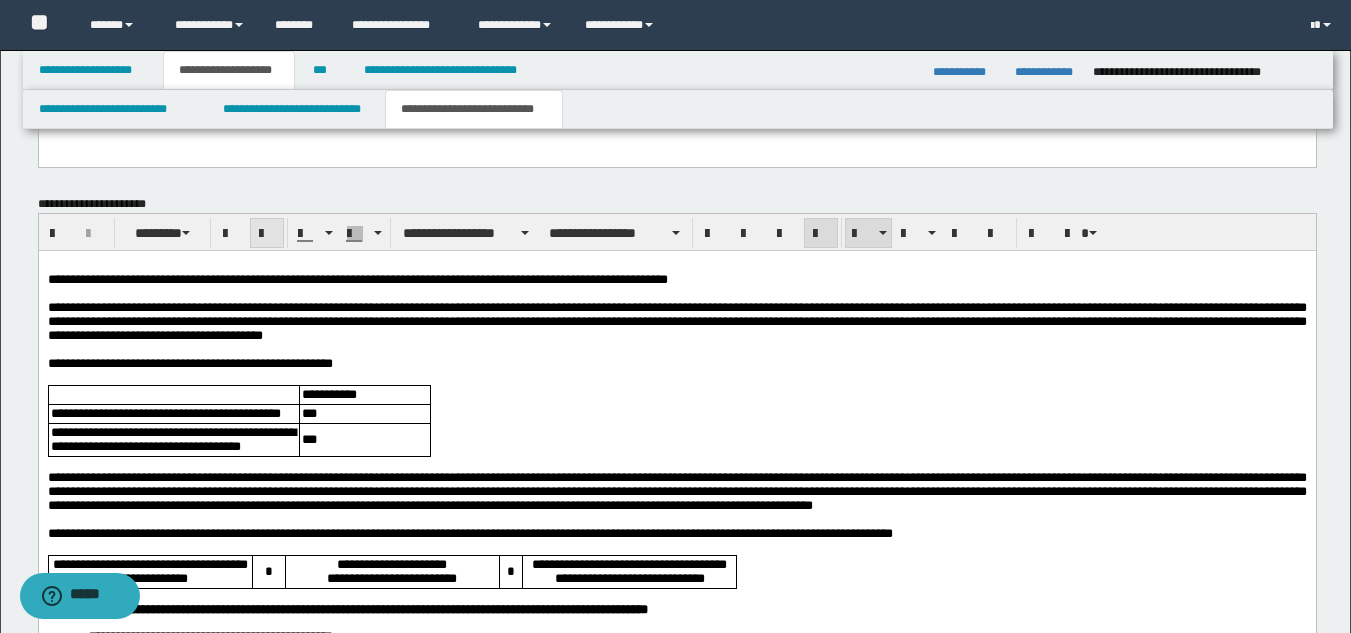 scroll, scrollTop: 1214, scrollLeft: 0, axis: vertical 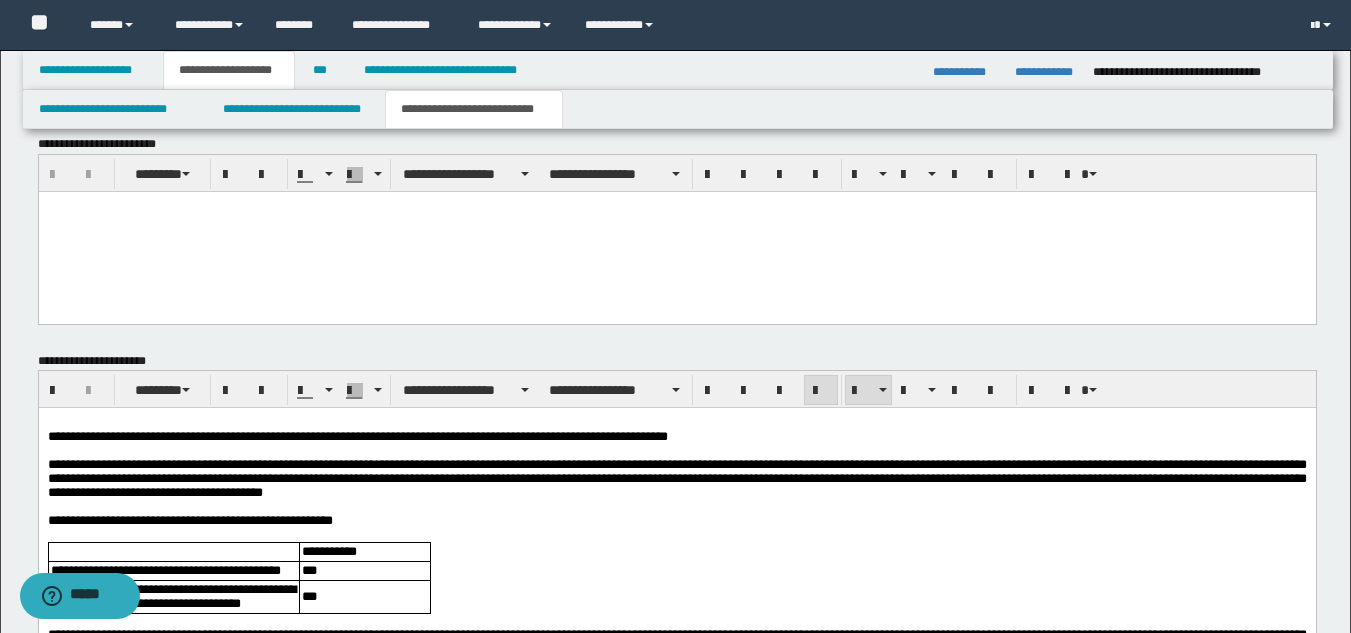 click at bounding box center [676, 231] 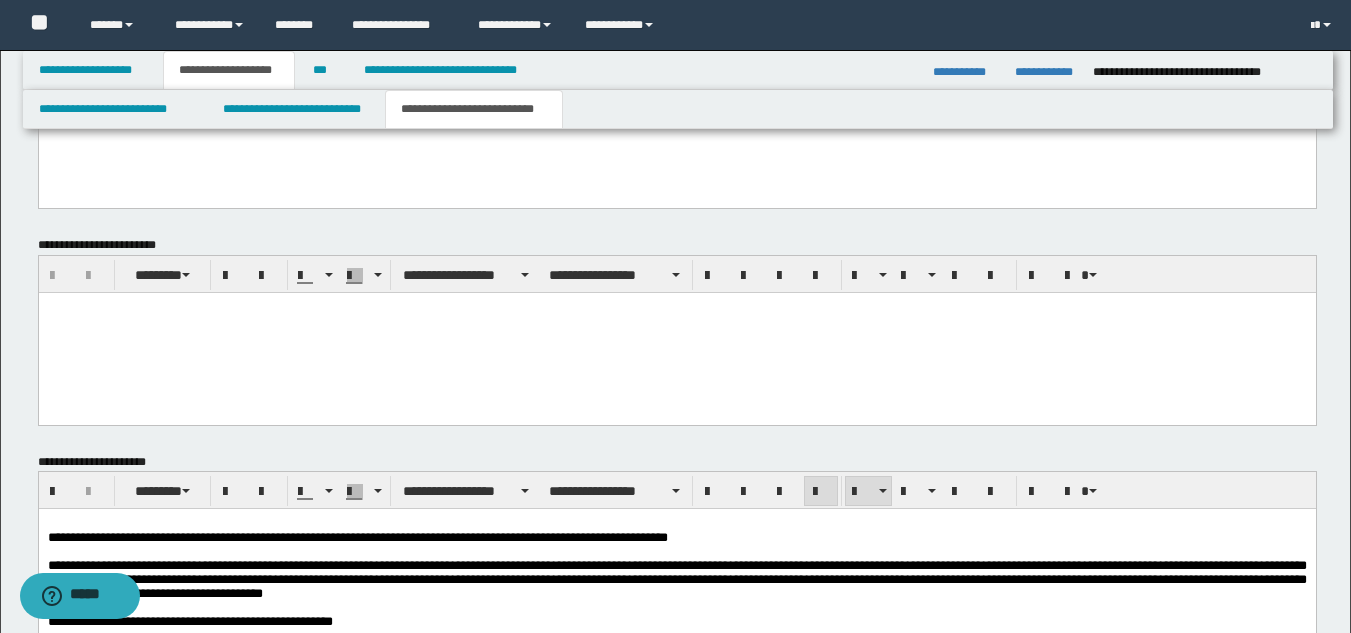 scroll, scrollTop: 914, scrollLeft: 0, axis: vertical 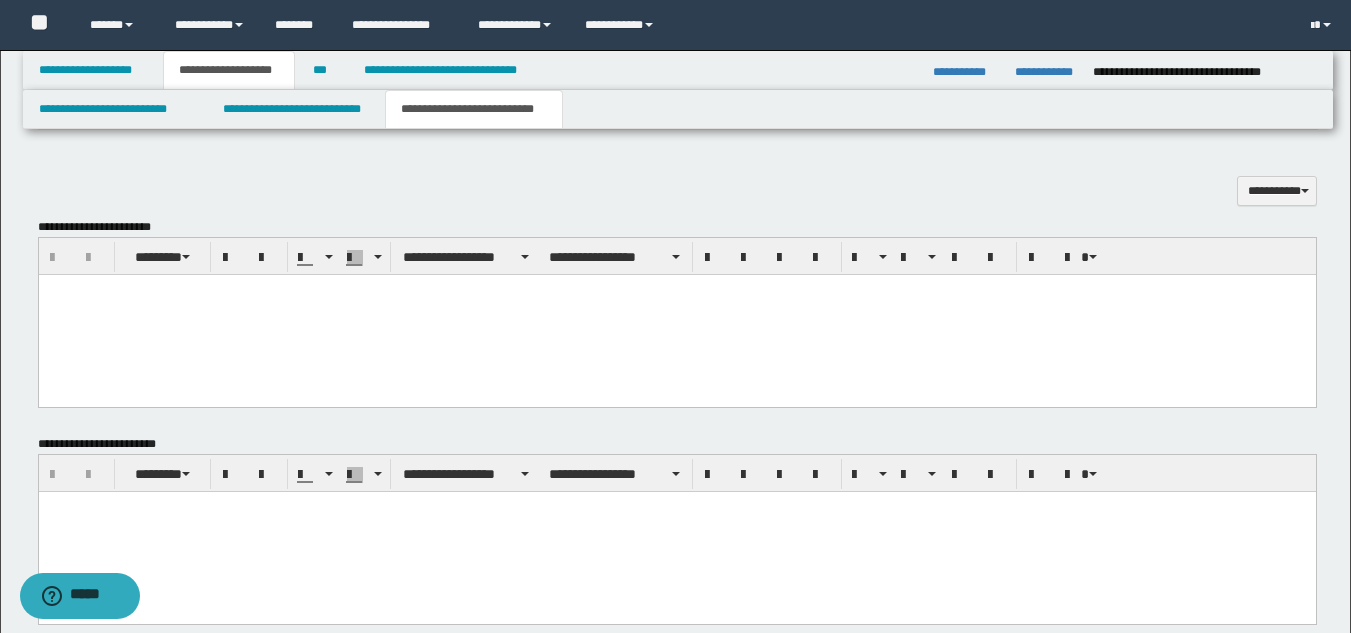 click at bounding box center [676, 314] 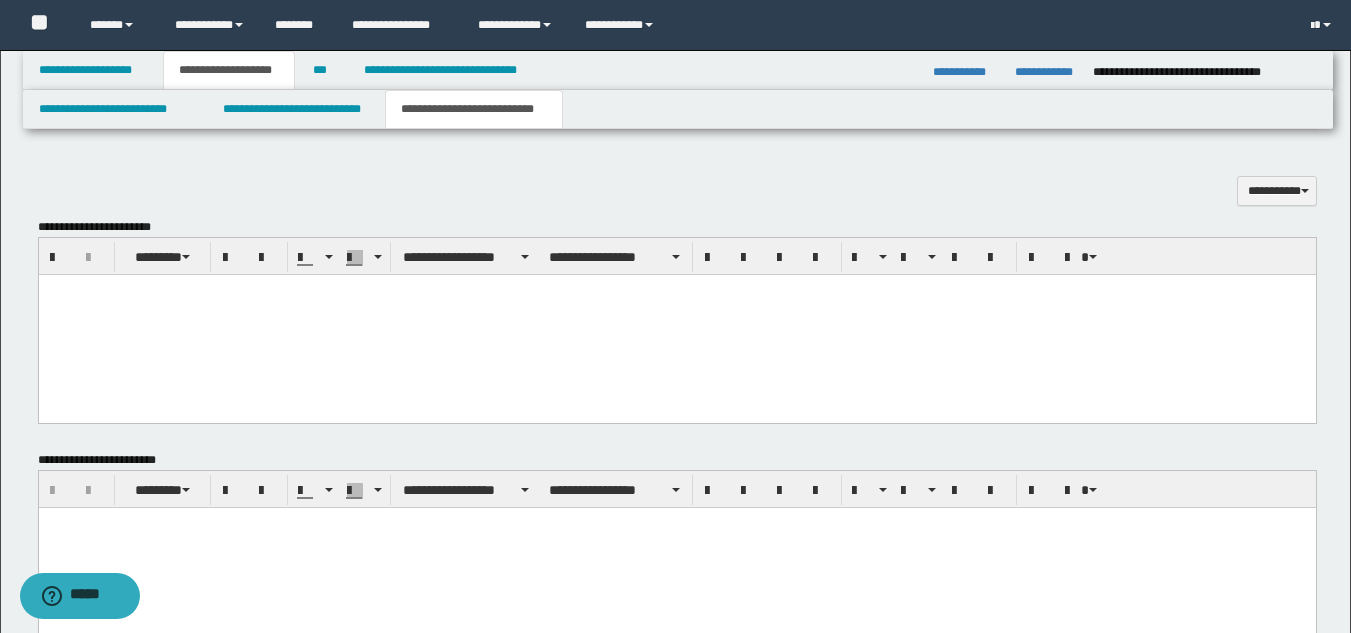 paste 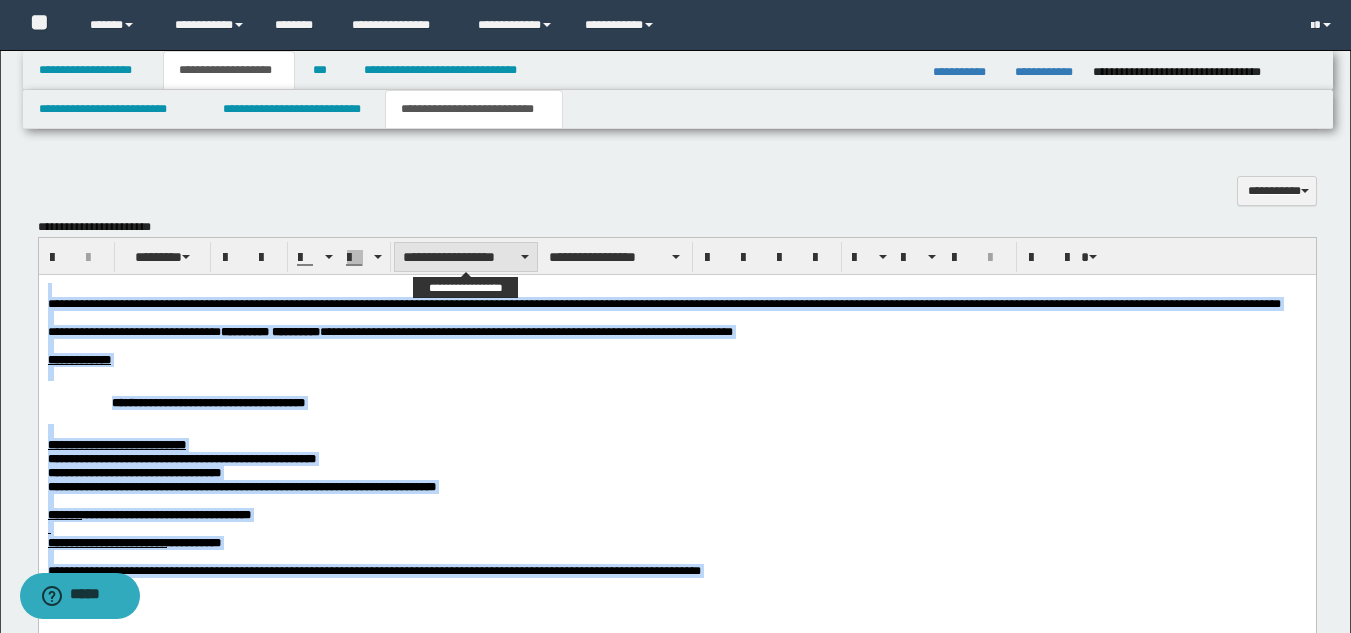 click on "**********" at bounding box center [466, 257] 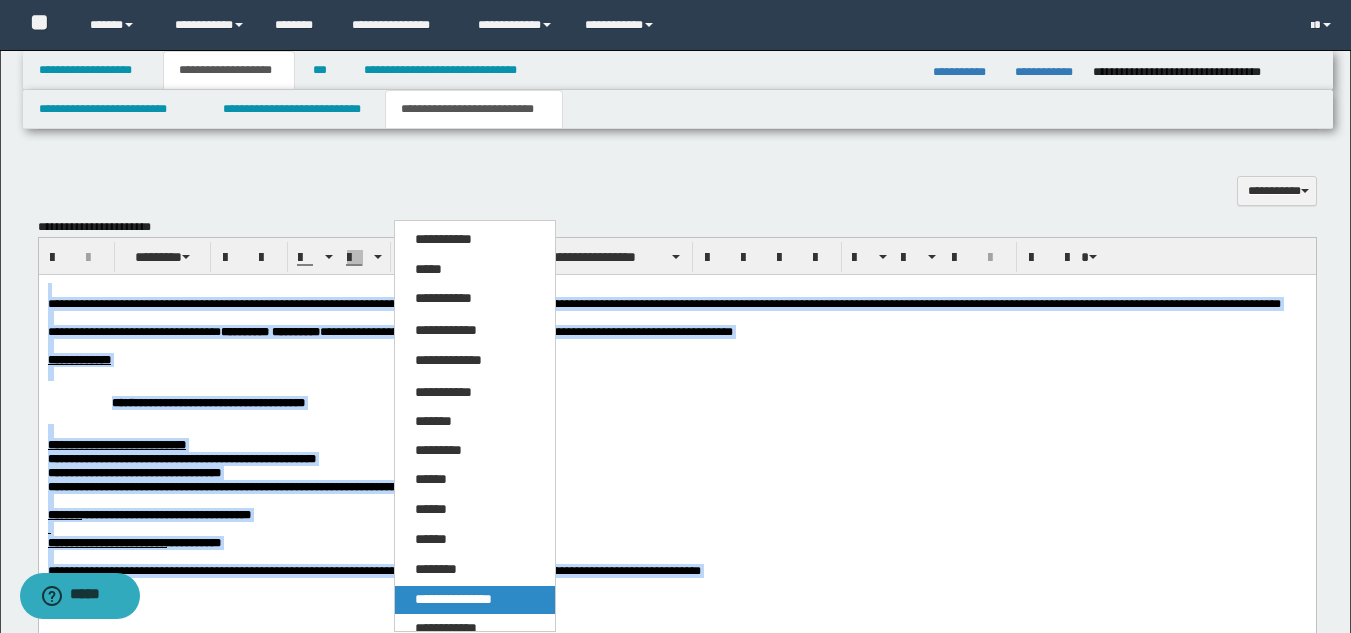 click on "**********" at bounding box center [475, 600] 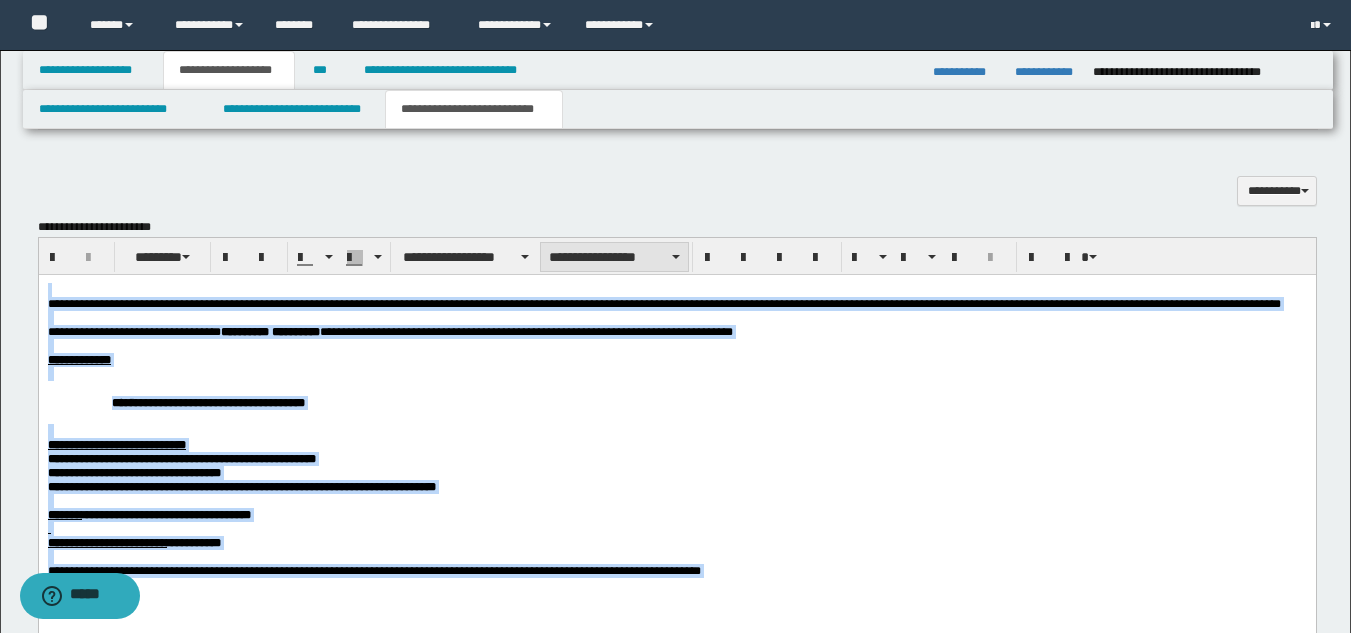 click on "**********" at bounding box center [614, 257] 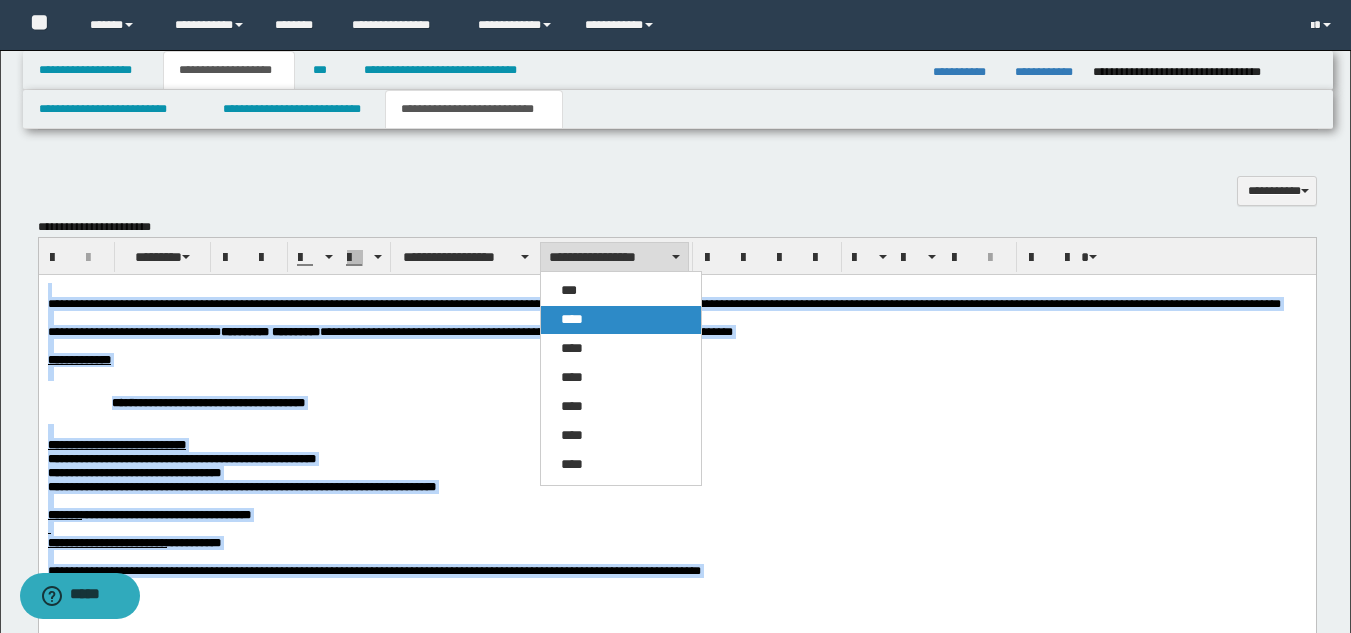 click on "****" at bounding box center [621, 320] 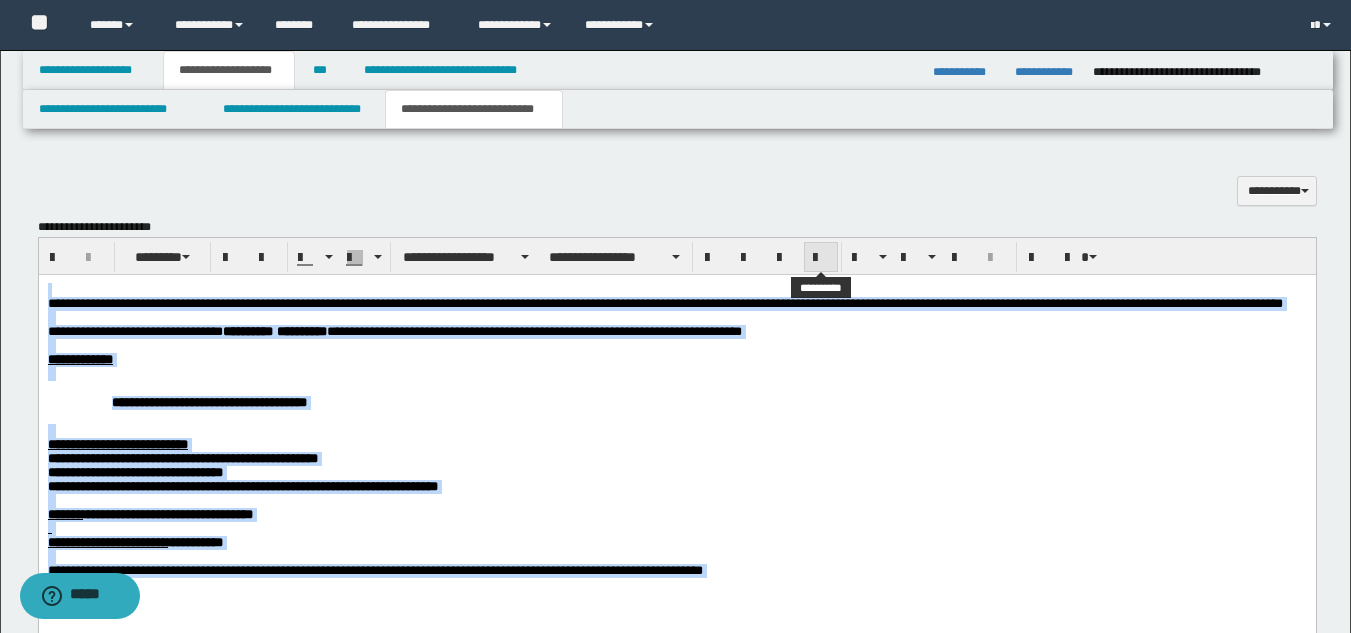 click at bounding box center [821, 258] 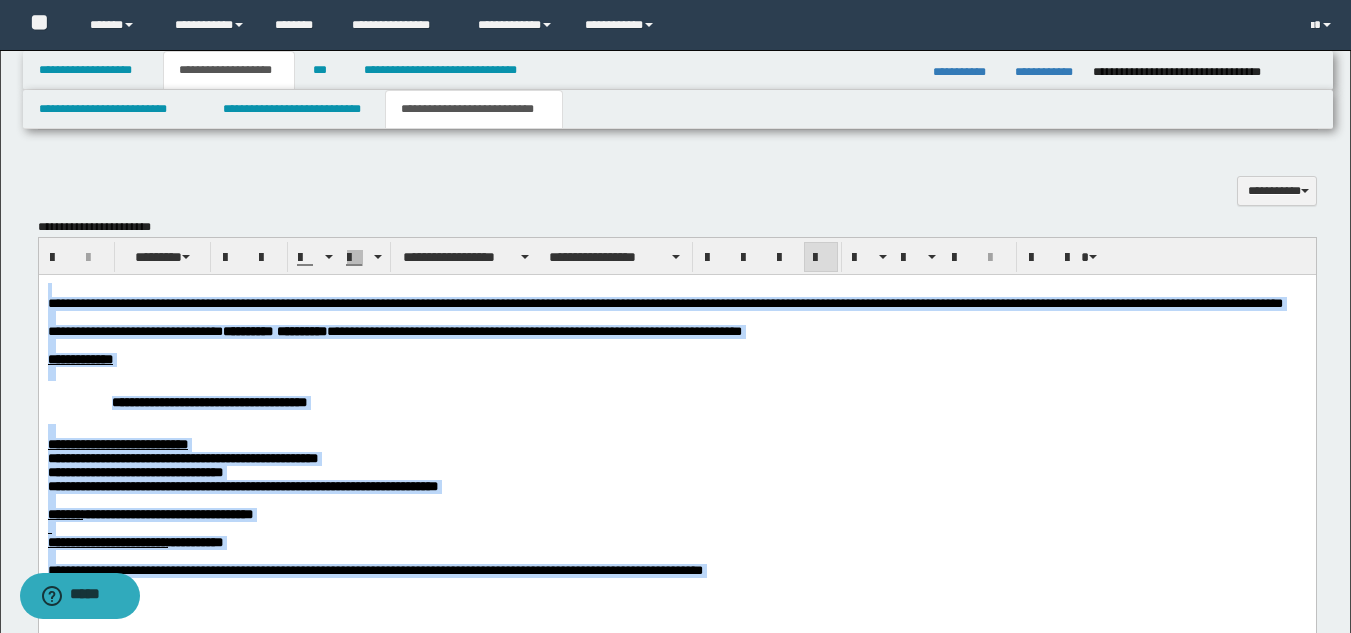 click on "**********" at bounding box center (676, 468) 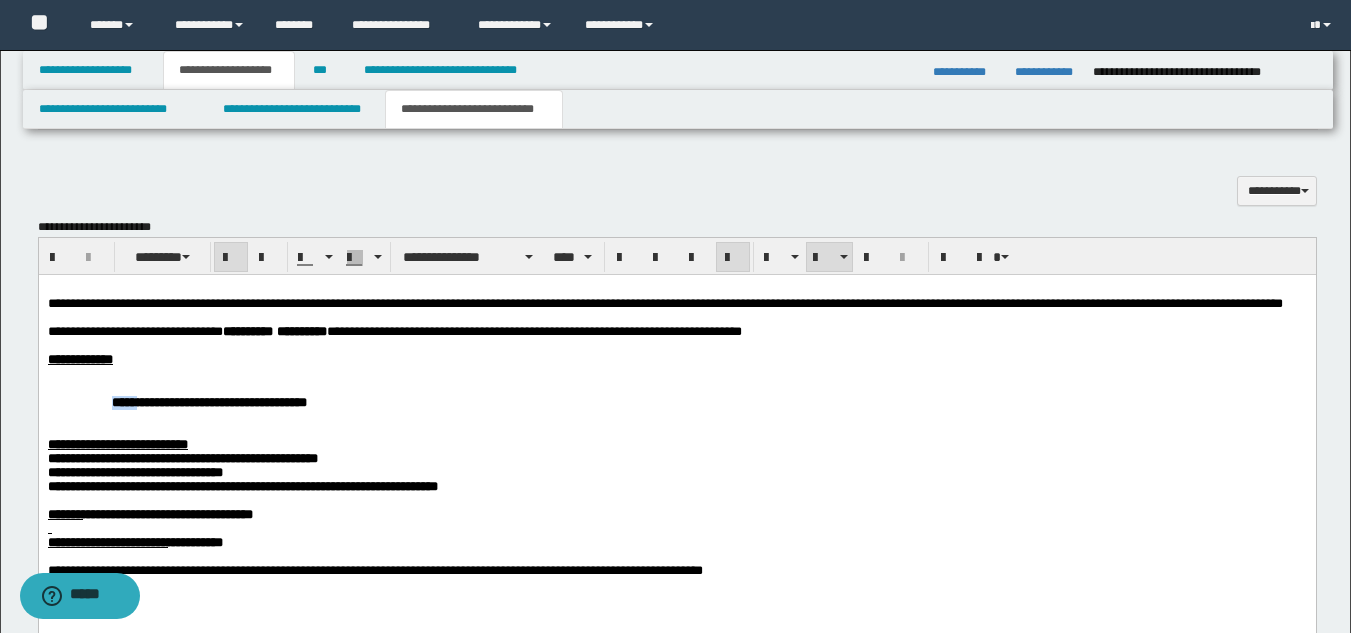 drag, startPoint x: 151, startPoint y: 432, endPoint x: 175, endPoint y: 425, distance: 25 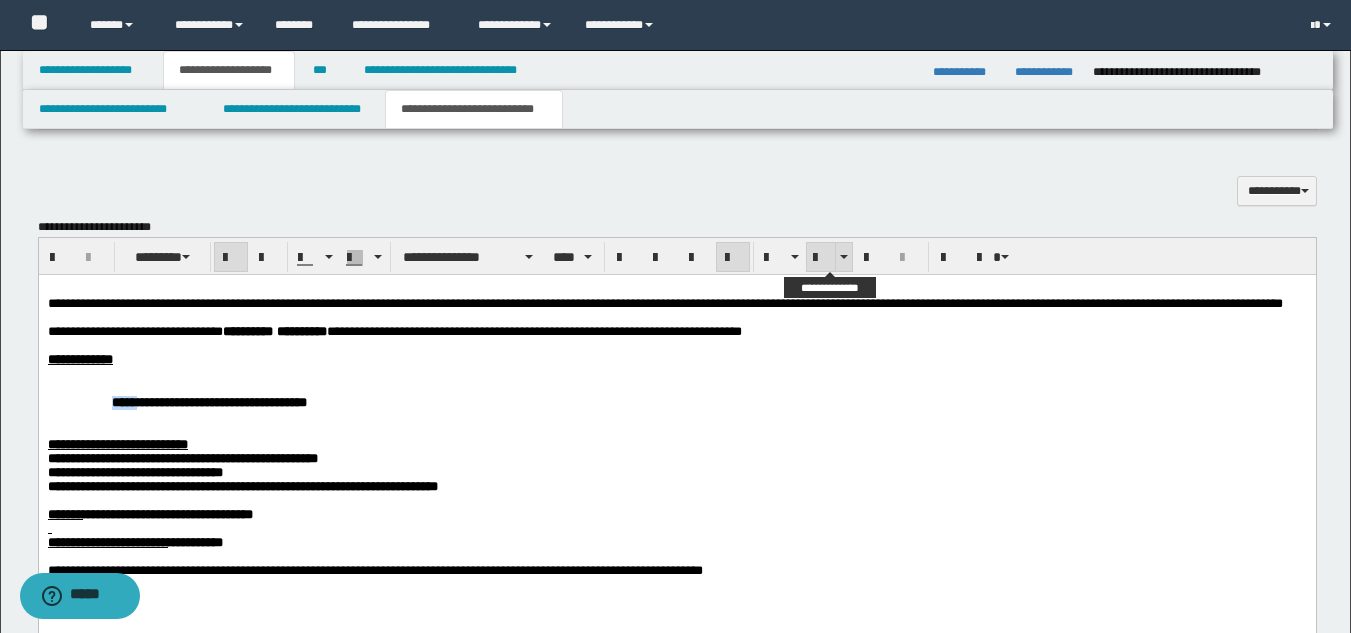 click at bounding box center (821, 258) 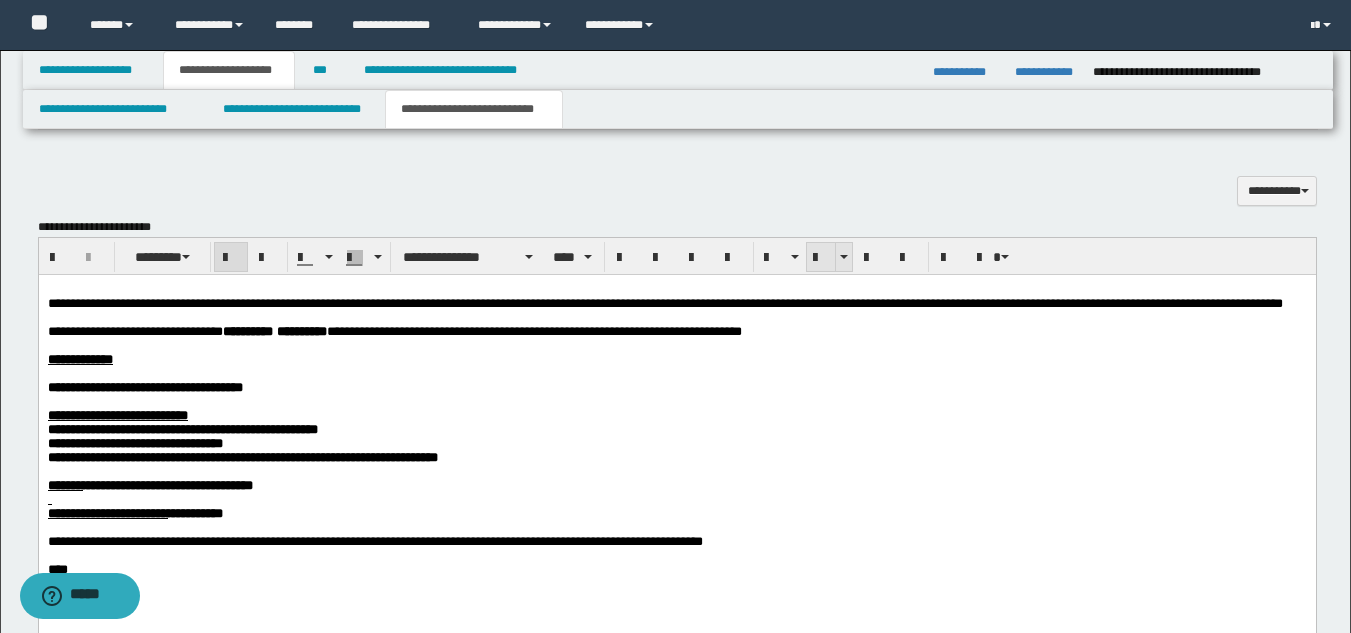 click at bounding box center [821, 258] 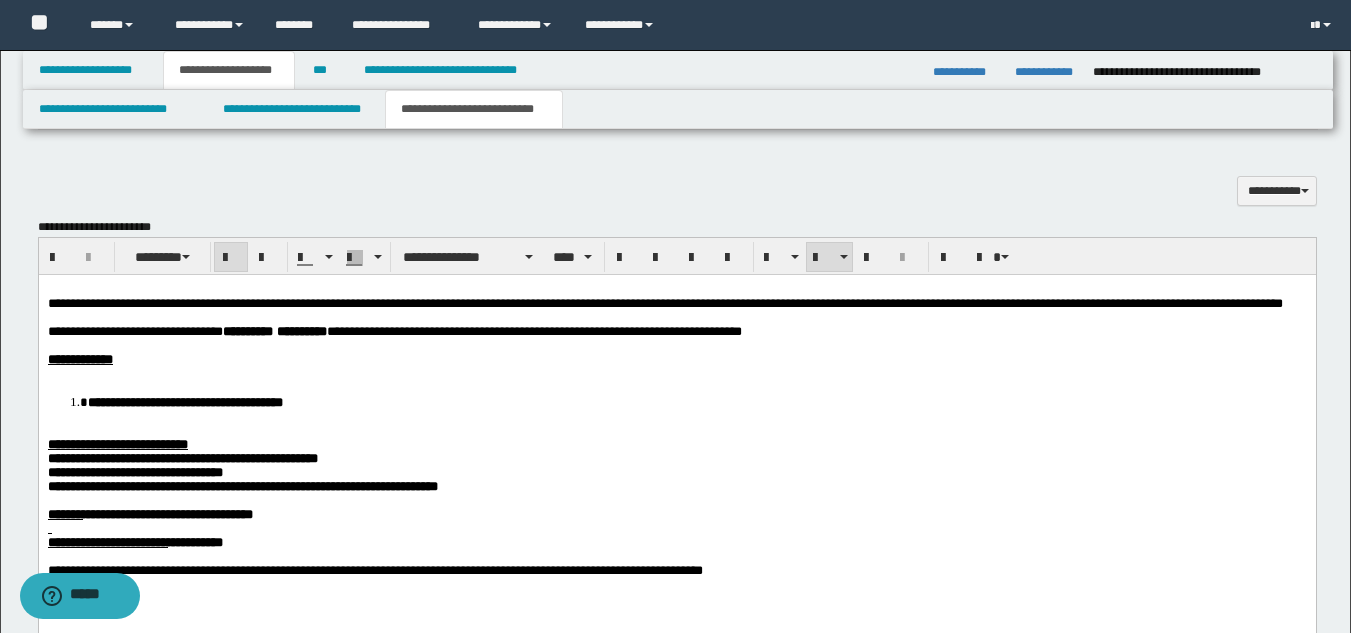 click at bounding box center (676, 373) 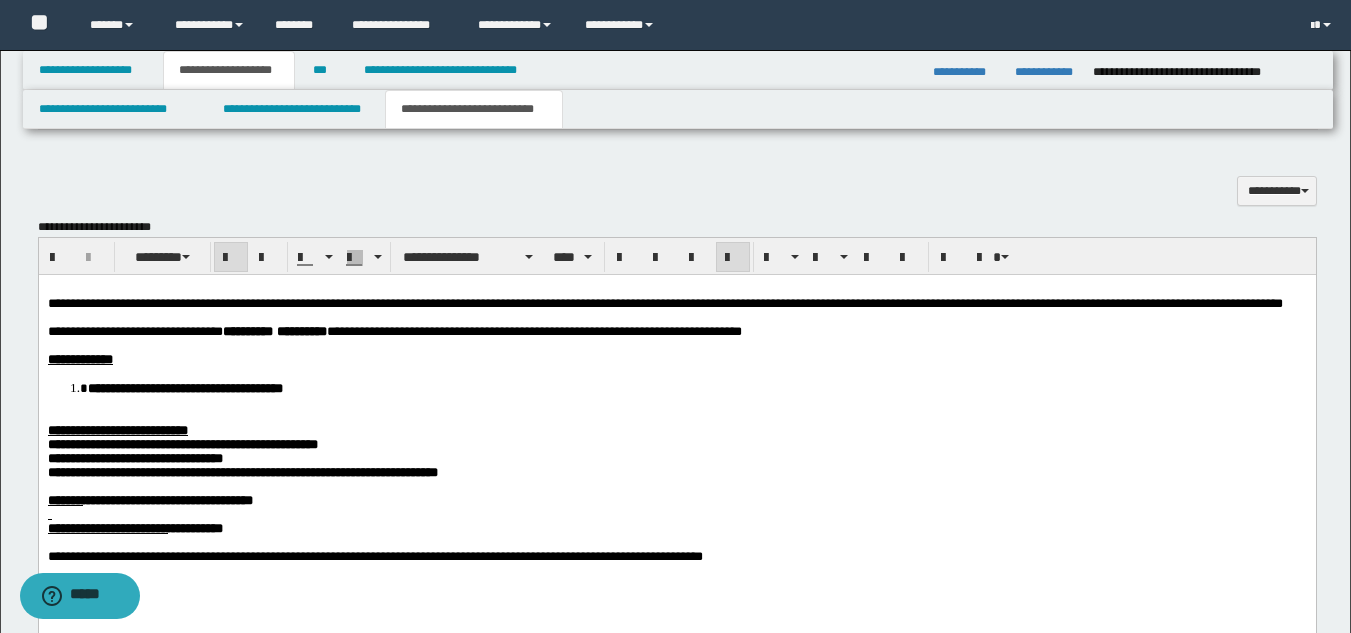 click on "**********" at bounding box center [676, 461] 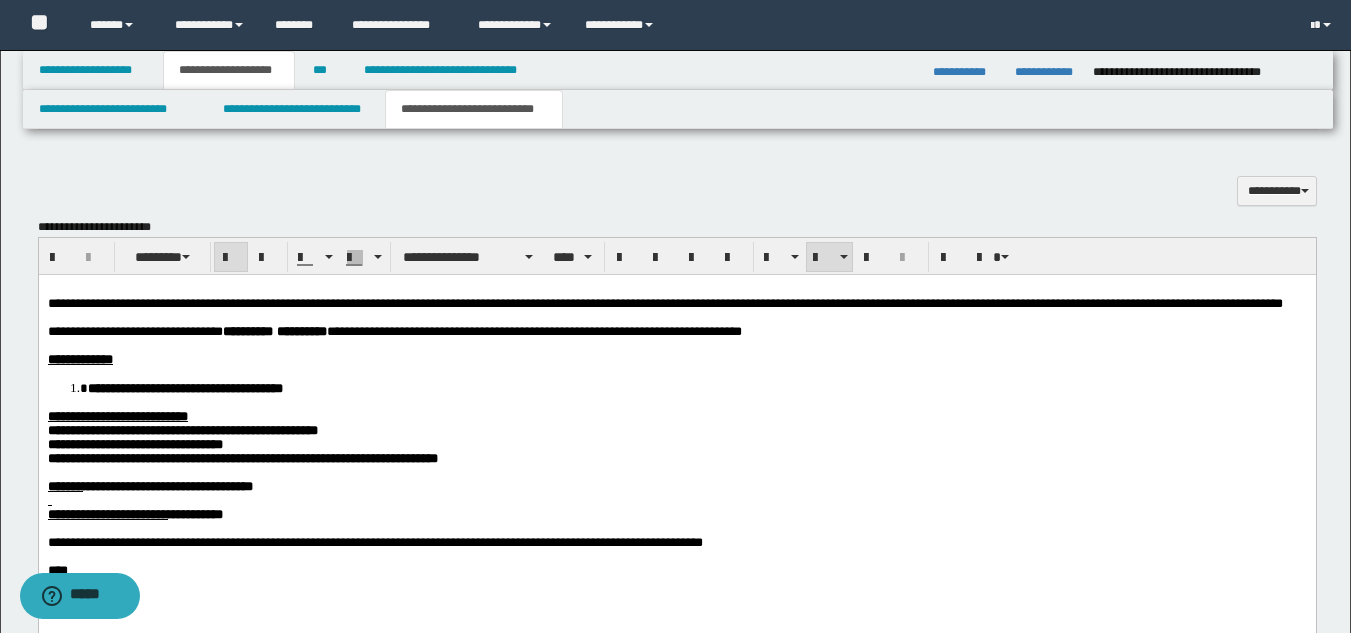 scroll, scrollTop: 1014, scrollLeft: 0, axis: vertical 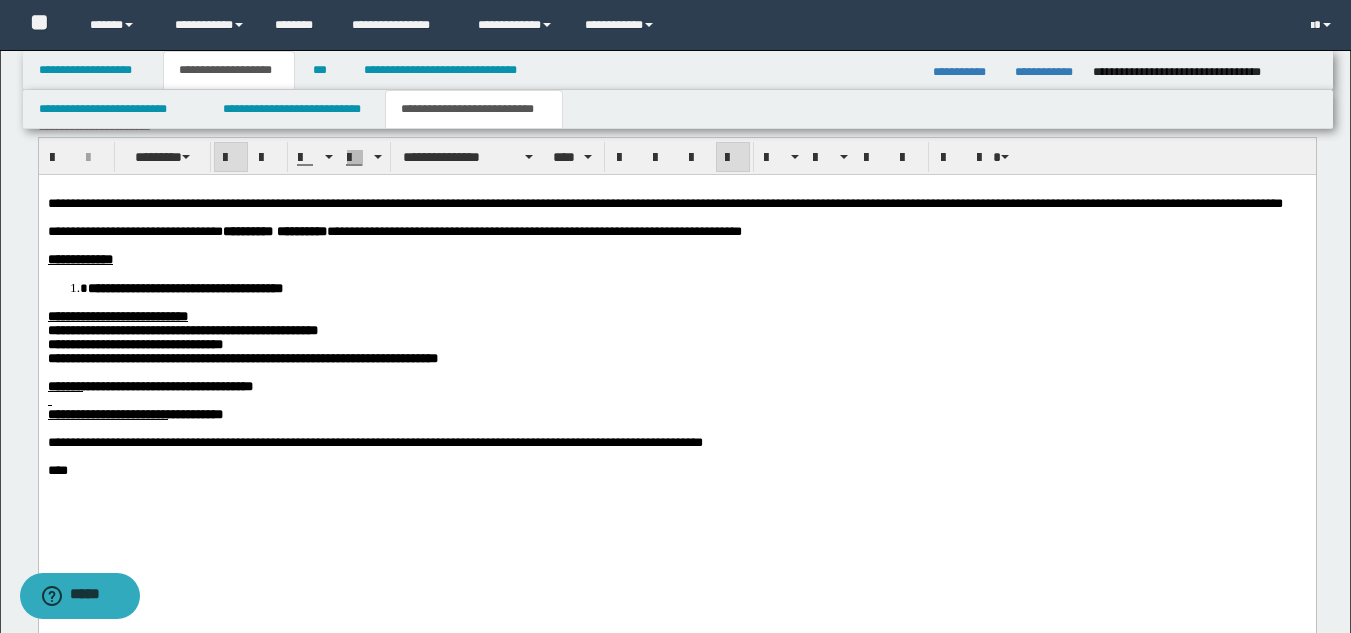 click on "**********" at bounding box center [242, 357] 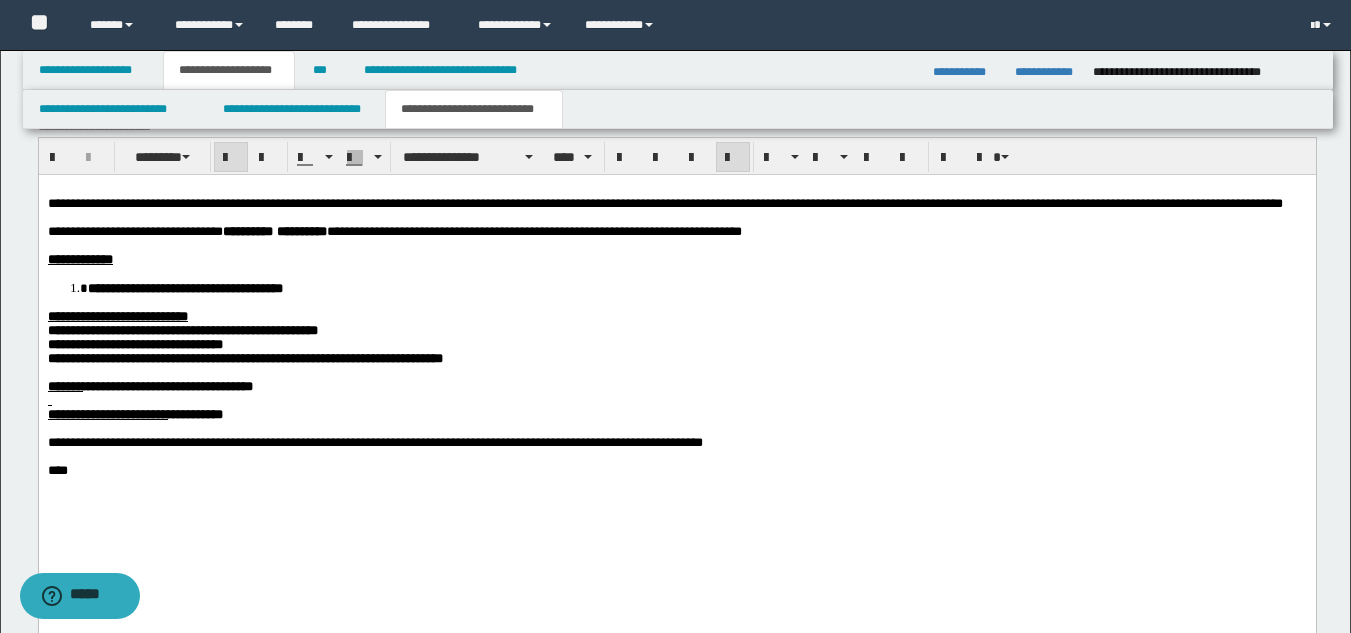 click on "**********" at bounding box center [182, 329] 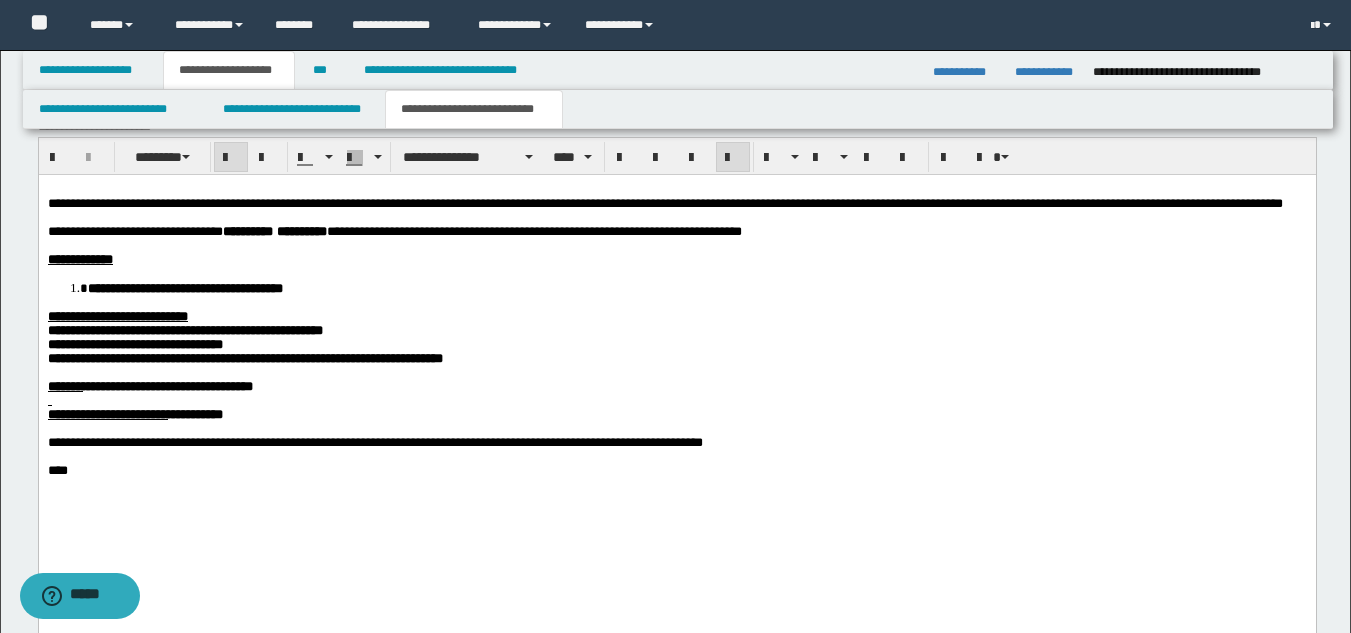 click on "**********" at bounding box center [676, 414] 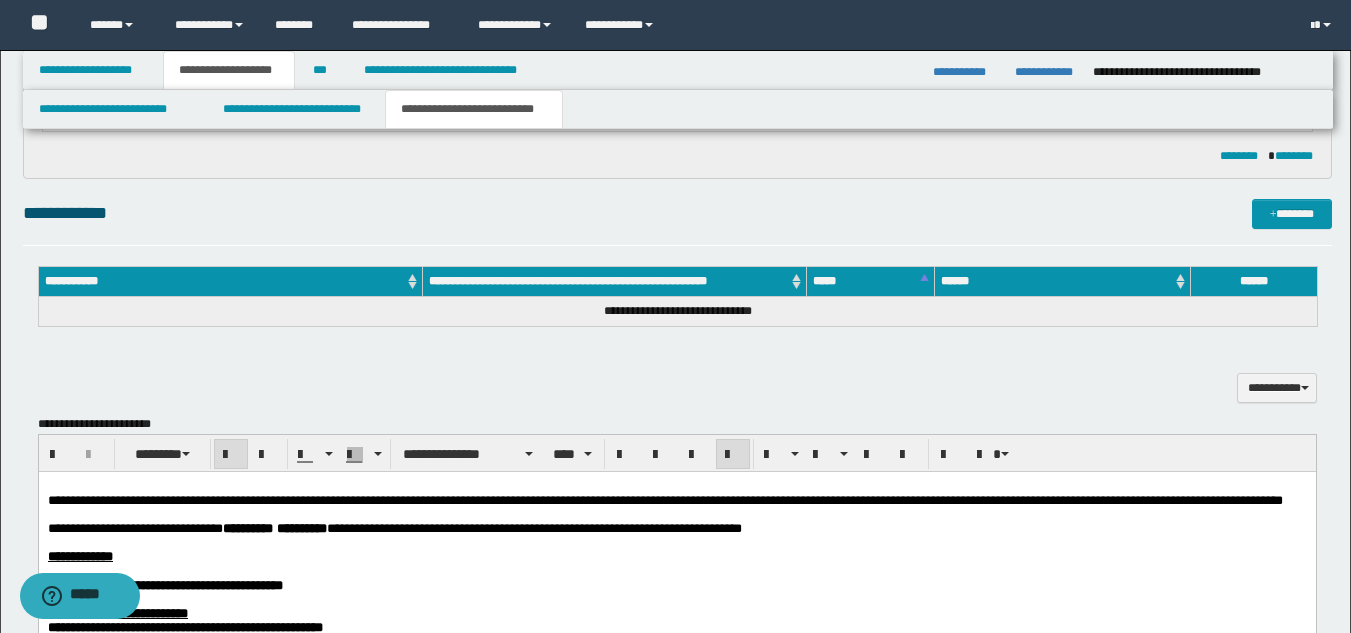 scroll, scrollTop: 714, scrollLeft: 0, axis: vertical 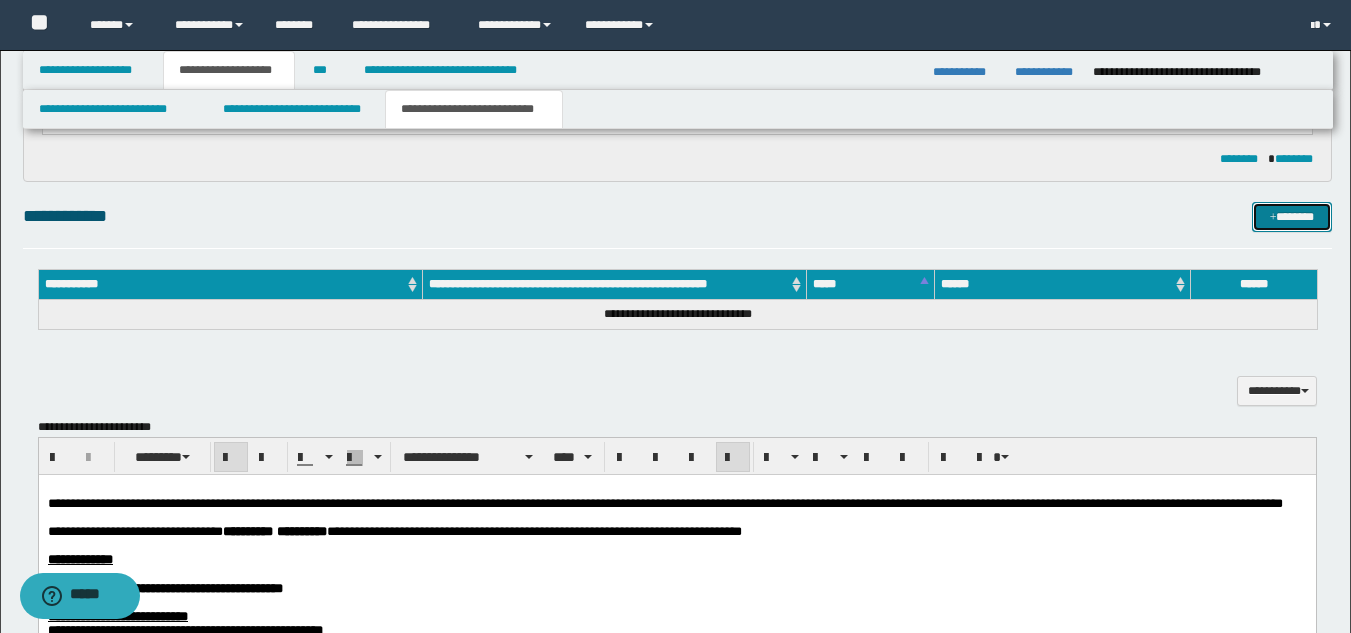 click on "*******" at bounding box center (1292, 217) 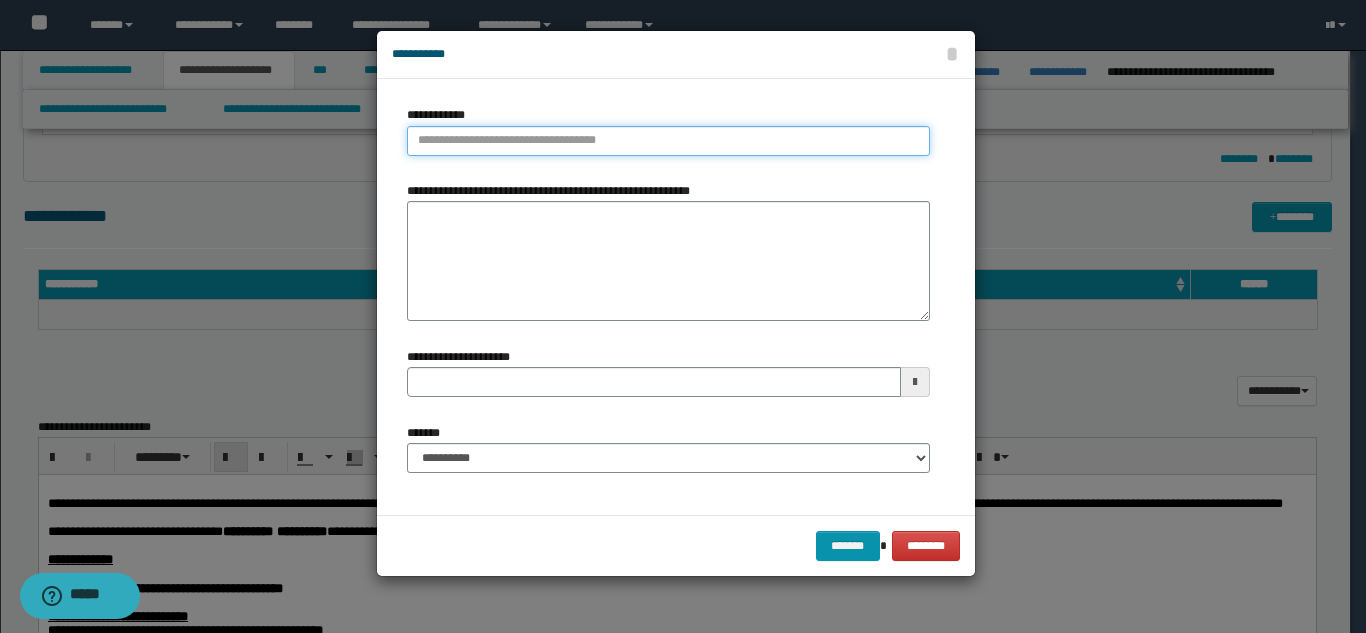 click on "**********" at bounding box center (668, 141) 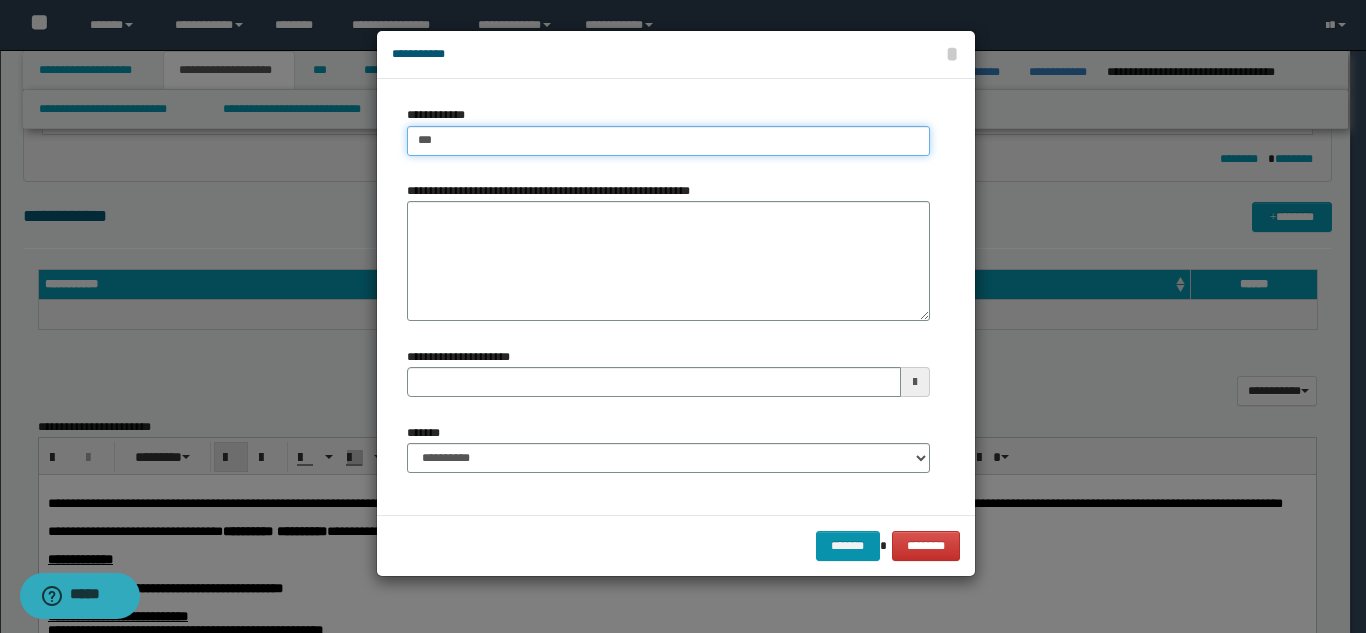 type on "****" 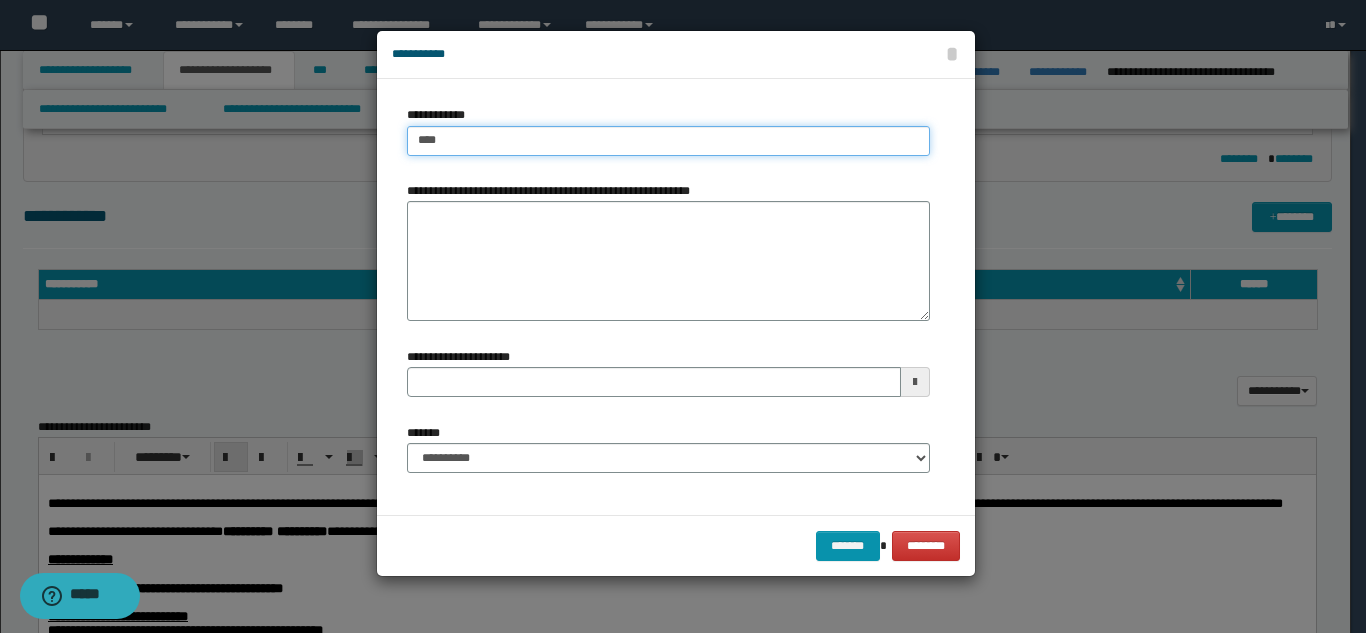 type on "****" 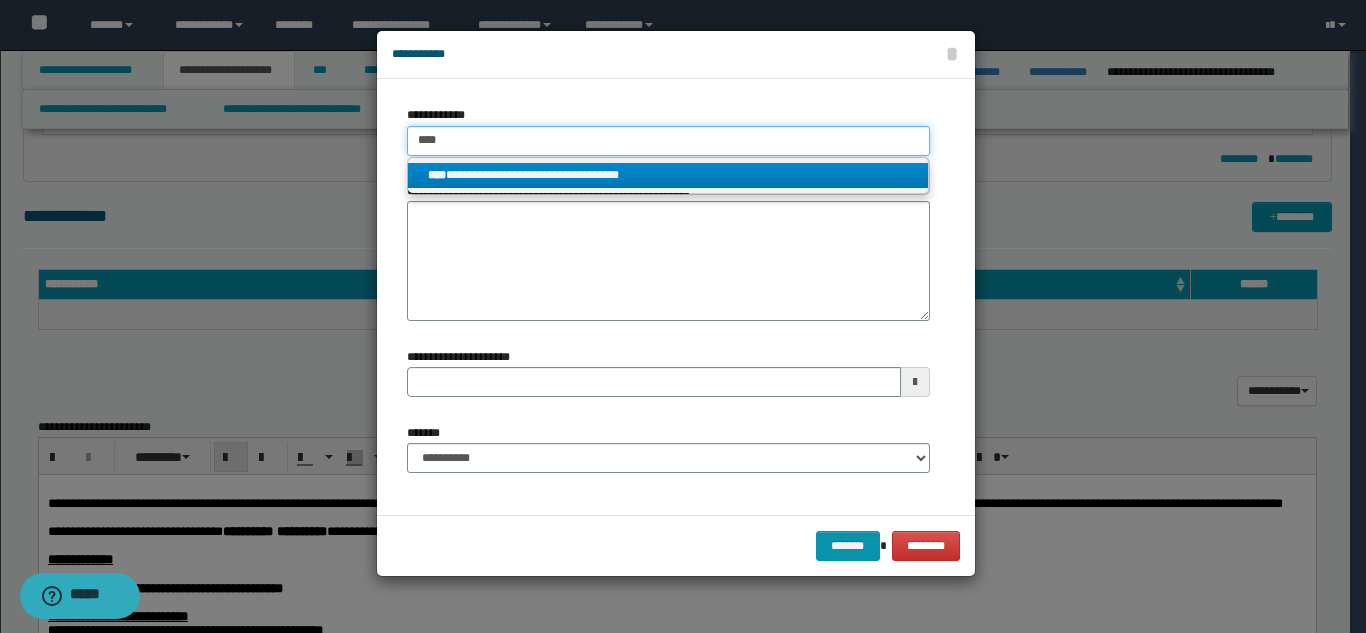 type on "****" 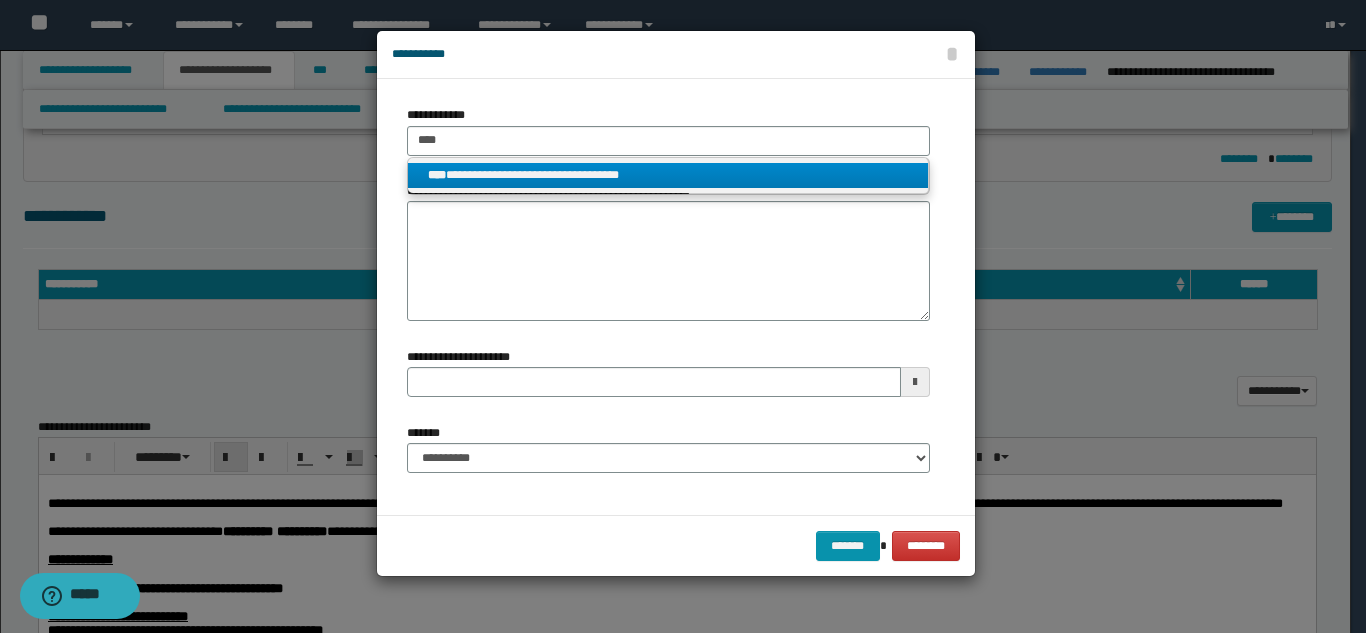 click on "**********" at bounding box center [668, 175] 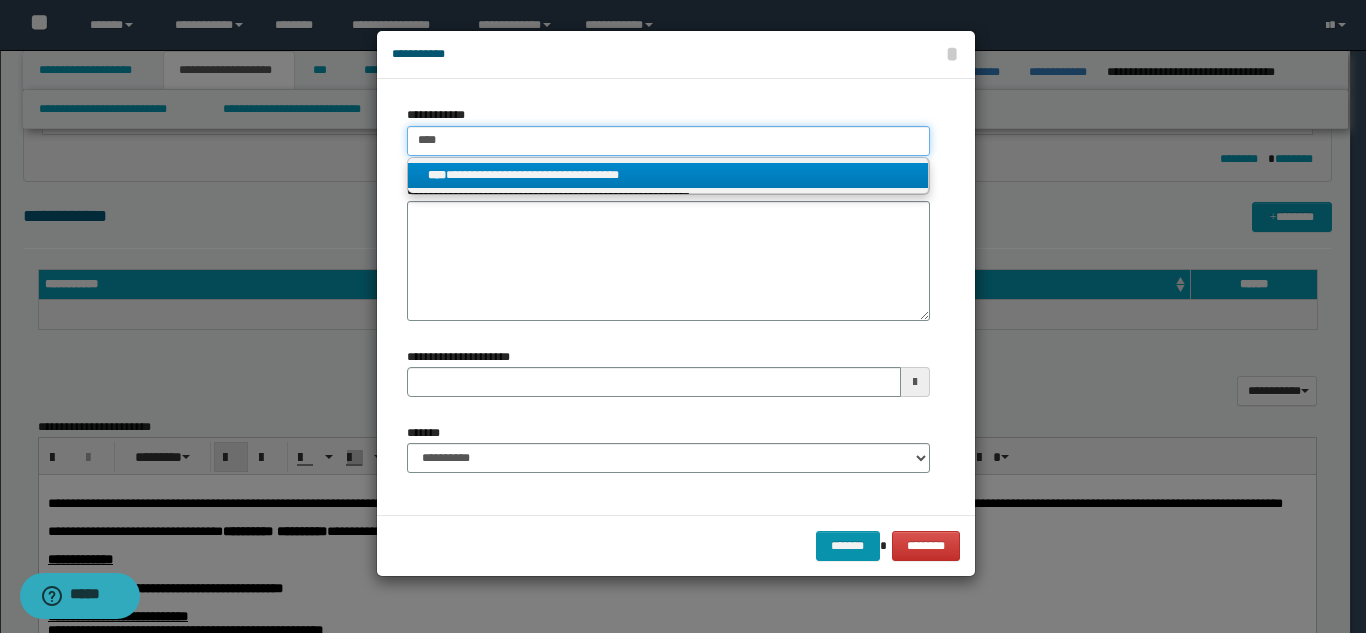 type 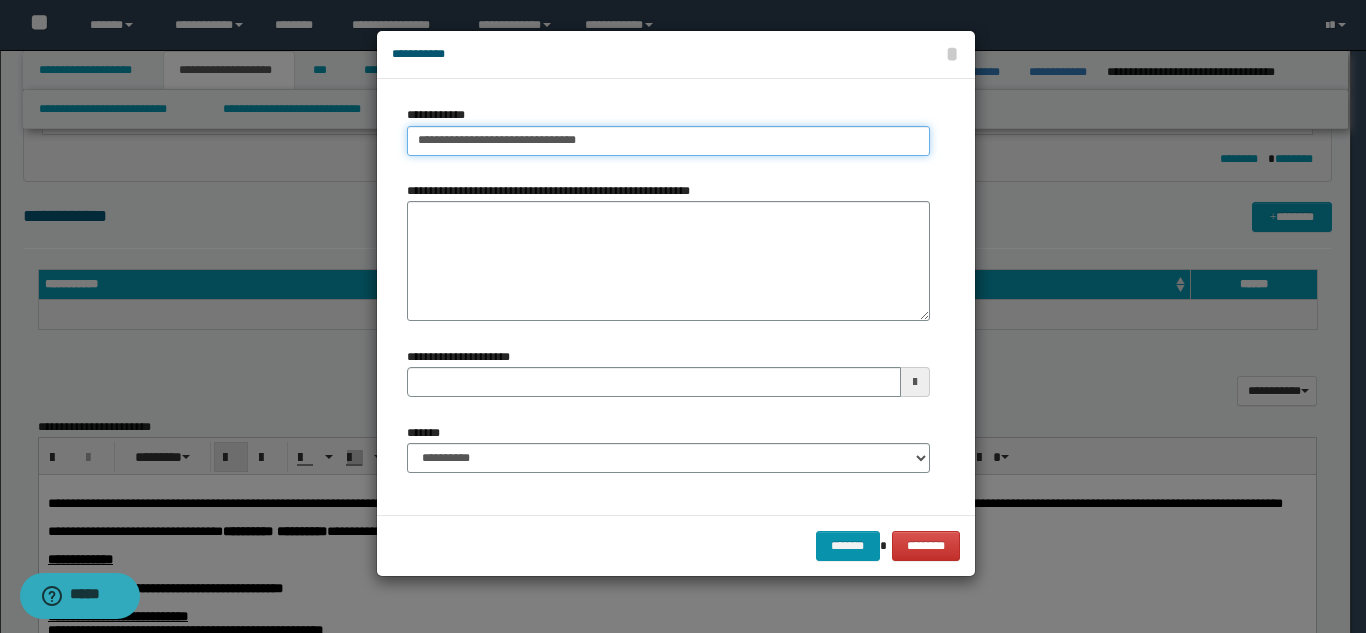 type 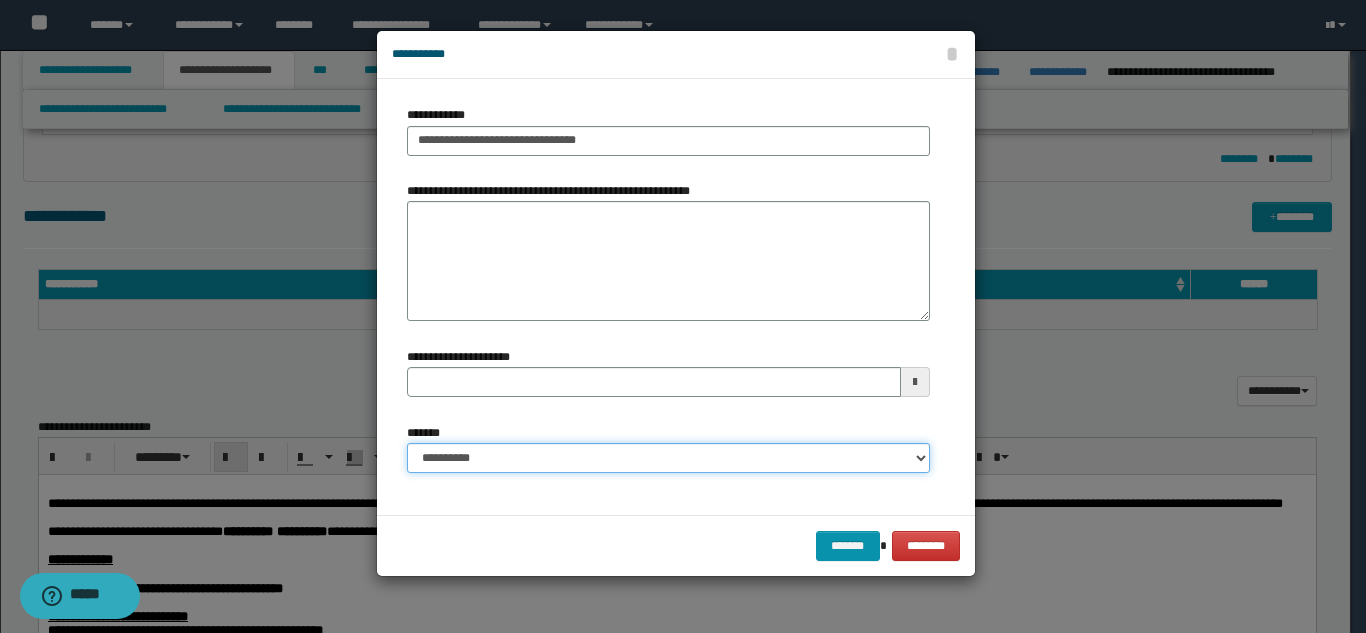 click on "**********" at bounding box center [668, 458] 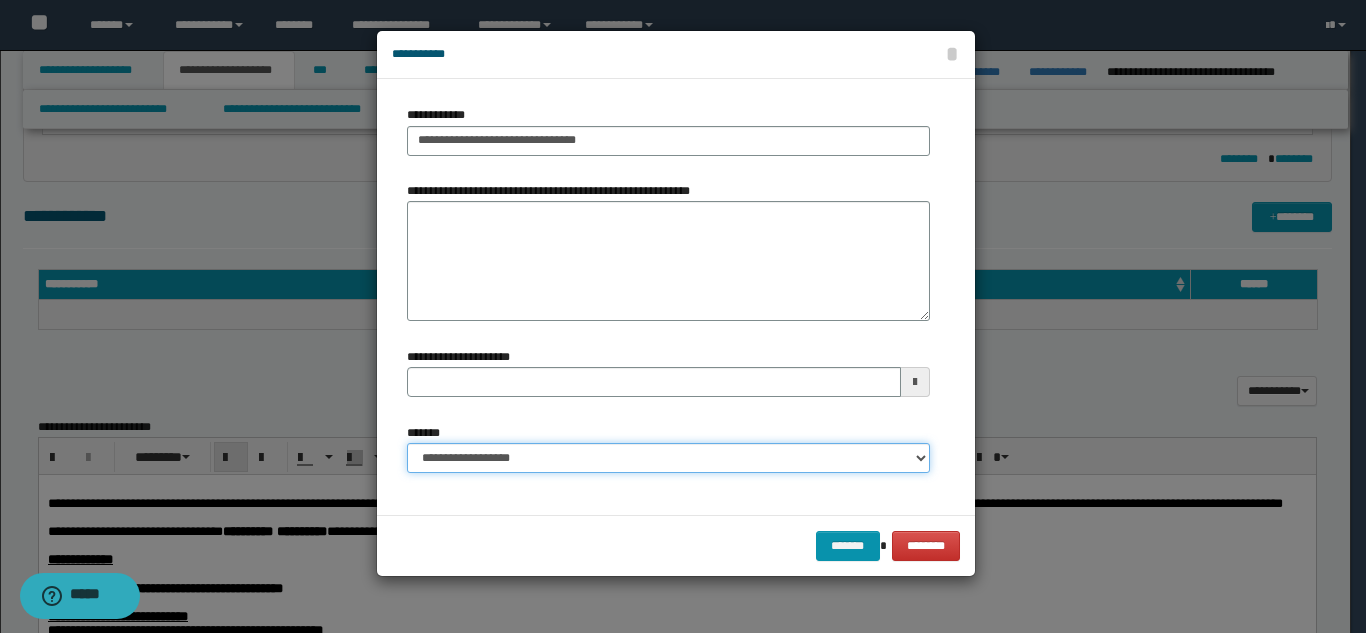 type 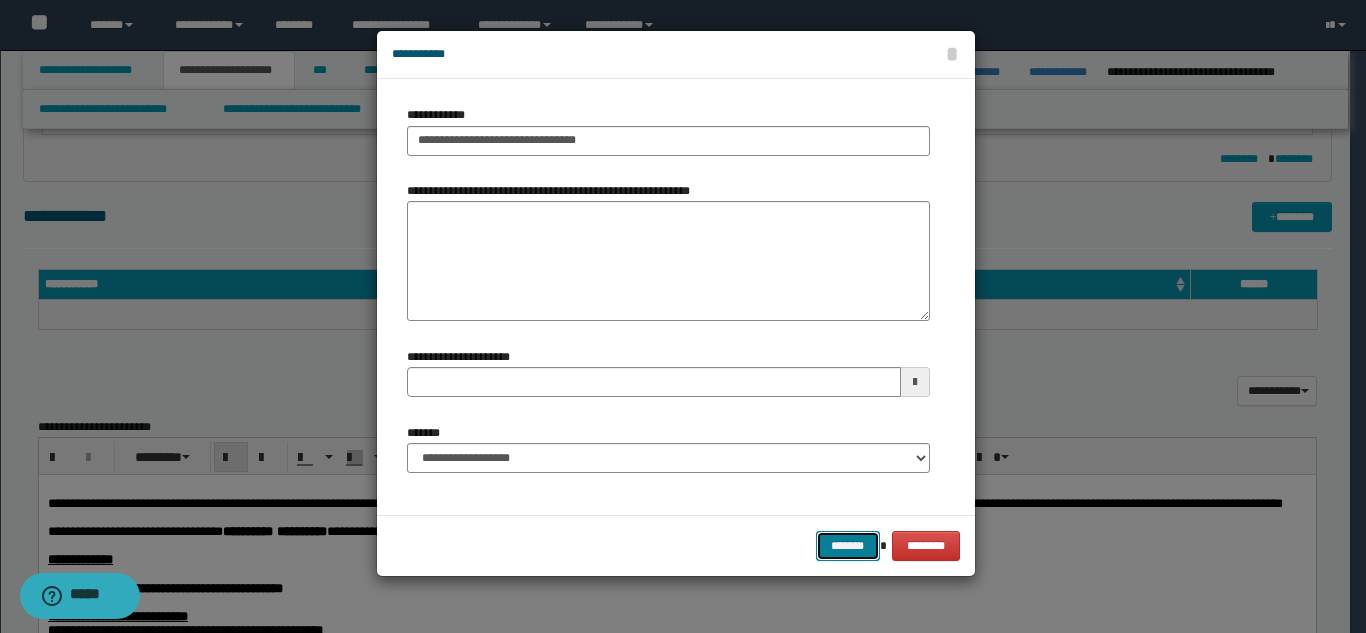 click on "*******" at bounding box center [848, 546] 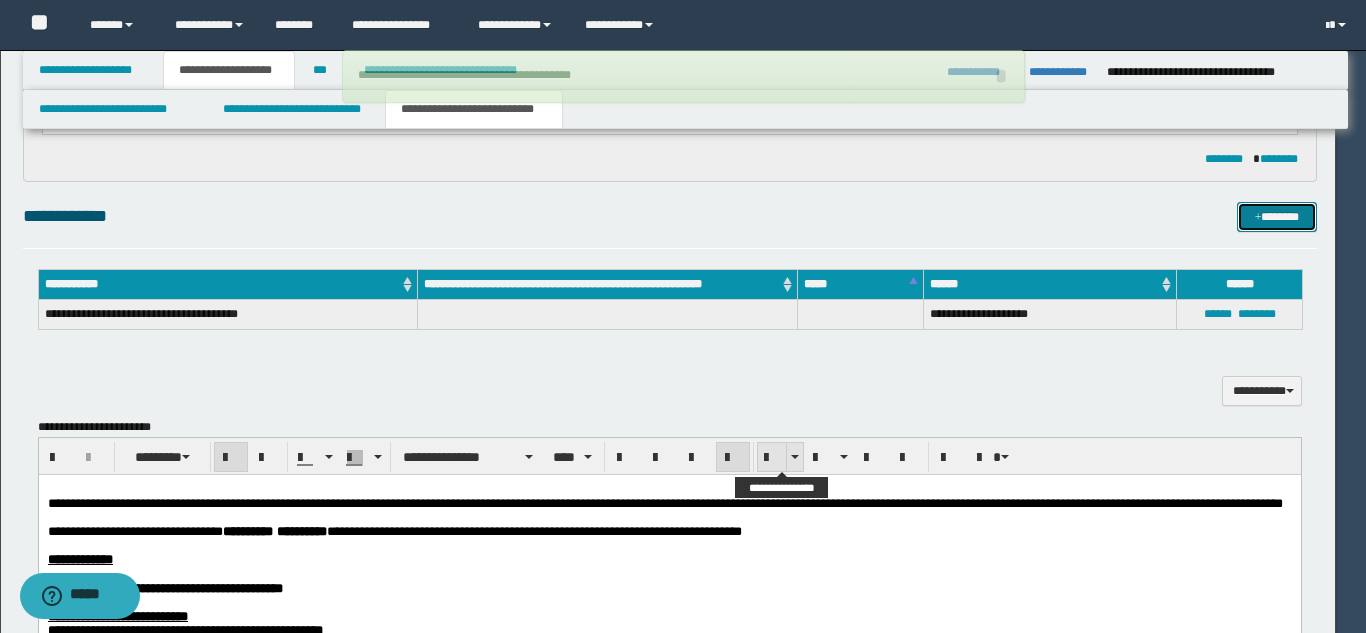 type 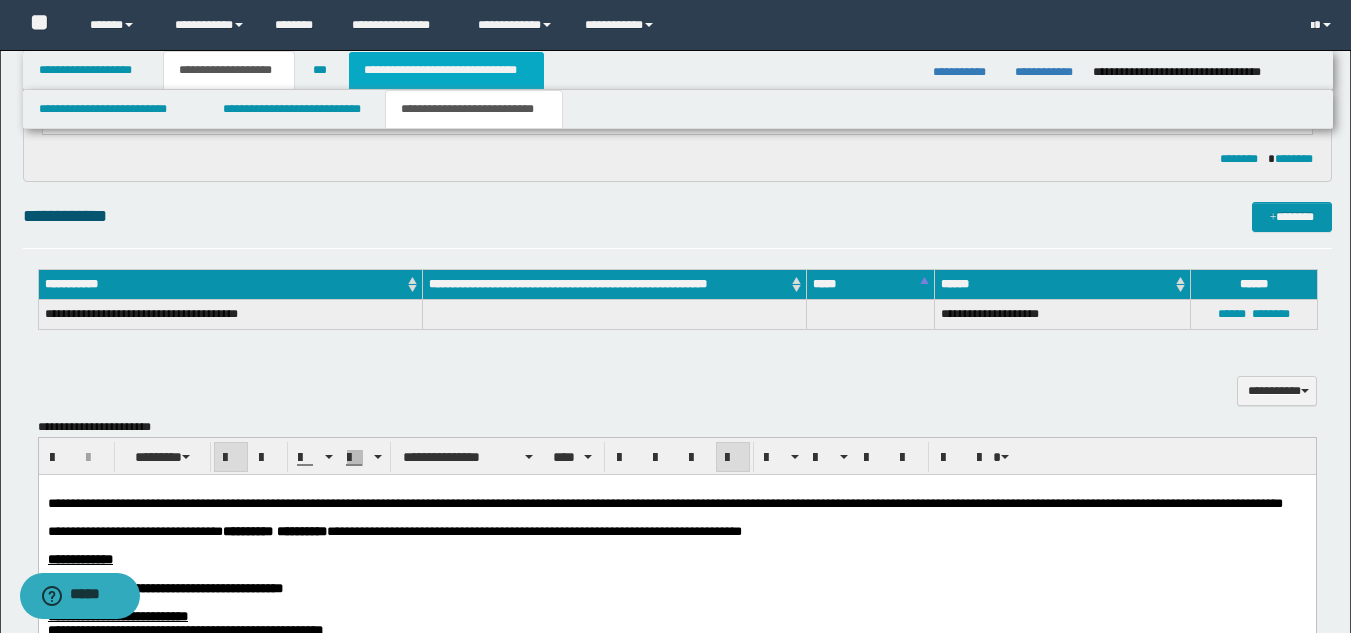 click on "**********" at bounding box center [446, 70] 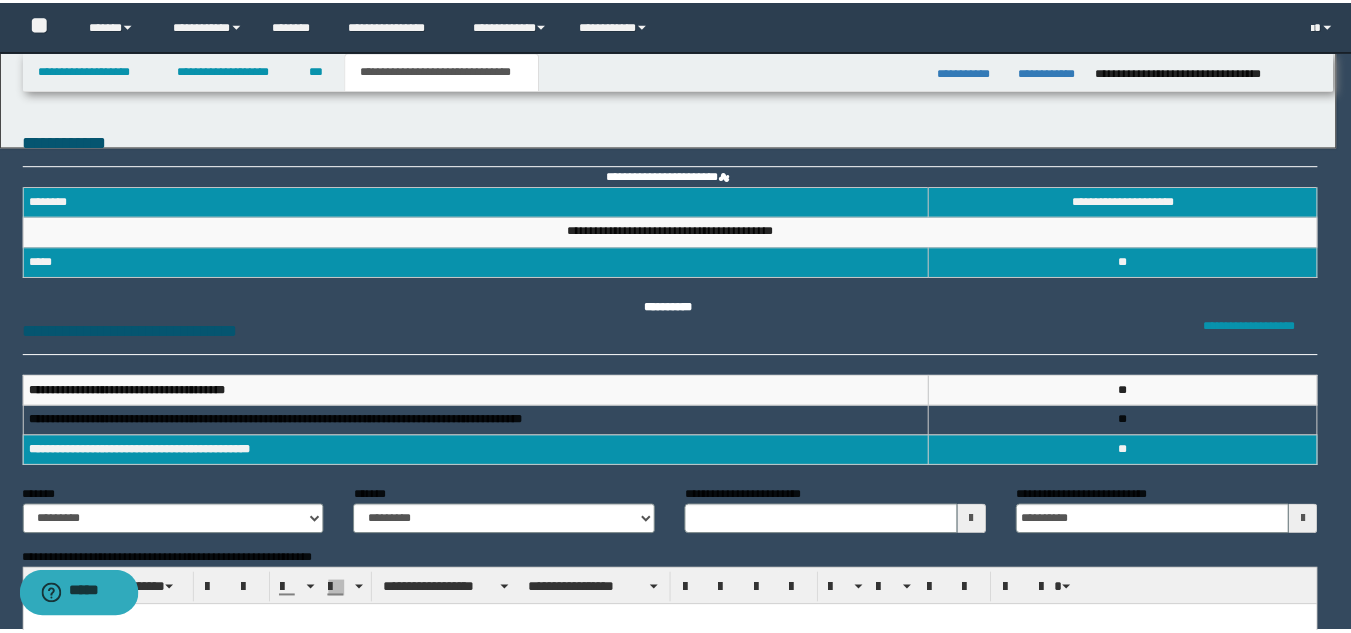 scroll, scrollTop: 0, scrollLeft: 0, axis: both 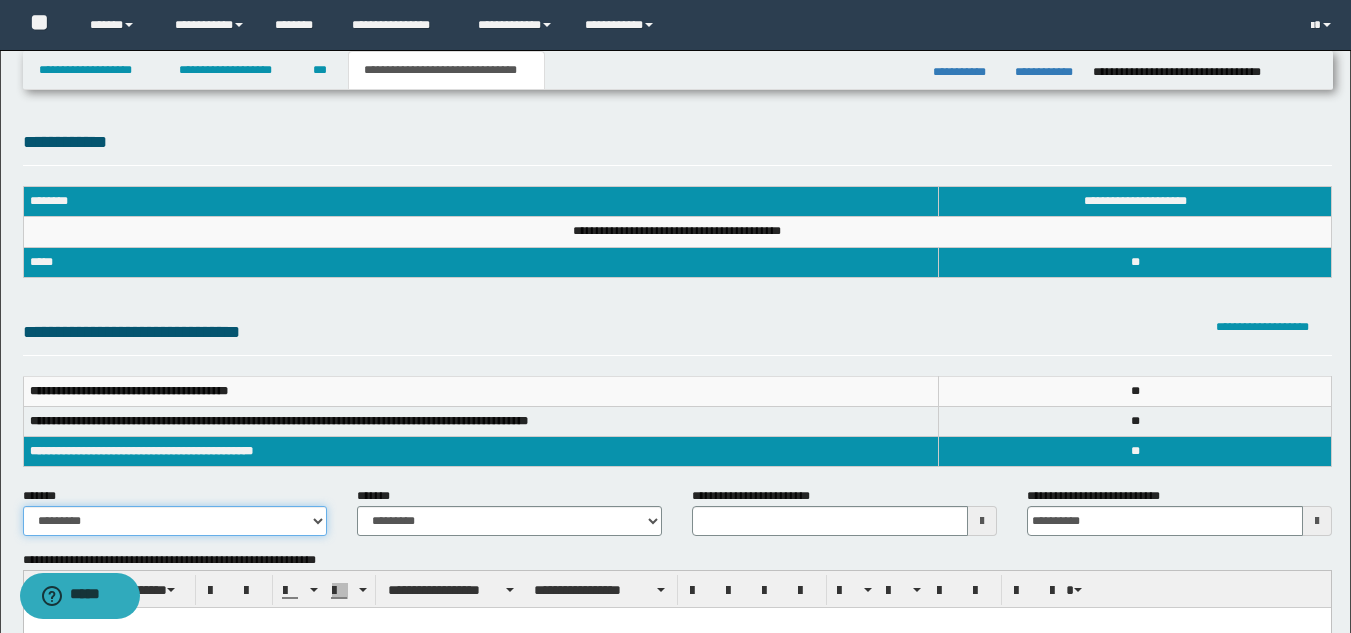click on "**********" at bounding box center (175, 521) 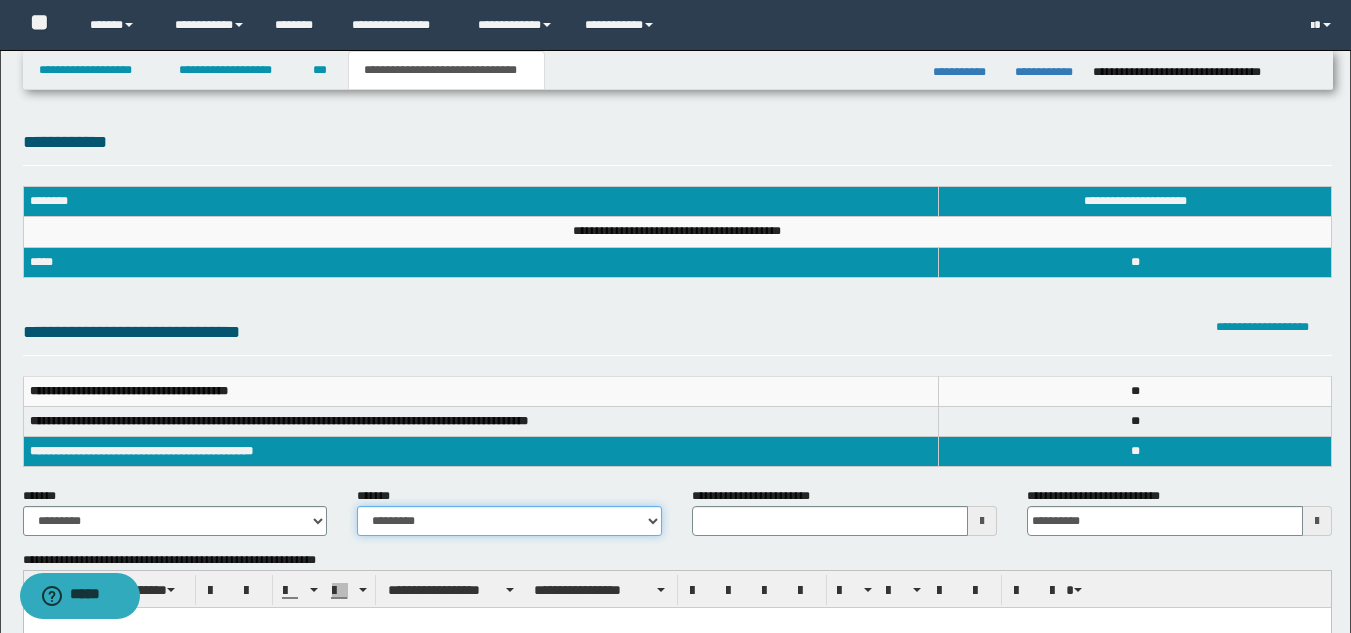 click on "**********" at bounding box center [509, 521] 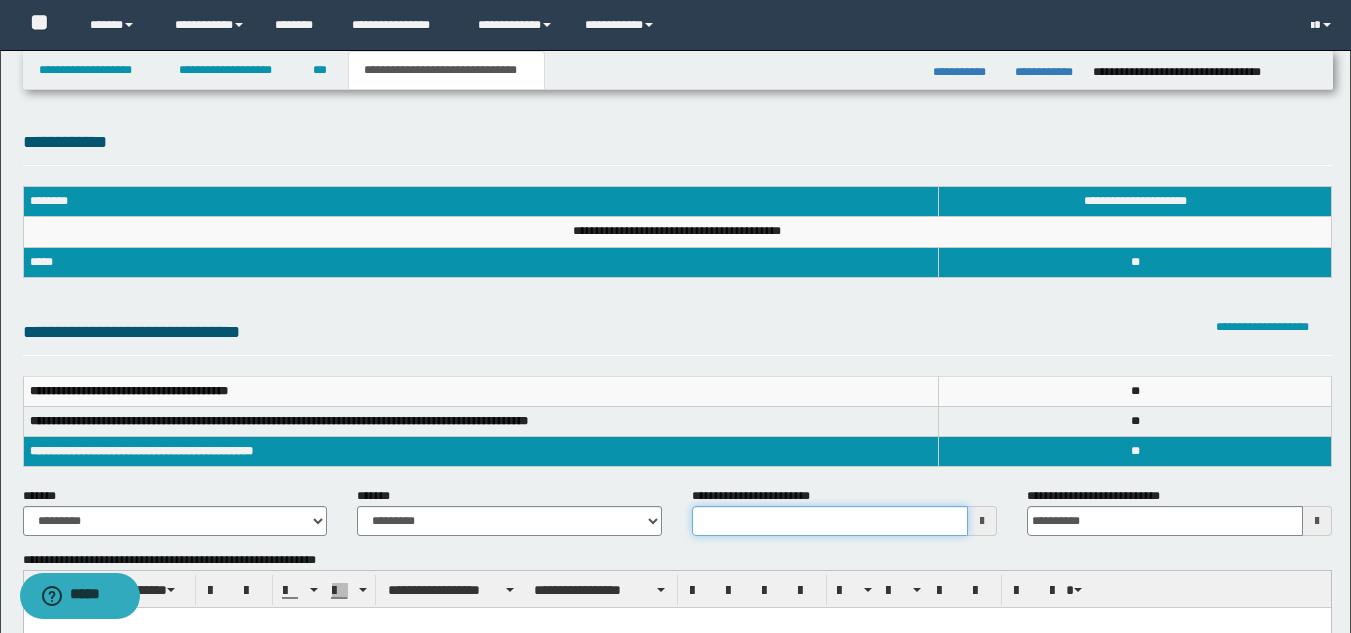 click on "**********" at bounding box center [830, 521] 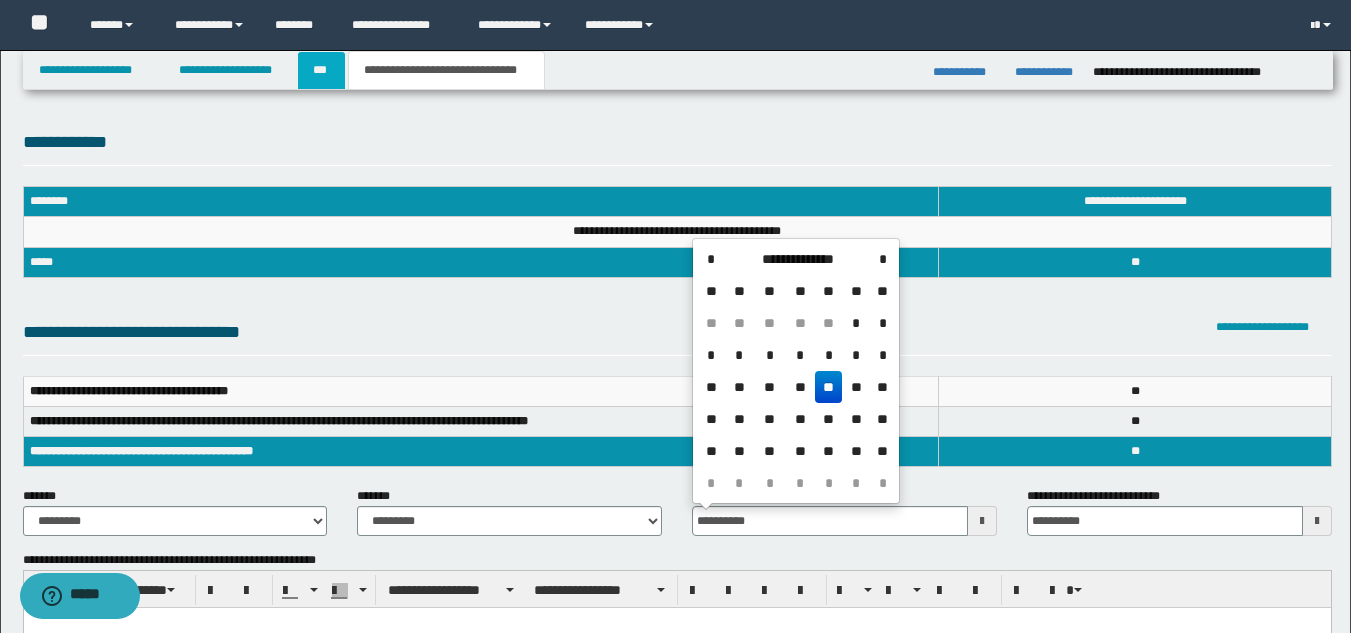 type on "**********" 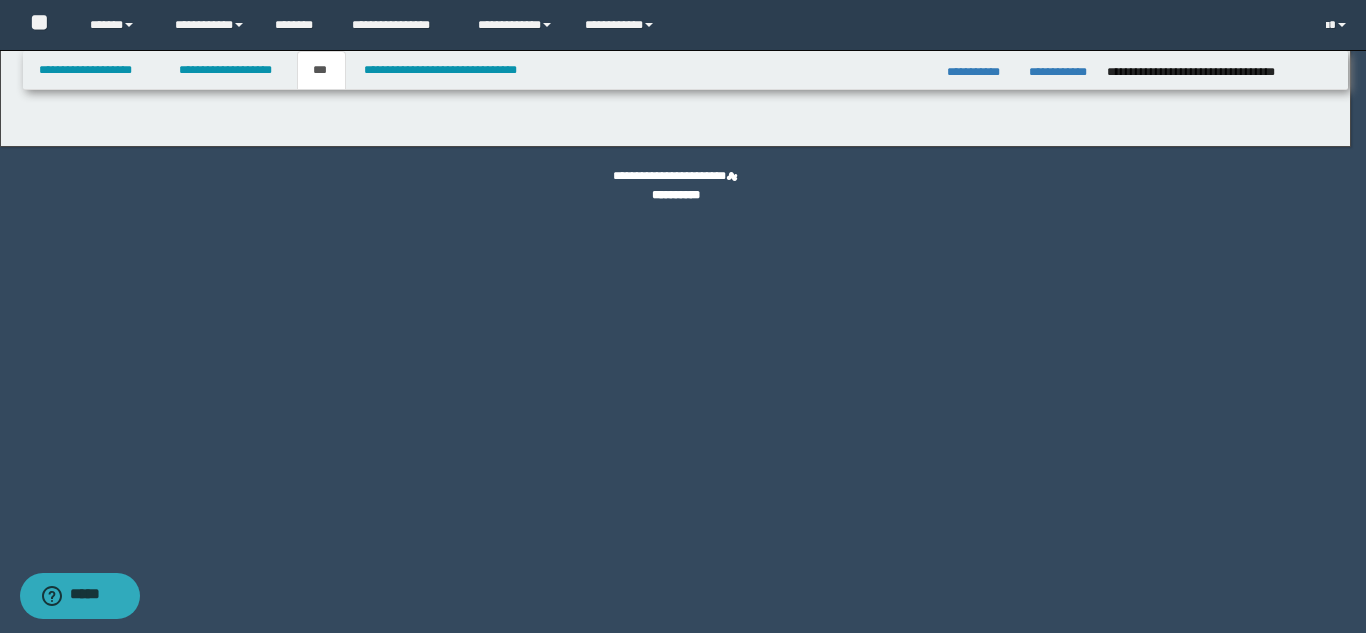 select on "***" 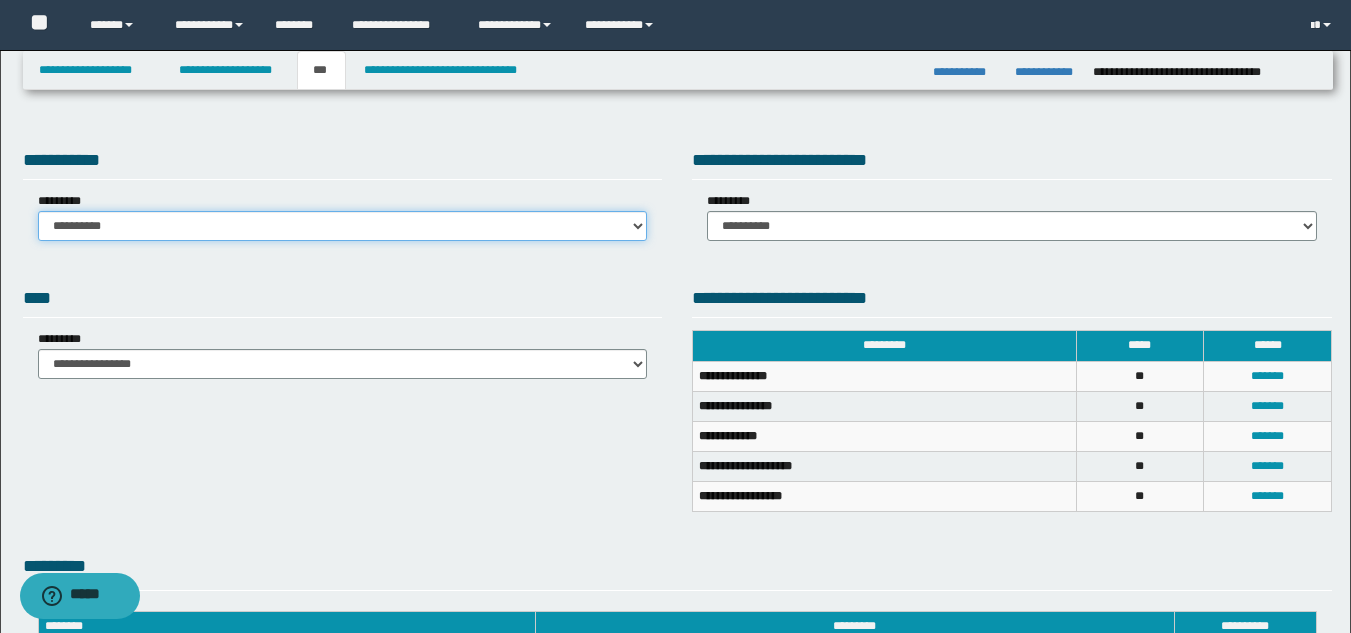 click on "**********" at bounding box center [343, 226] 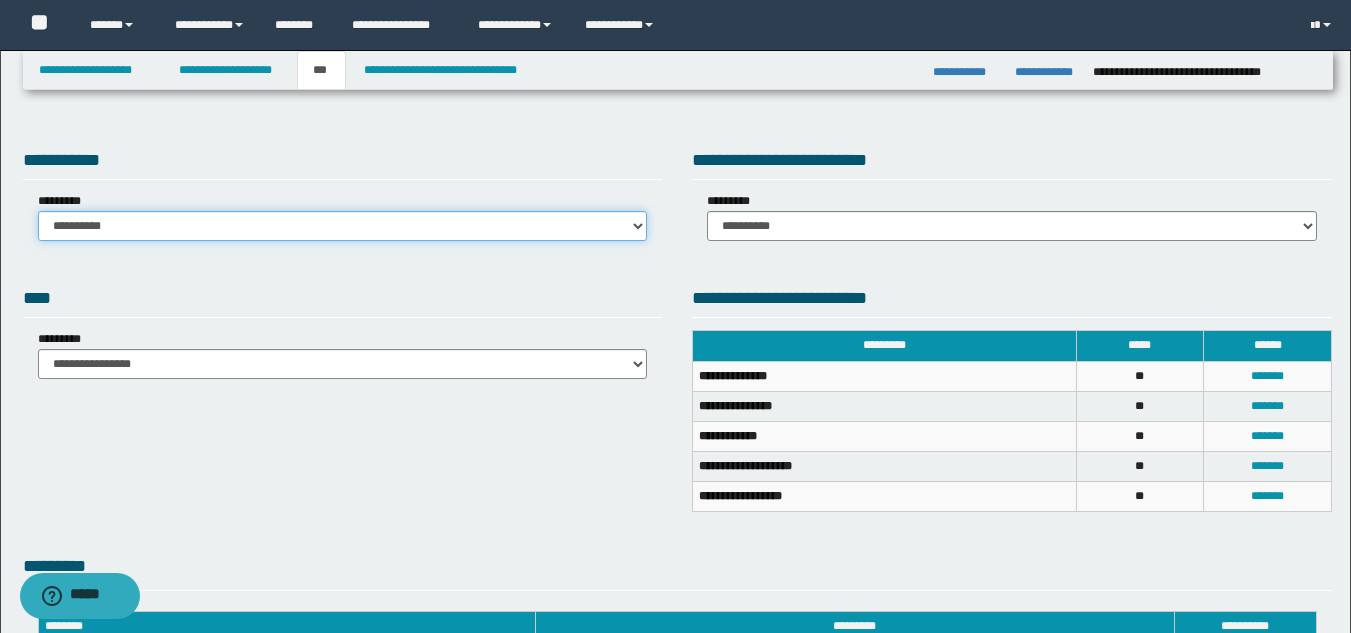 select on "*" 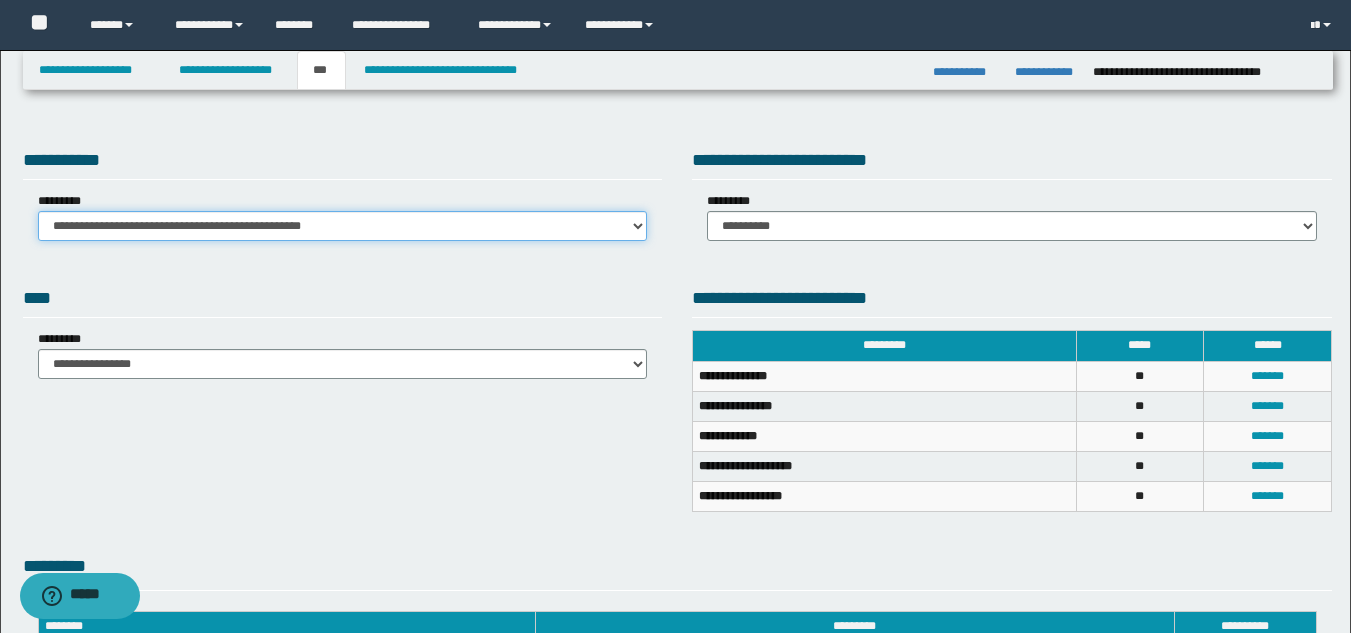 click on "**********" at bounding box center (343, 226) 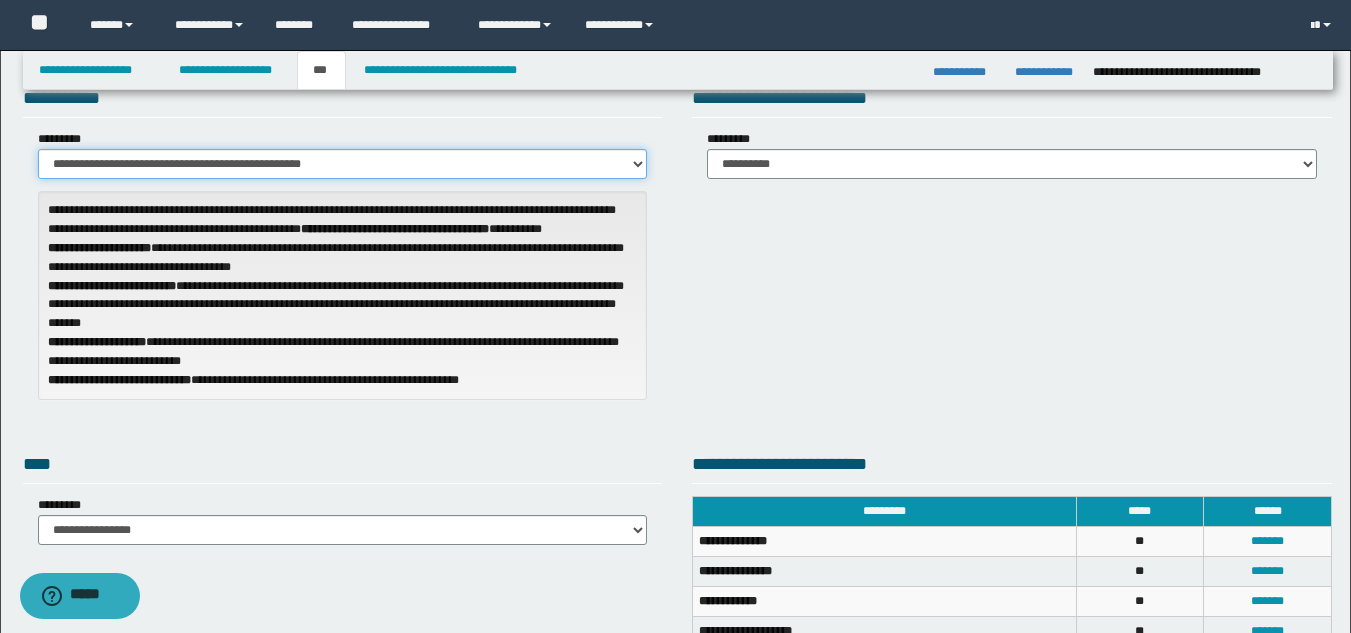 scroll, scrollTop: 0, scrollLeft: 0, axis: both 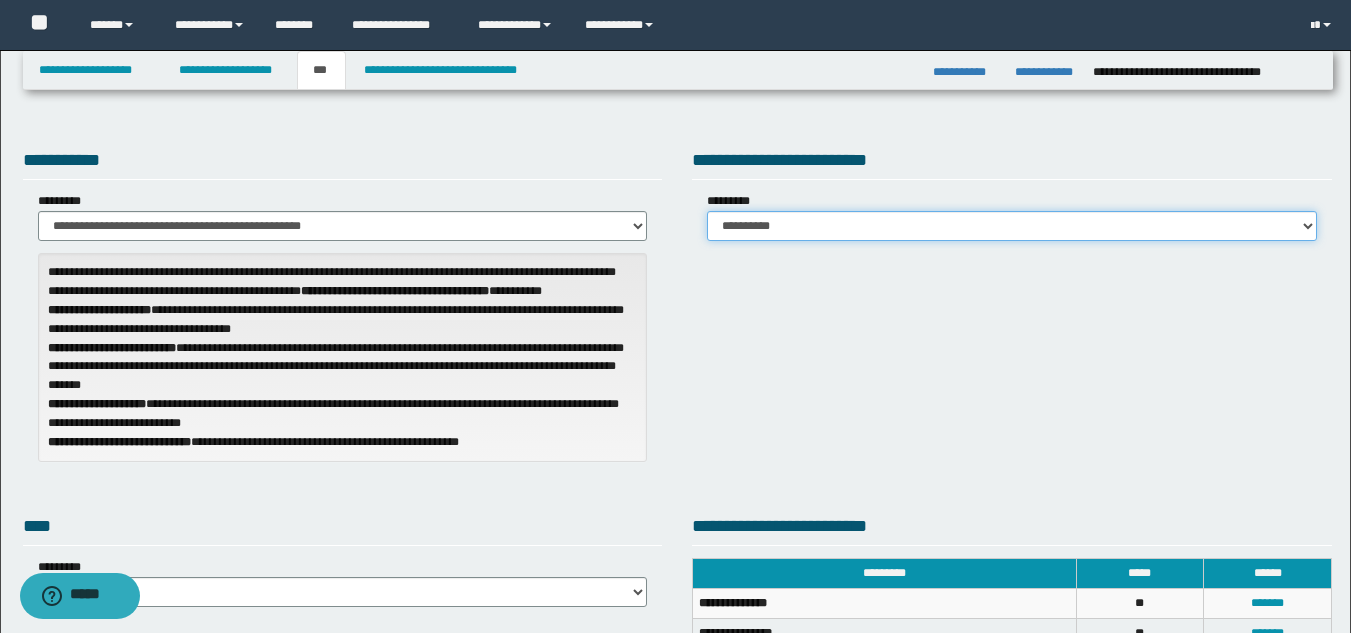 click on "**********" at bounding box center (1012, 226) 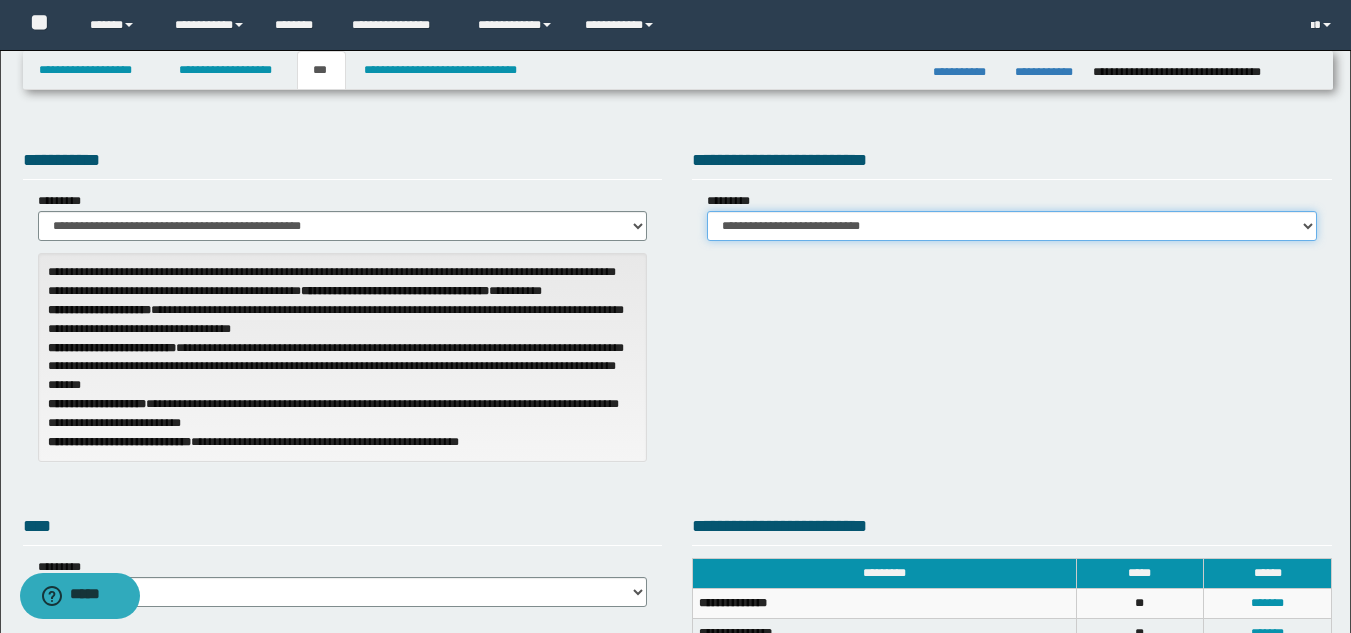 click on "**********" at bounding box center [1012, 226] 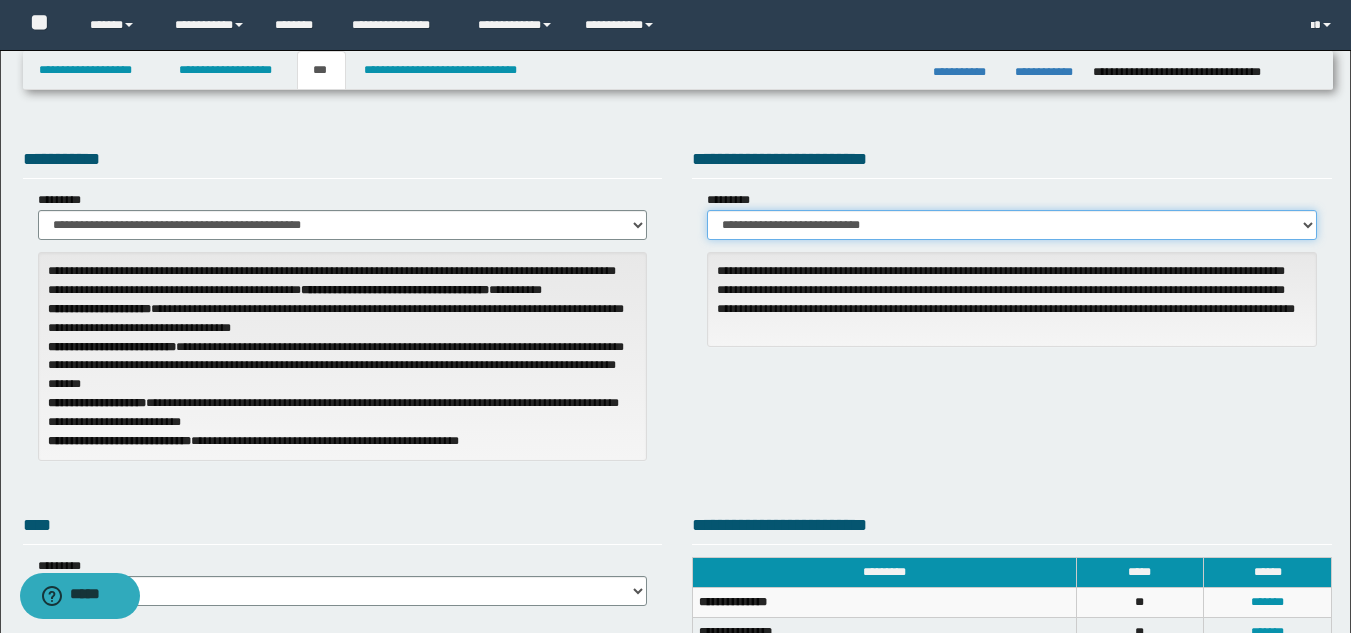 scroll, scrollTop: 0, scrollLeft: 0, axis: both 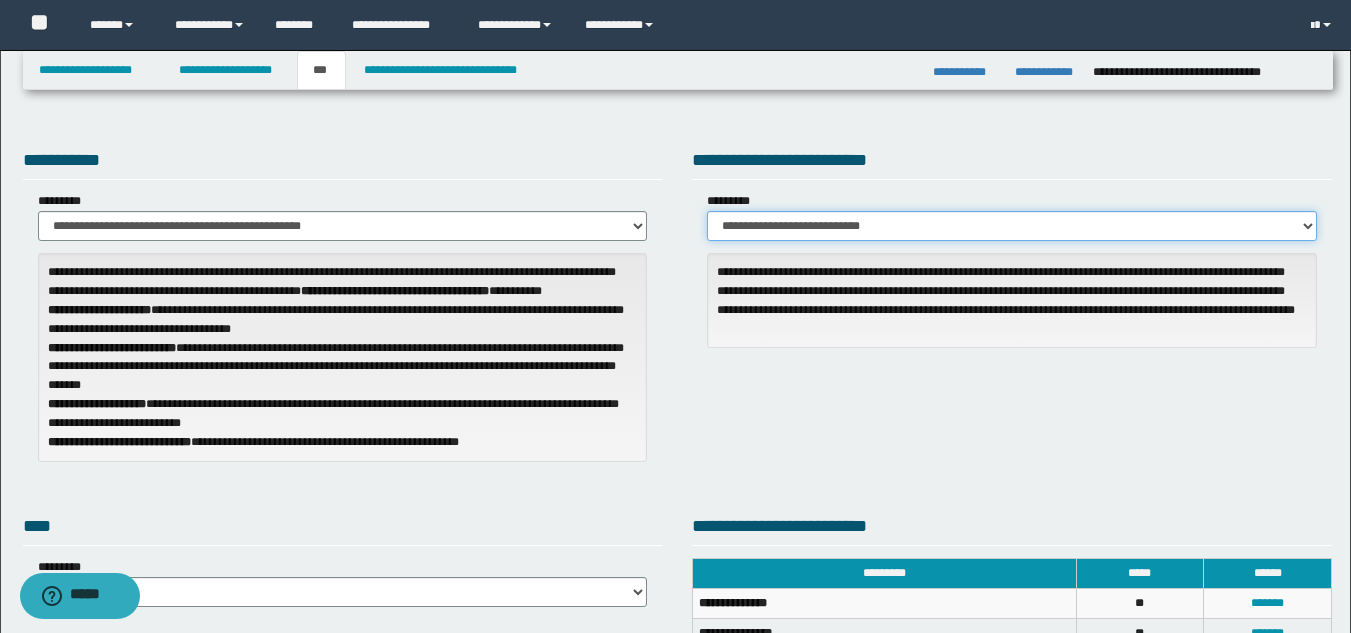 click on "**********" at bounding box center (1012, 226) 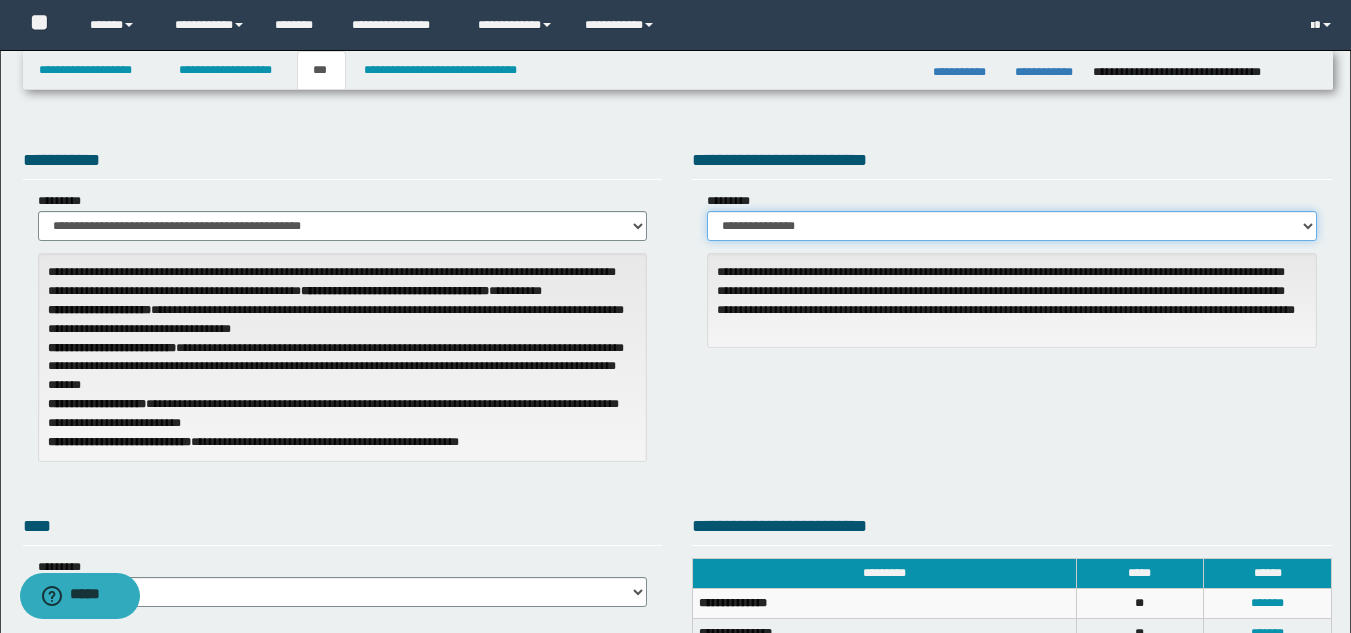 click on "**********" at bounding box center [1012, 226] 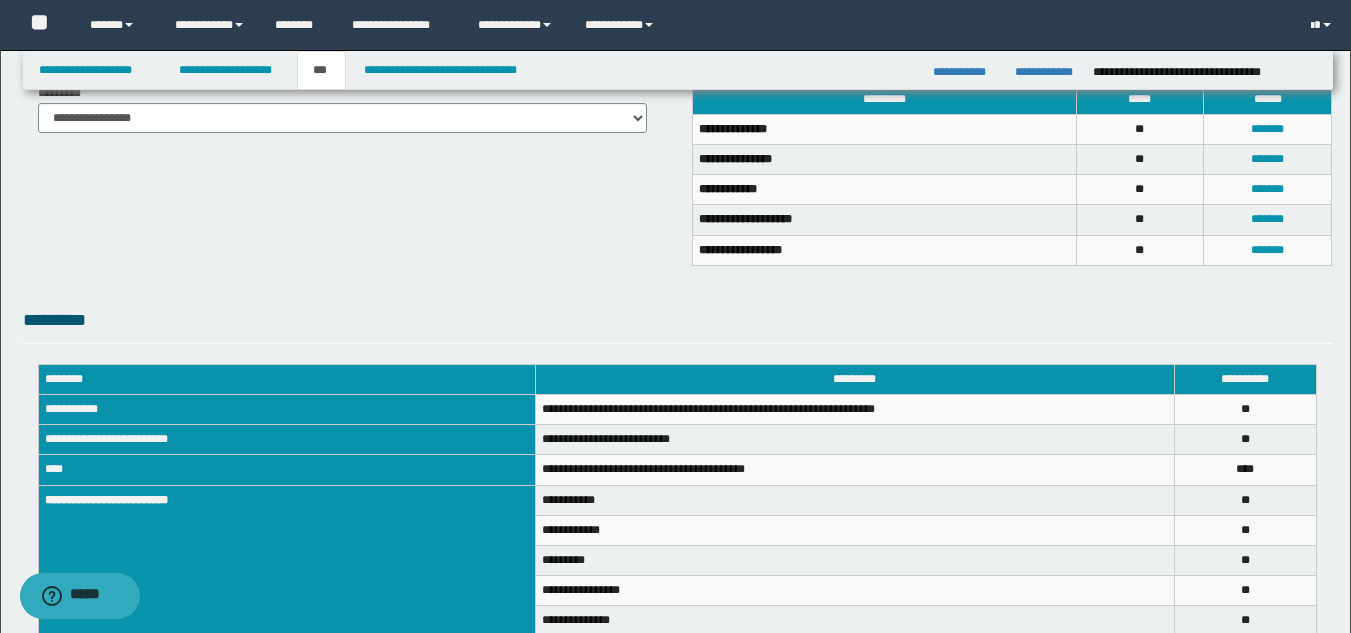 scroll, scrollTop: 500, scrollLeft: 0, axis: vertical 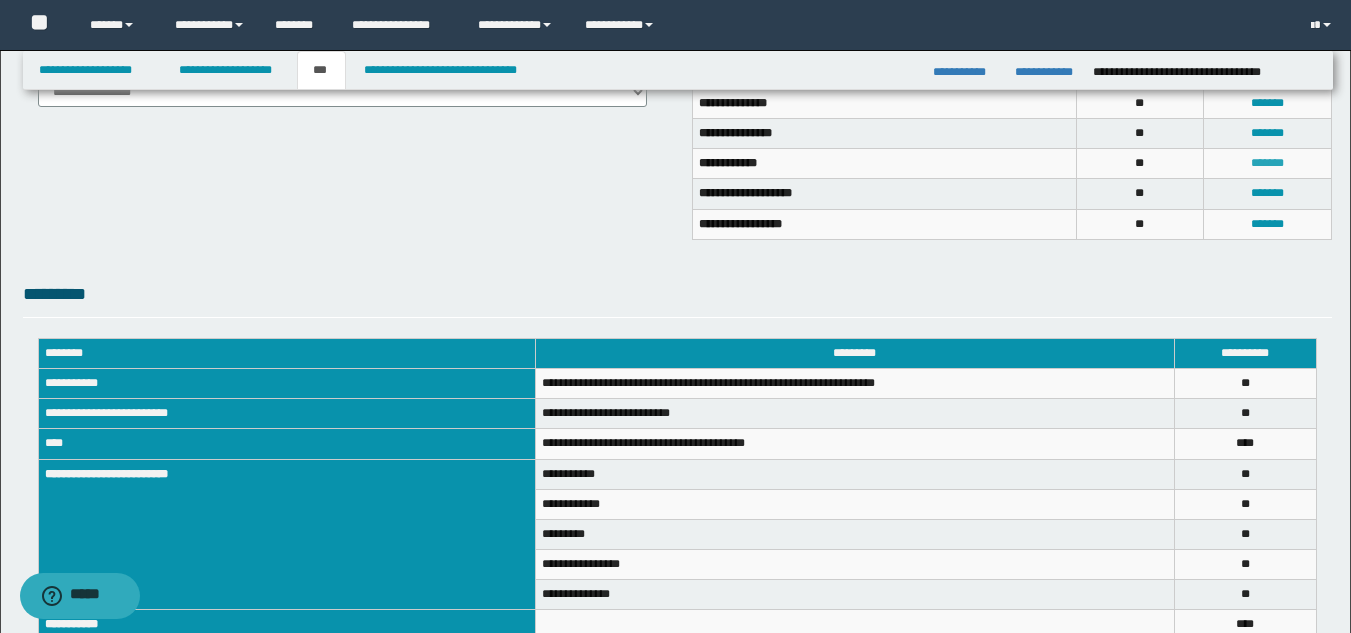 click on "*******" at bounding box center (1267, 163) 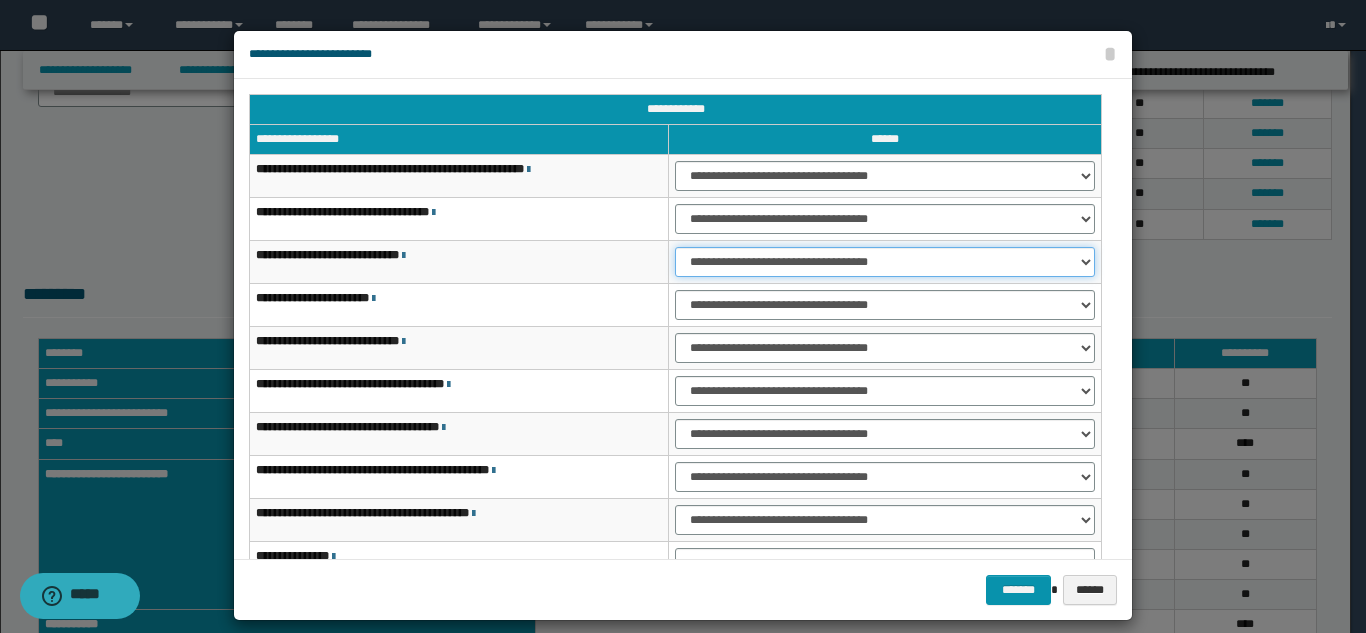 click on "**********" at bounding box center (885, 262) 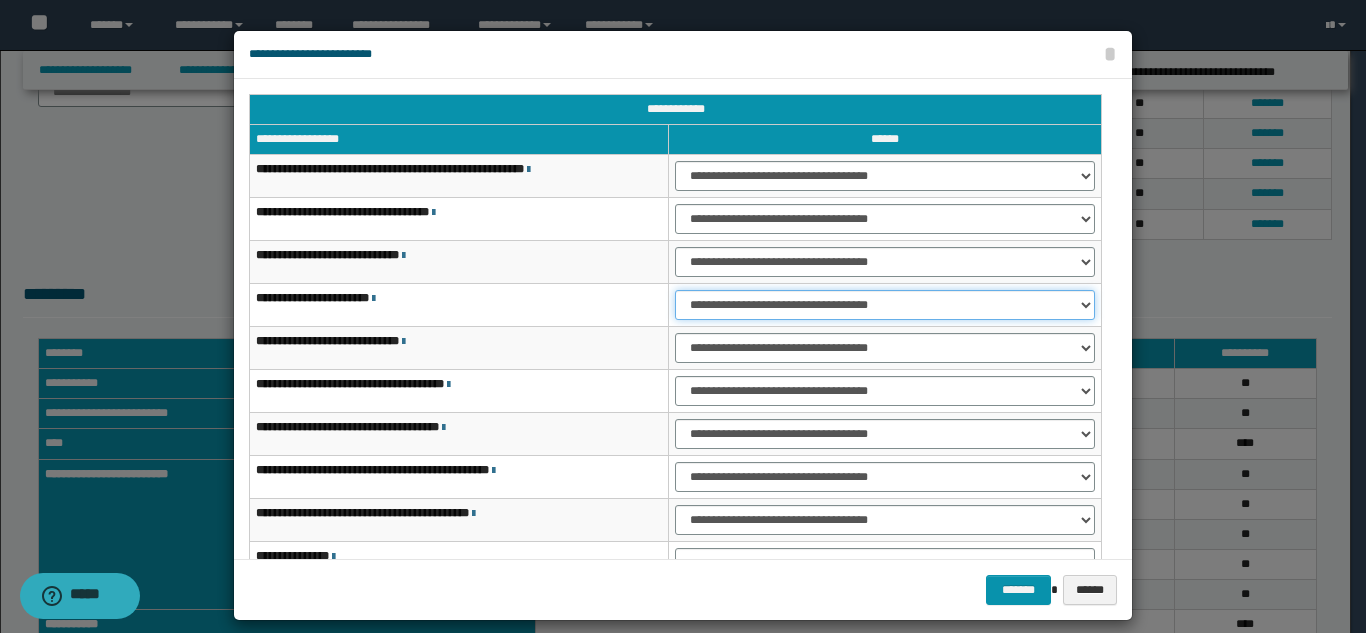 click on "**********" at bounding box center (885, 305) 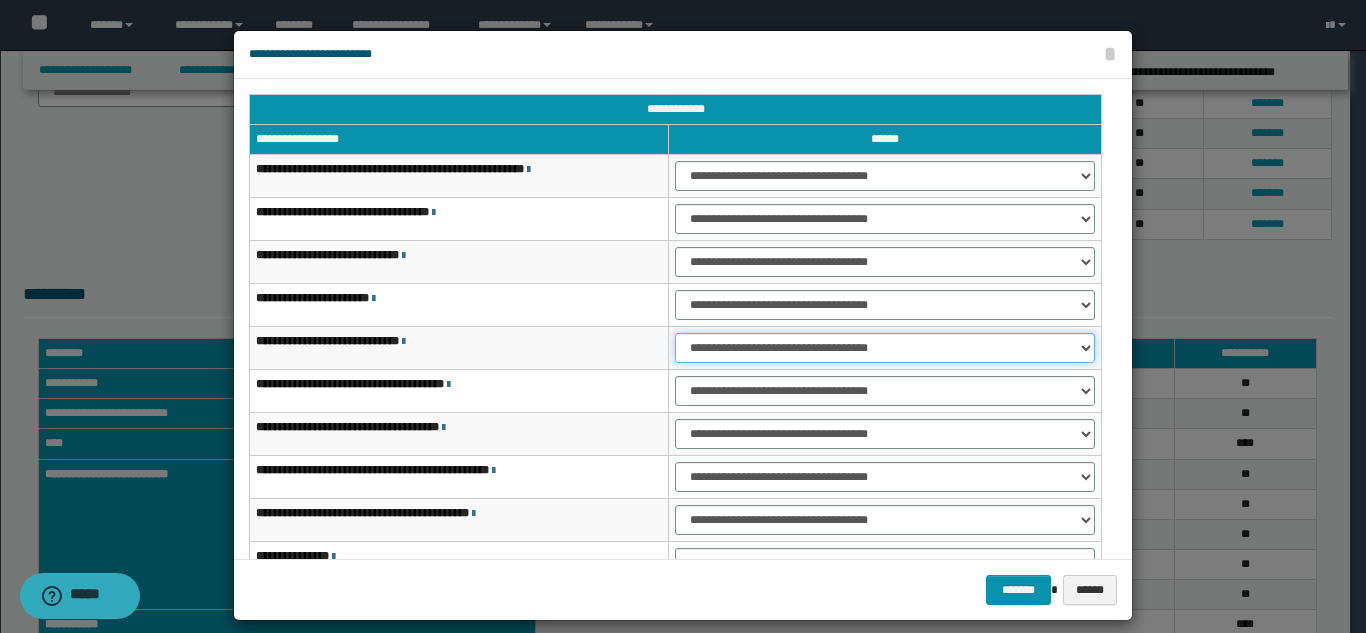 drag, startPoint x: 711, startPoint y: 339, endPoint x: 709, endPoint y: 359, distance: 20.09975 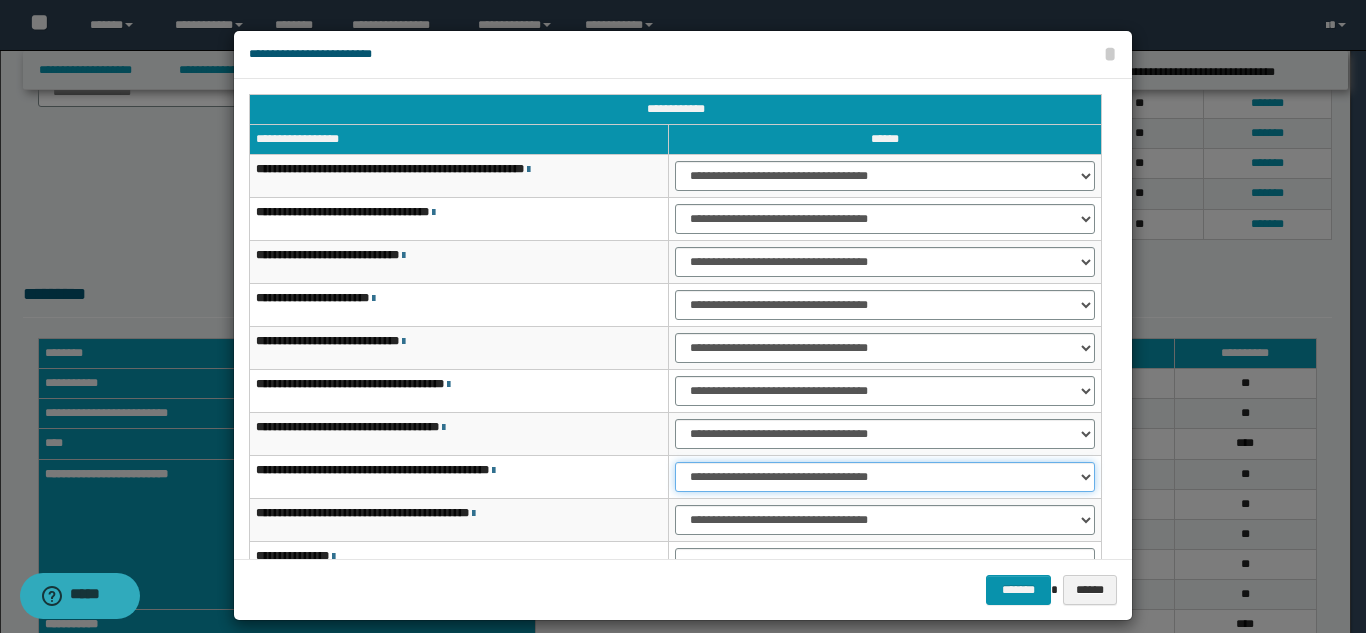 click on "**********" at bounding box center (885, 477) 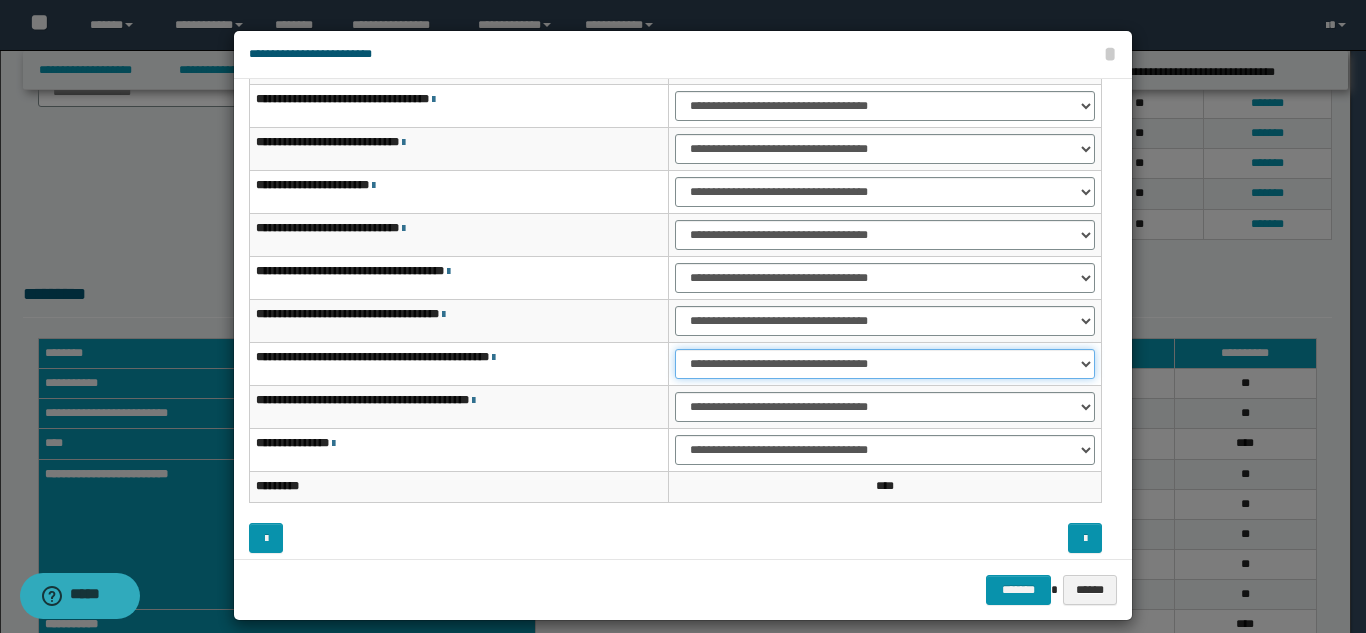 scroll, scrollTop: 121, scrollLeft: 0, axis: vertical 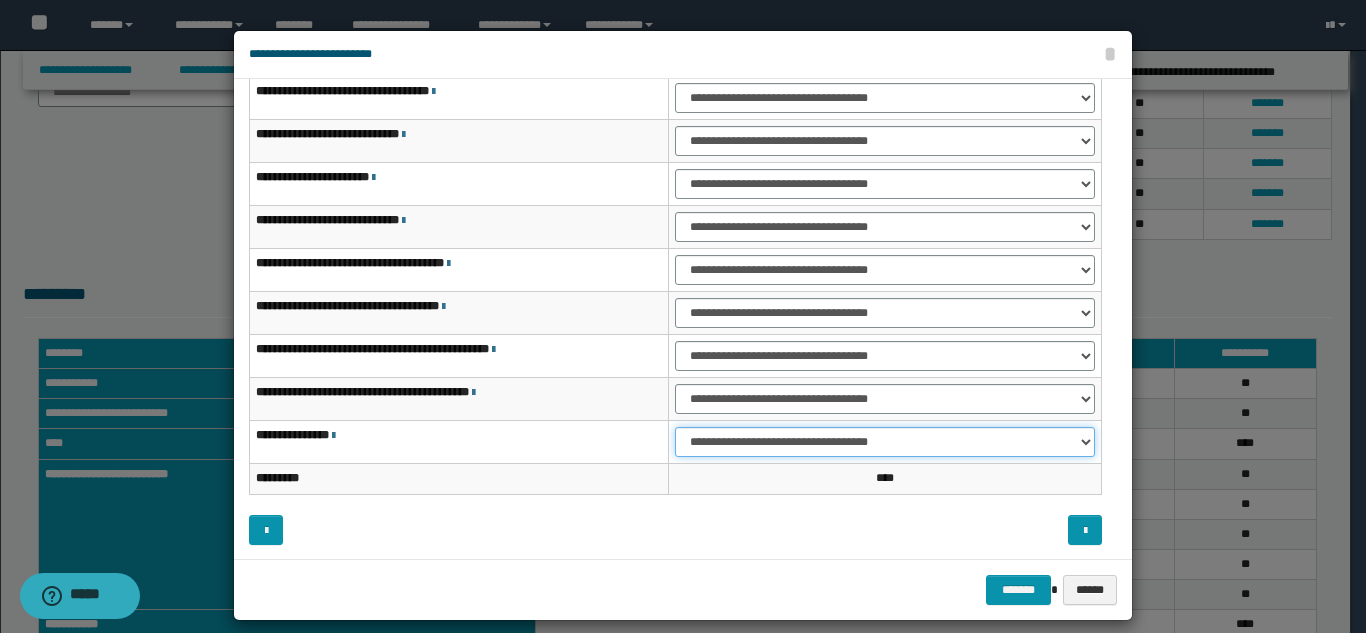 drag, startPoint x: 773, startPoint y: 440, endPoint x: 767, endPoint y: 449, distance: 10.816654 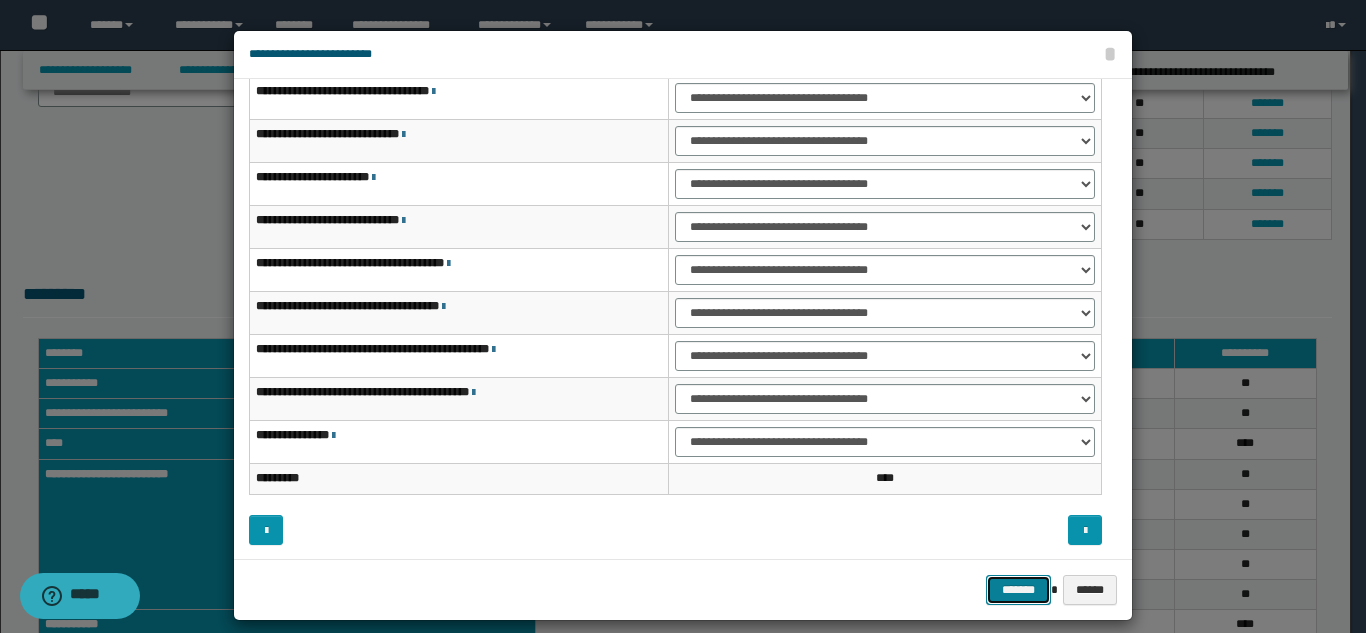click on "*******" at bounding box center (1018, 590) 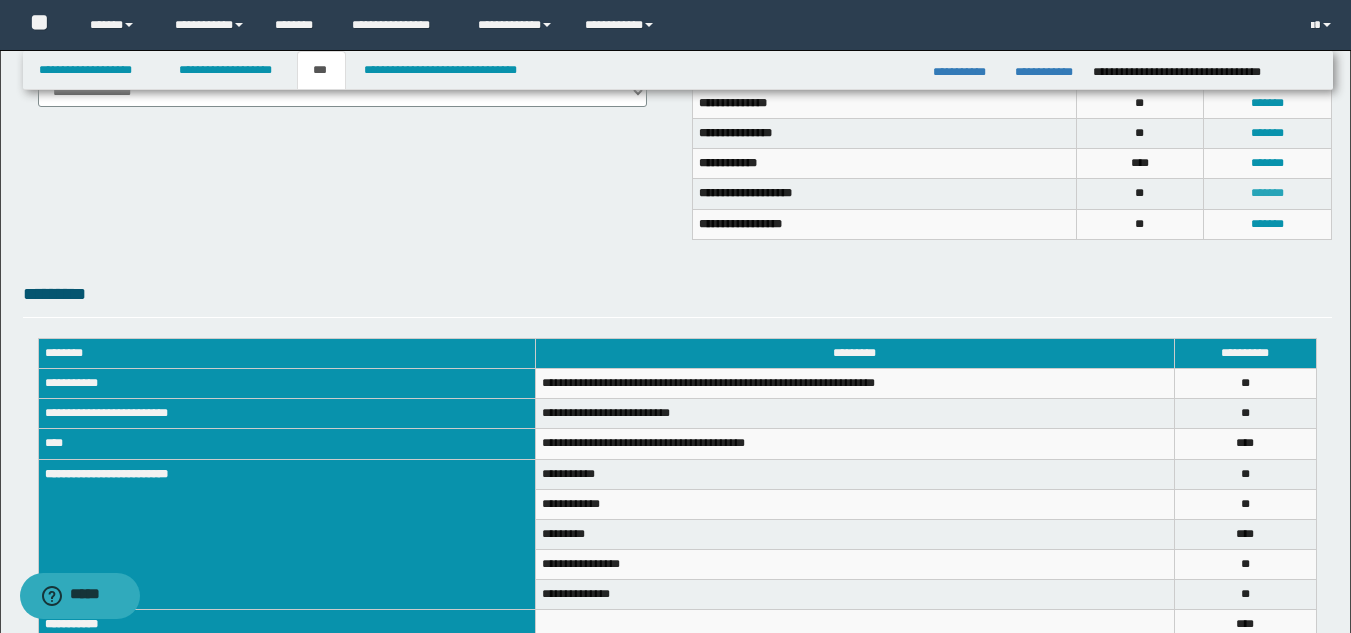 click on "*******" at bounding box center [1267, 193] 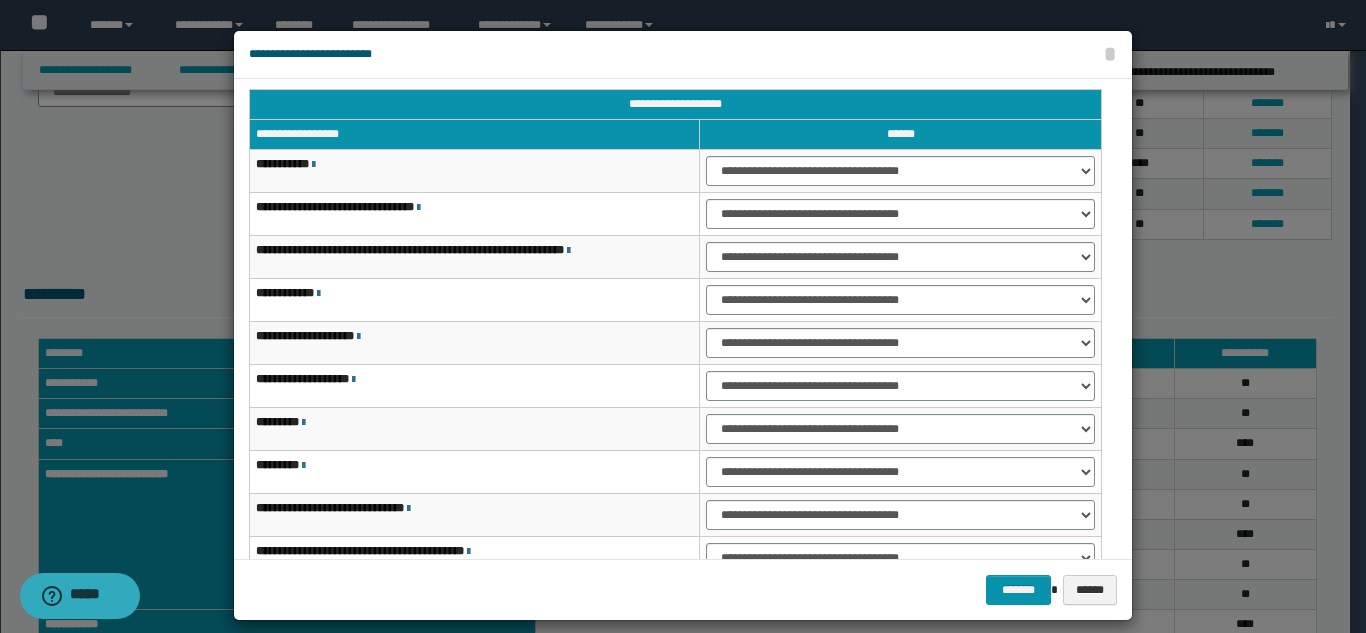 scroll, scrollTop: 0, scrollLeft: 0, axis: both 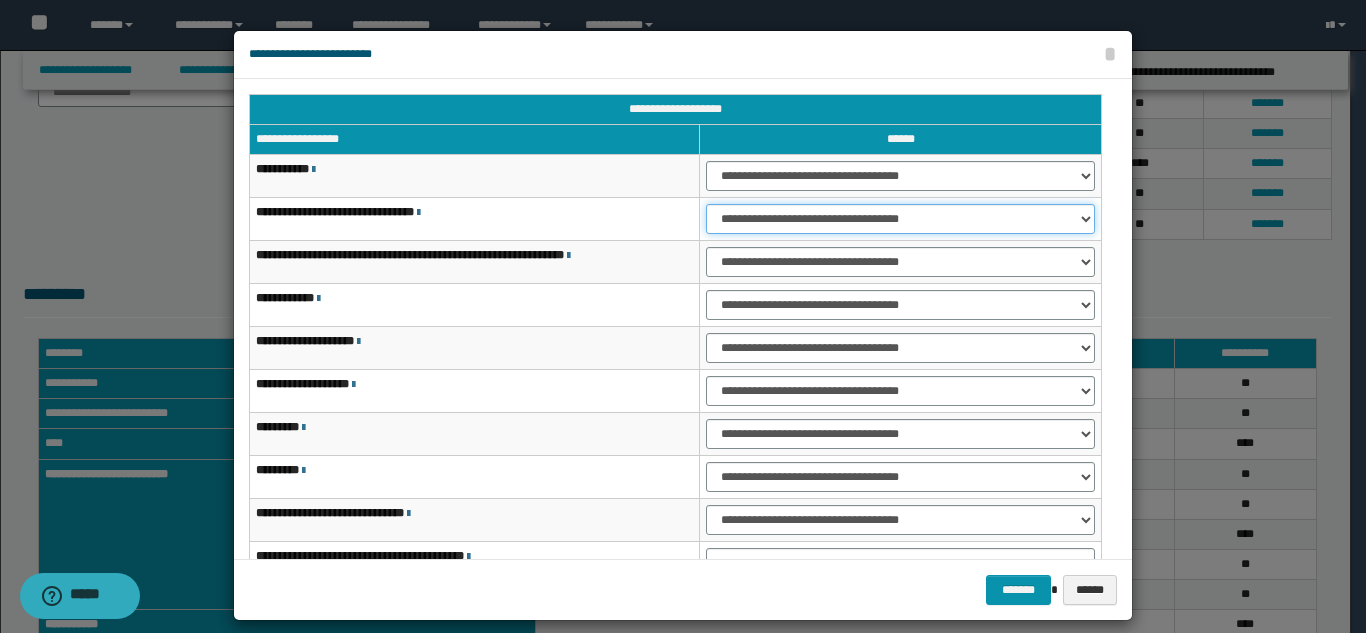 click on "**********" at bounding box center (900, 219) 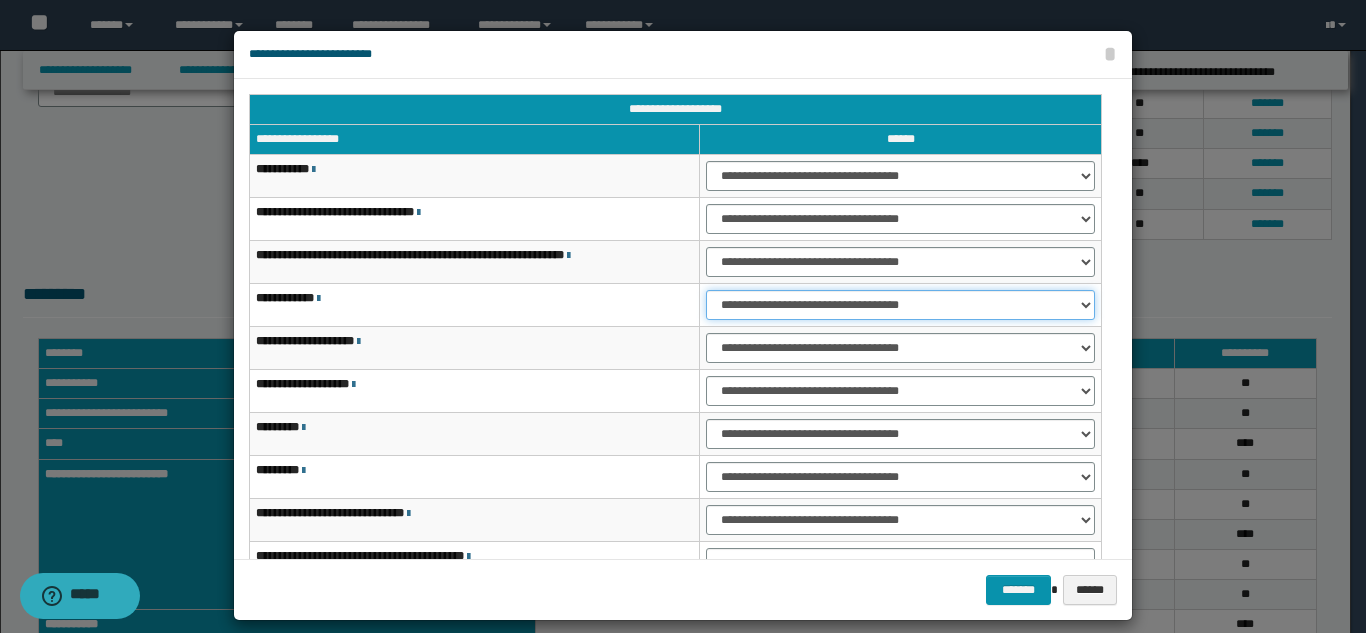 click on "**********" at bounding box center [900, 305] 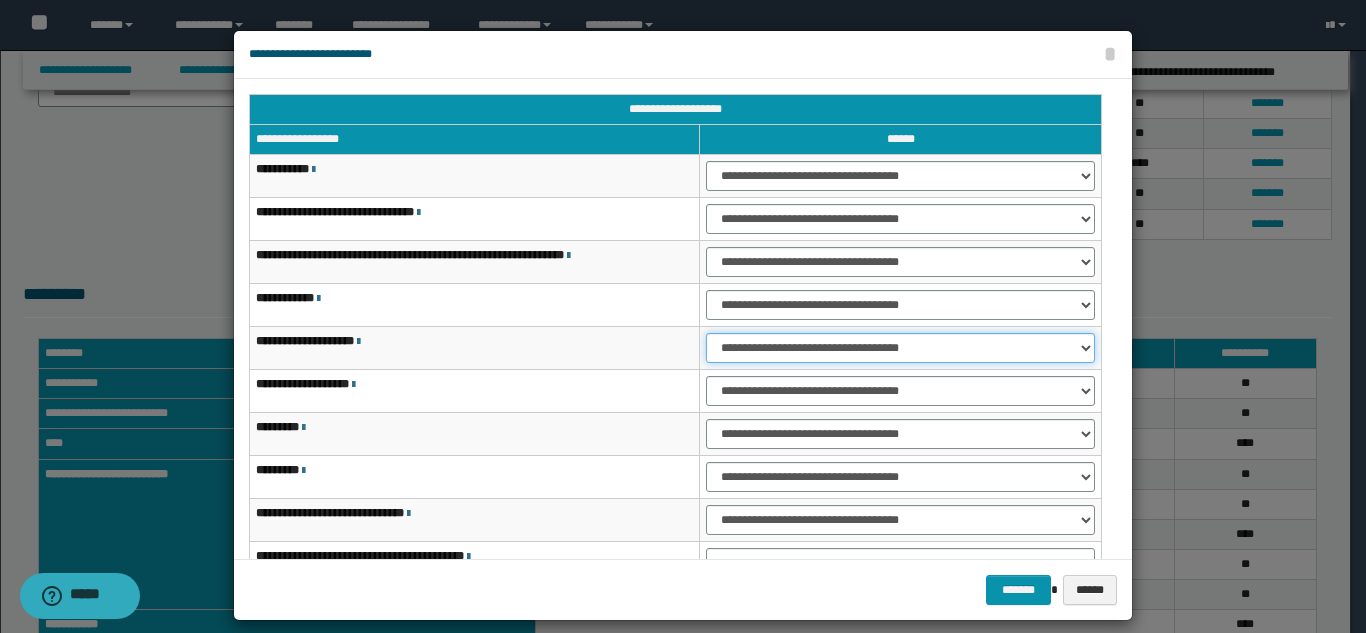 drag, startPoint x: 755, startPoint y: 348, endPoint x: 752, endPoint y: 360, distance: 12.369317 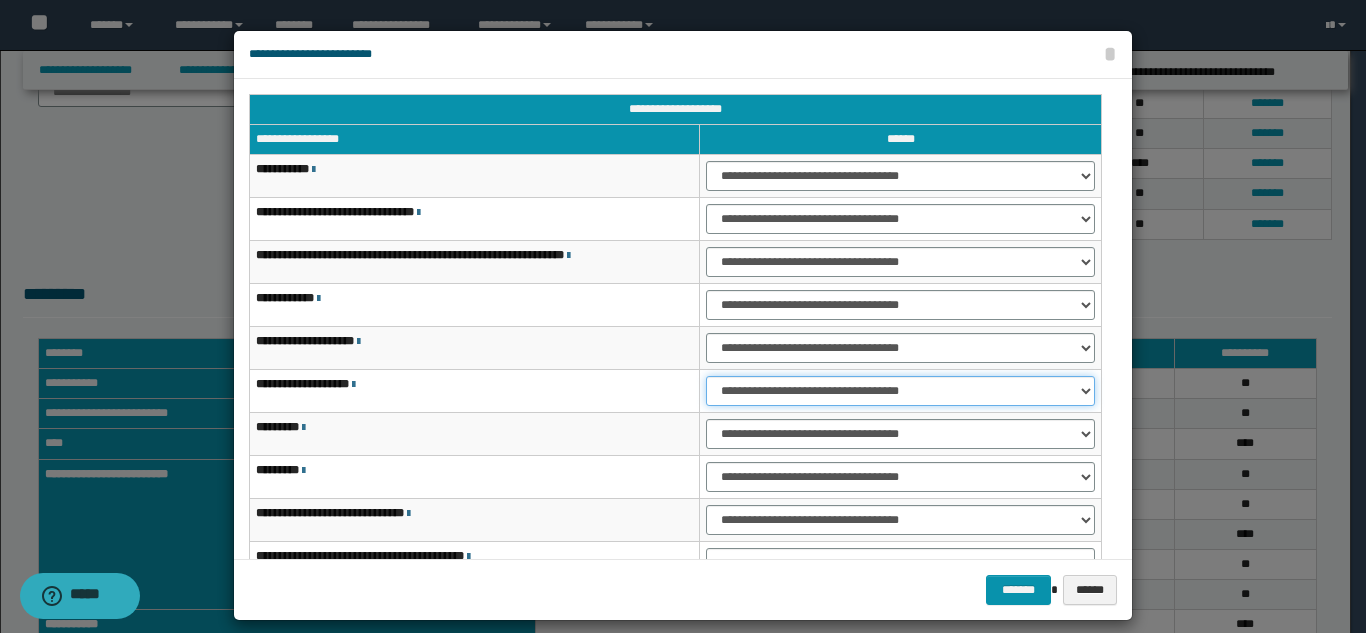 drag, startPoint x: 750, startPoint y: 391, endPoint x: 746, endPoint y: 403, distance: 12.649111 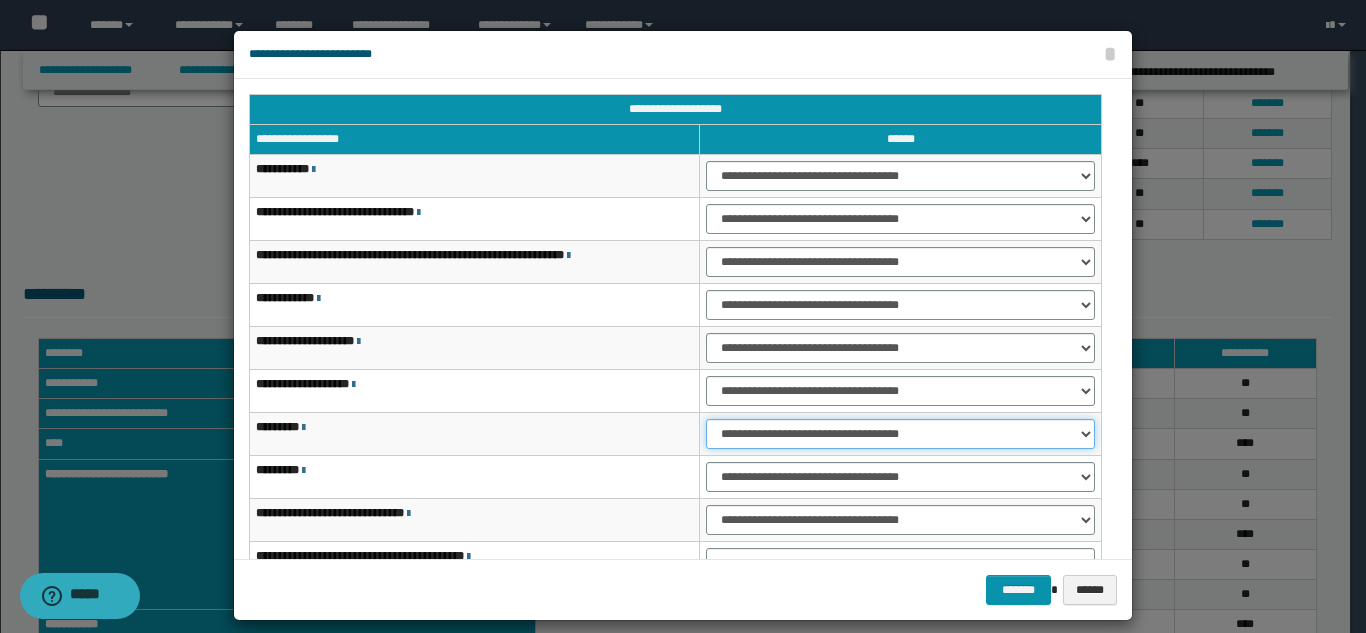 click on "**********" at bounding box center (900, 434) 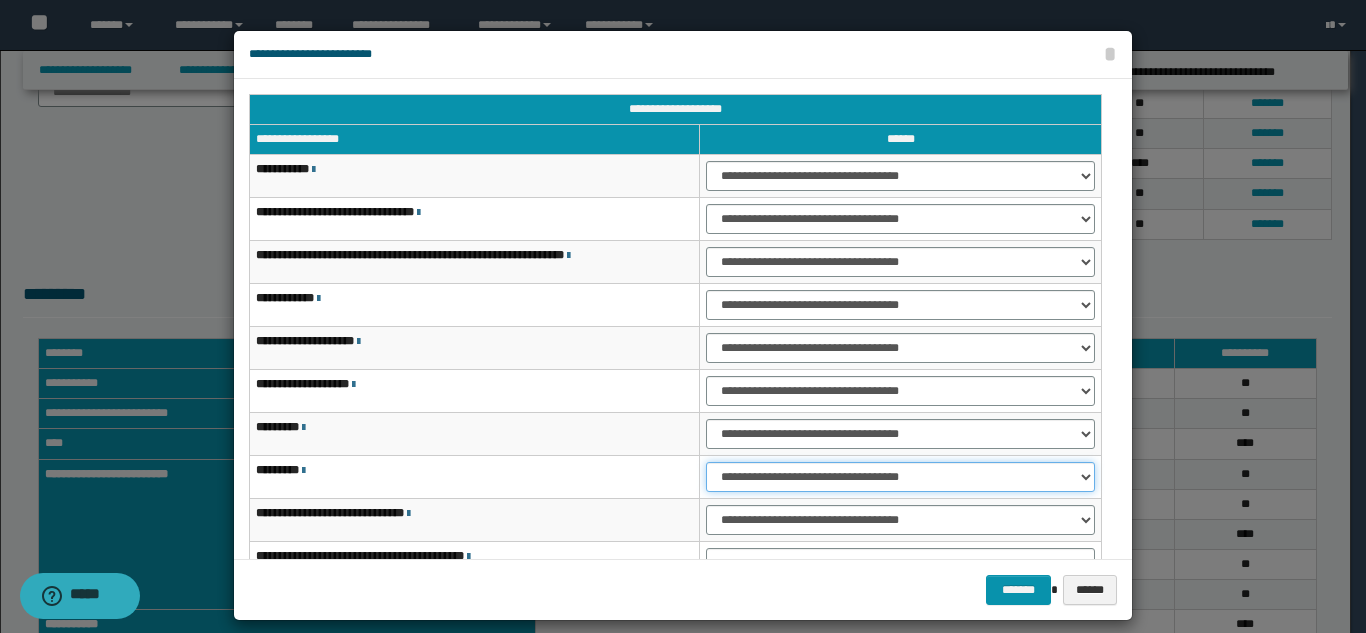 click on "**********" at bounding box center [900, 477] 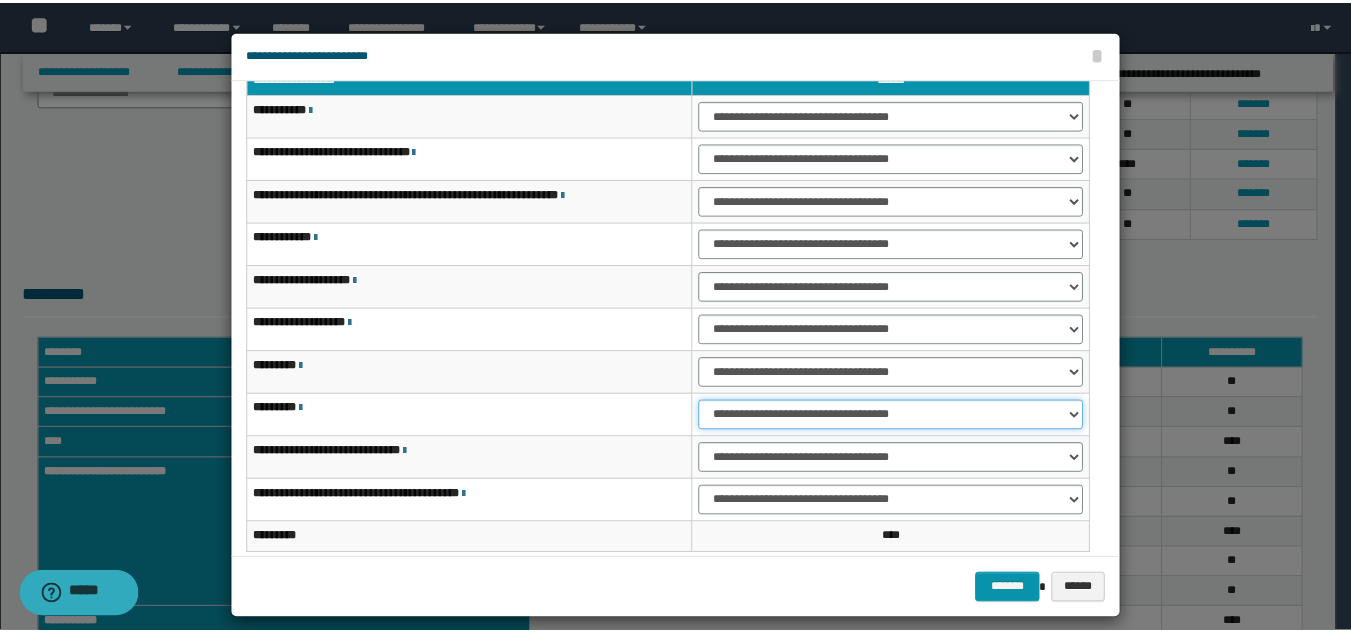 scroll, scrollTop: 121, scrollLeft: 0, axis: vertical 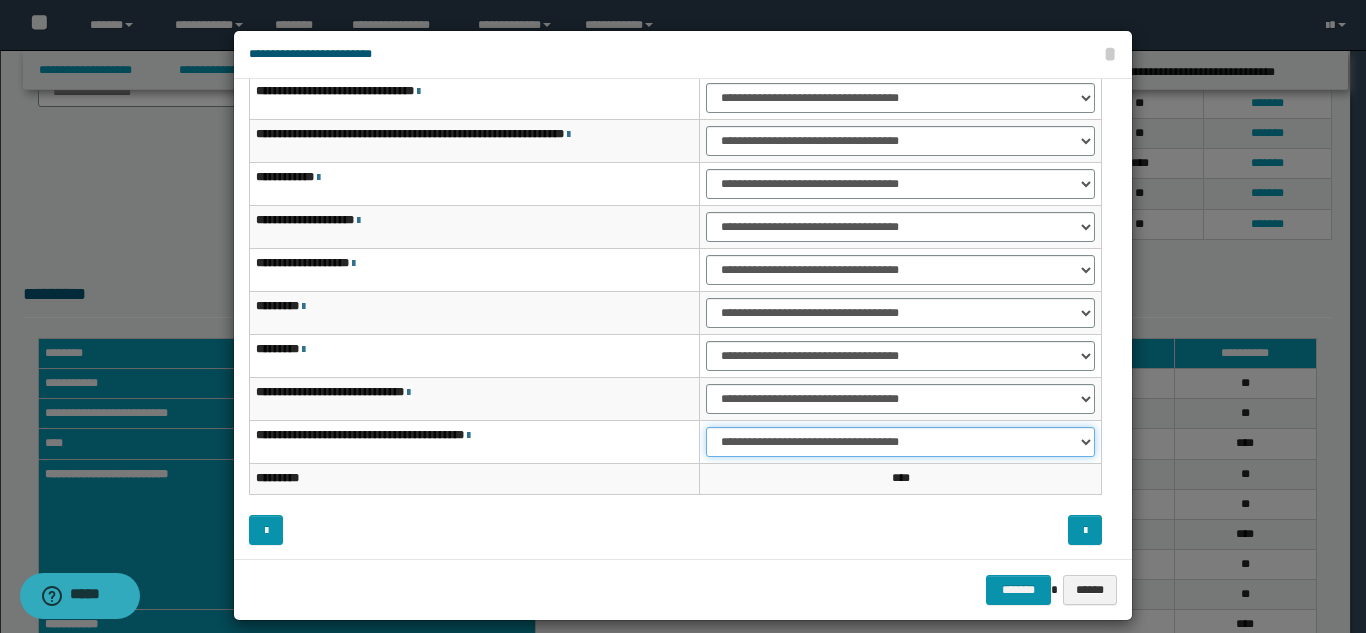 click on "**********" at bounding box center (900, 442) 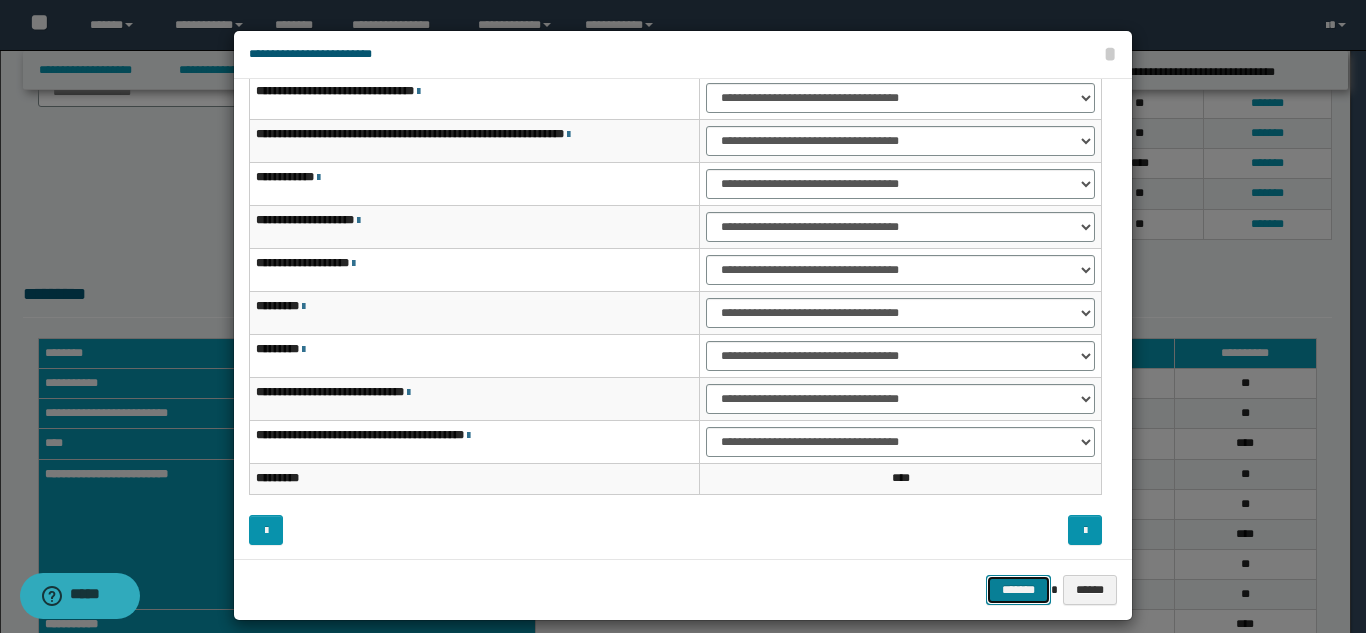 click on "*******" at bounding box center (1018, 590) 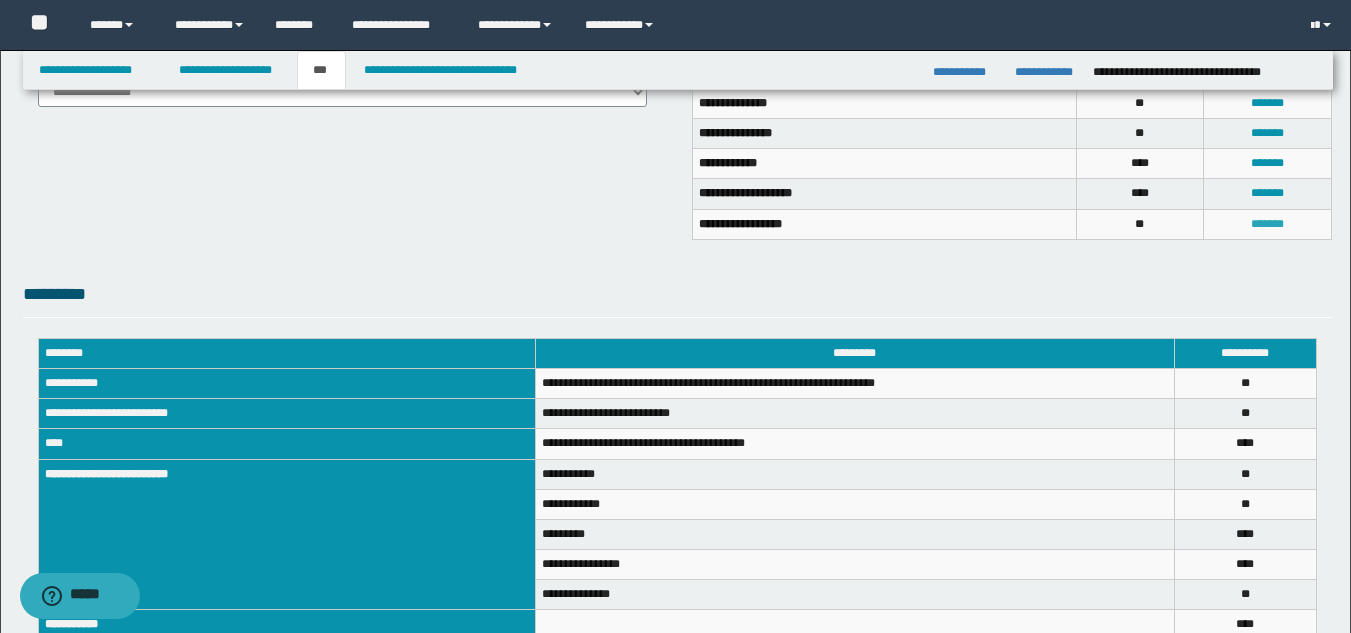 click on "*******" at bounding box center (1267, 224) 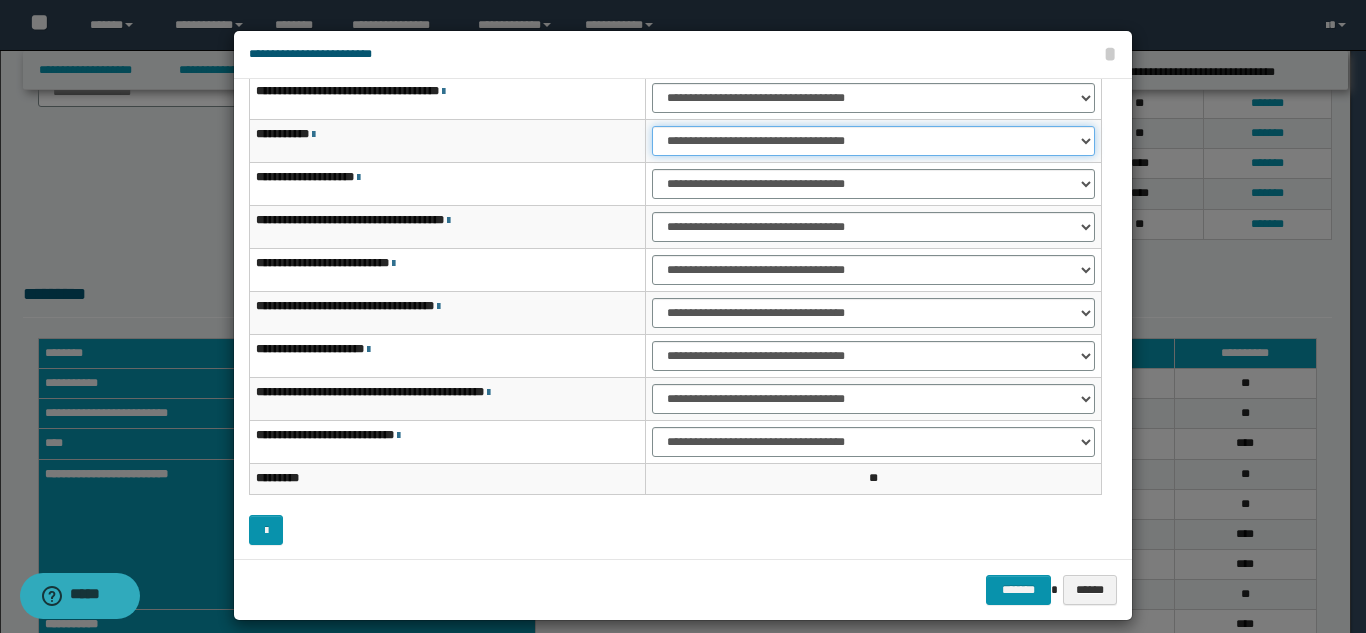click on "**********" at bounding box center (873, 141) 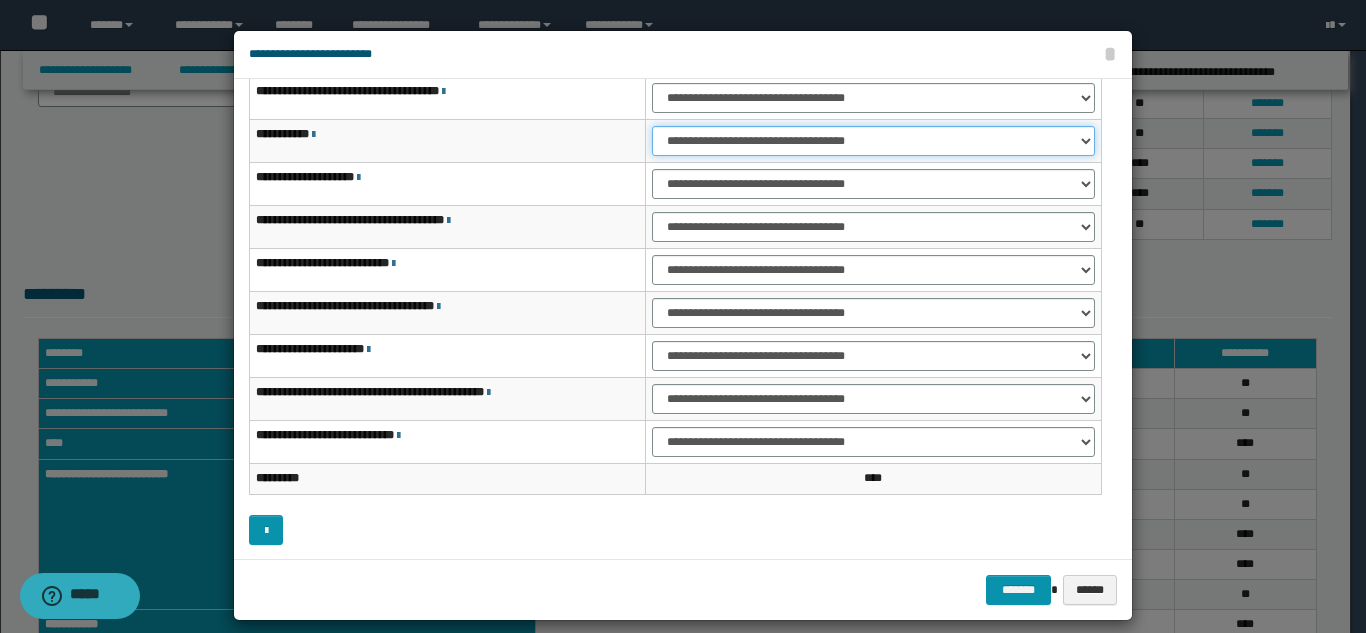 click on "**********" at bounding box center (873, 141) 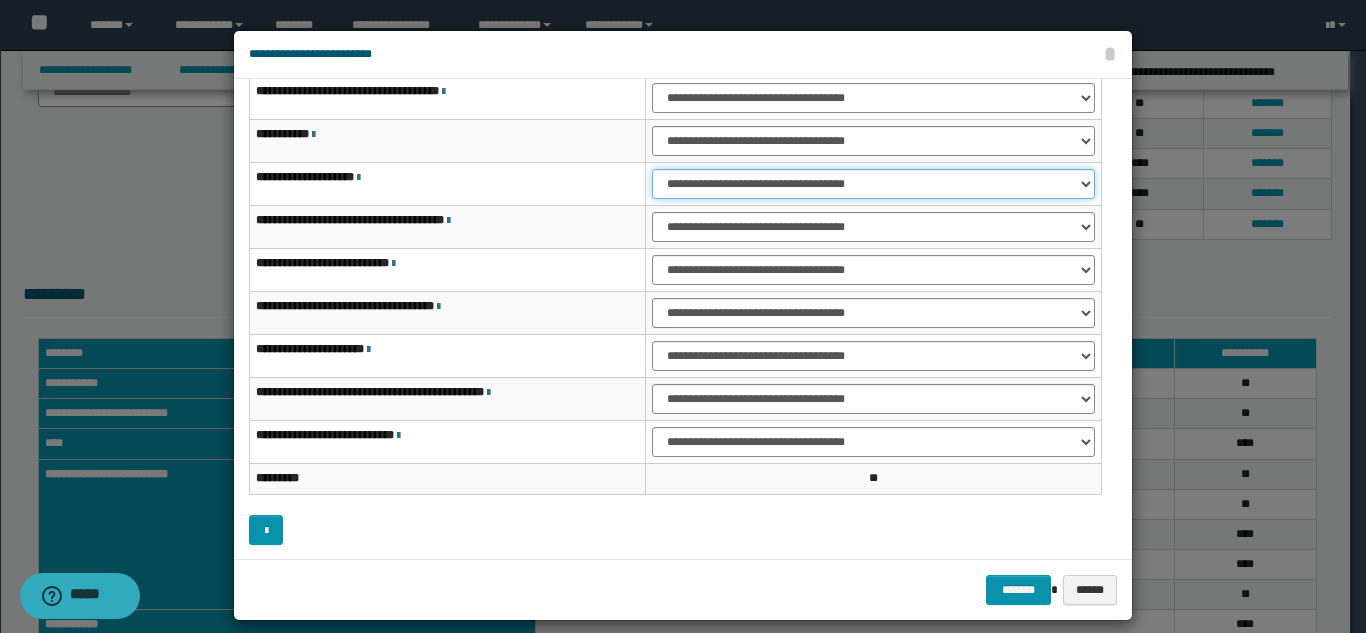 click on "**********" at bounding box center (873, 184) 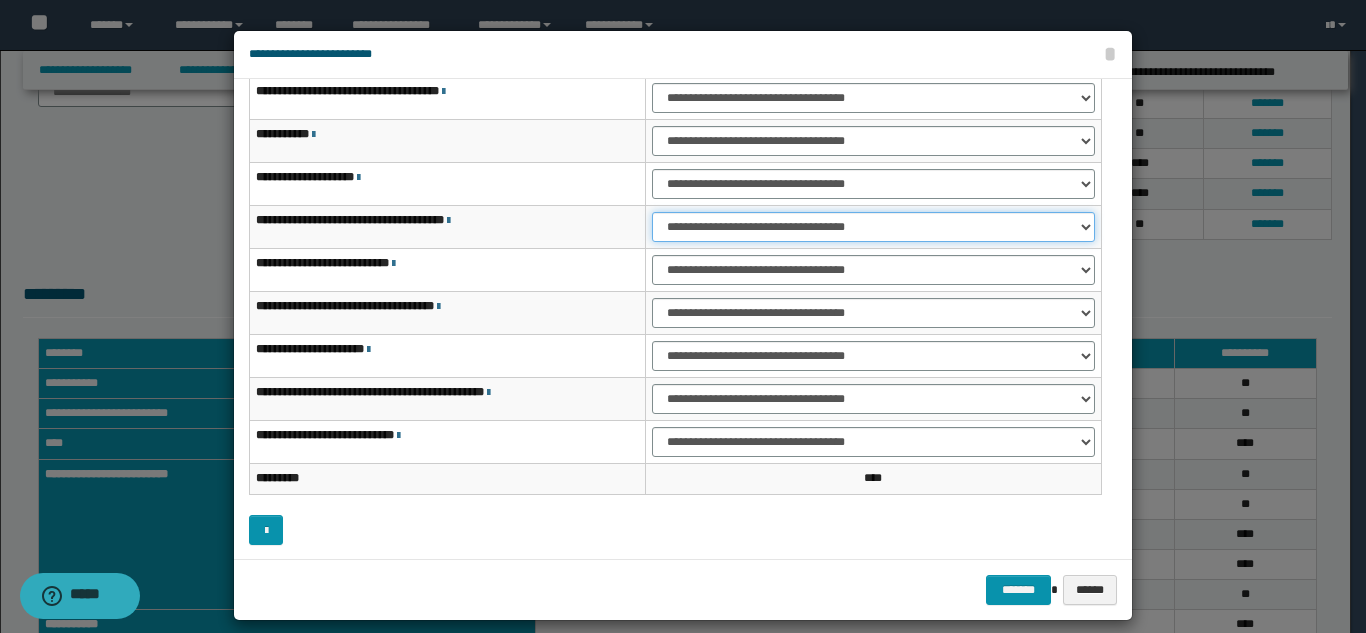 click on "**********" at bounding box center (873, 227) 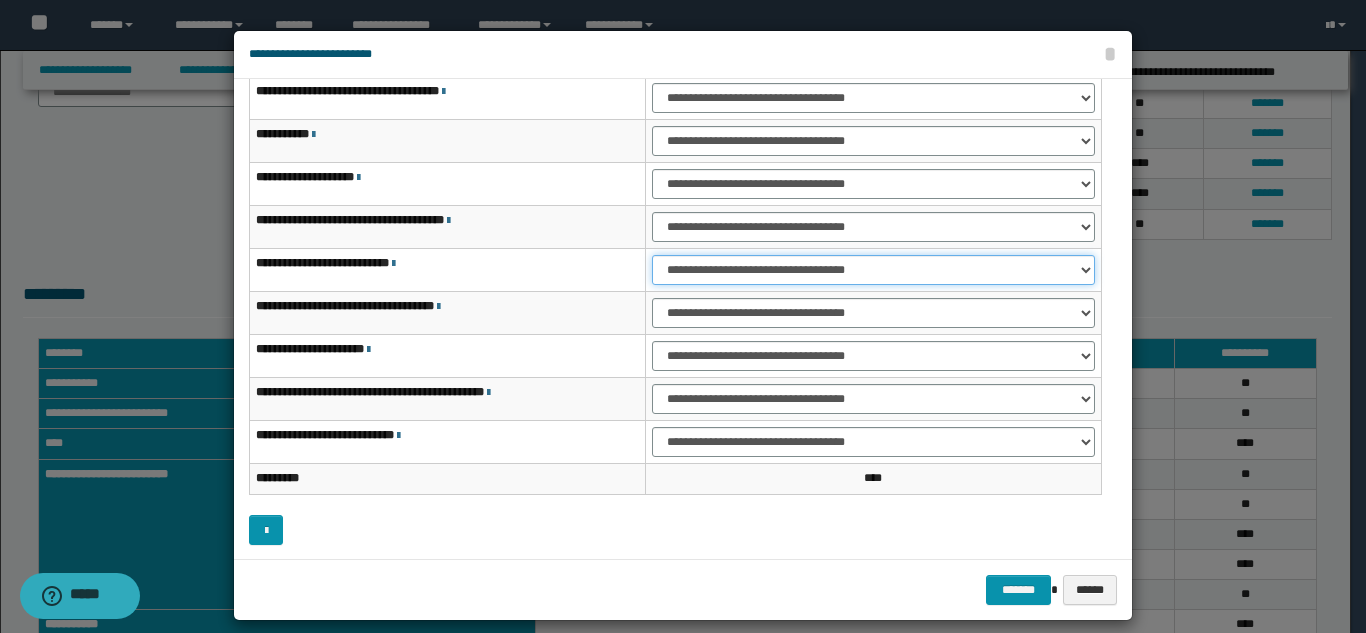 click on "**********" at bounding box center [873, 270] 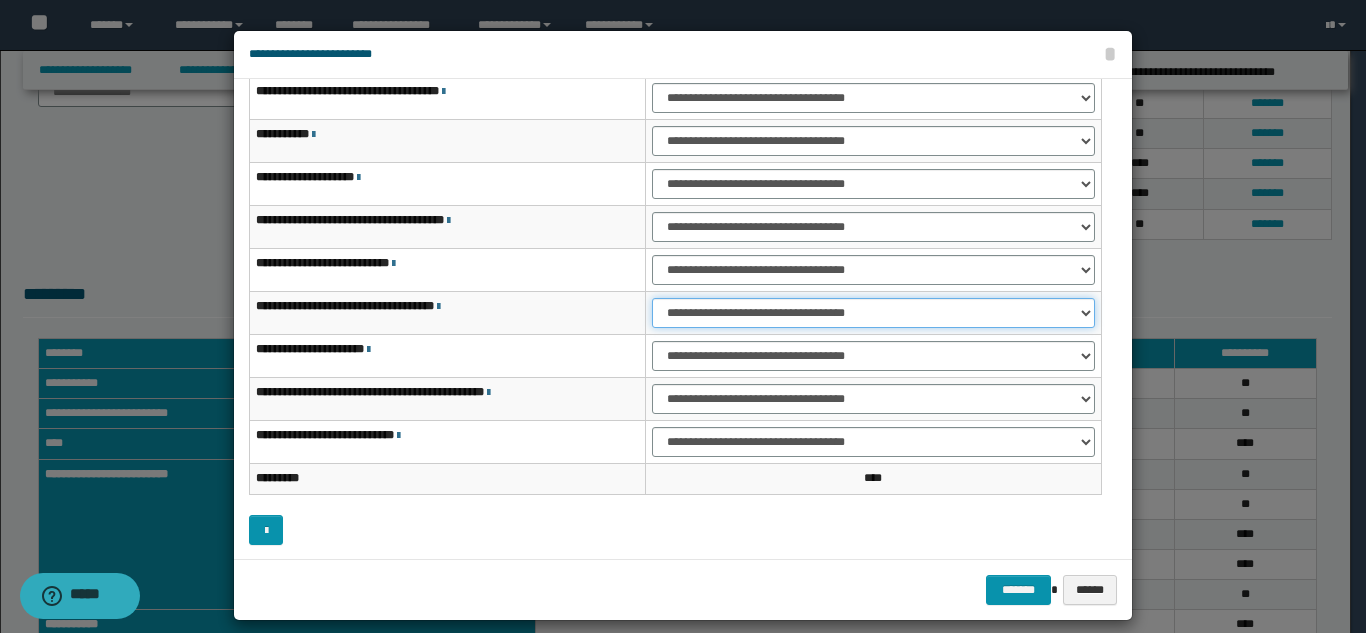 click on "**********" at bounding box center [873, 313] 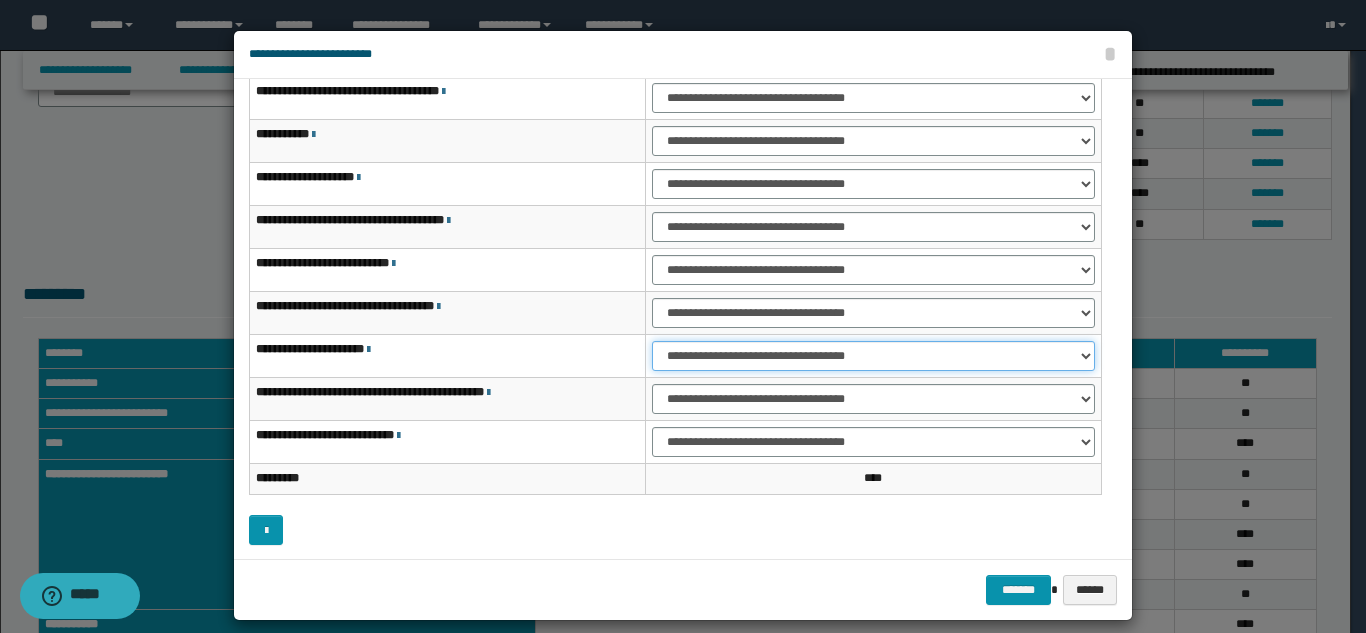 click on "**********" at bounding box center (873, 356) 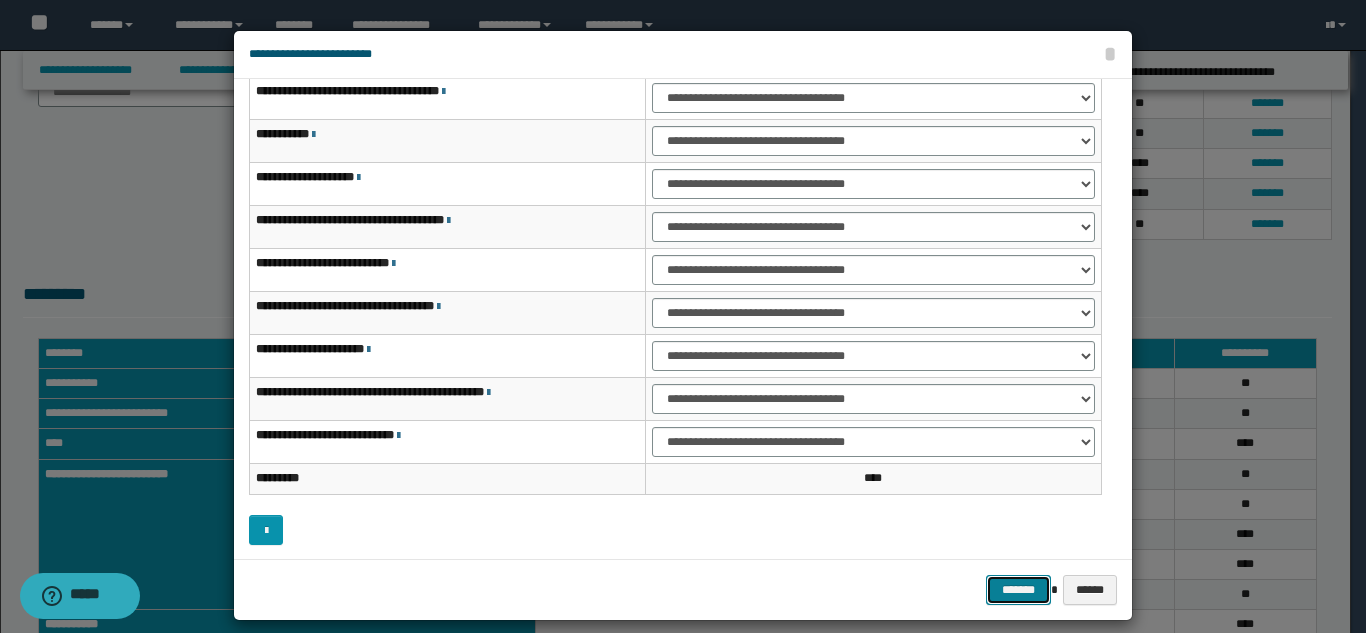 click on "*******" at bounding box center (1018, 590) 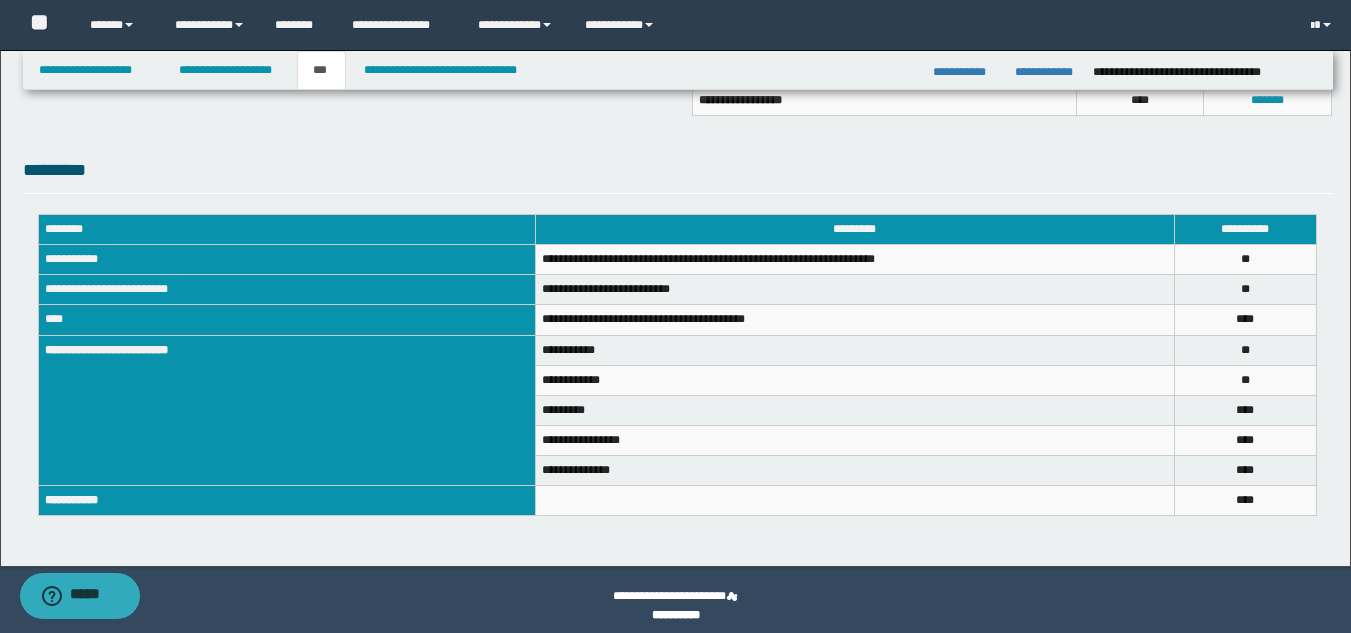 scroll, scrollTop: 636, scrollLeft: 0, axis: vertical 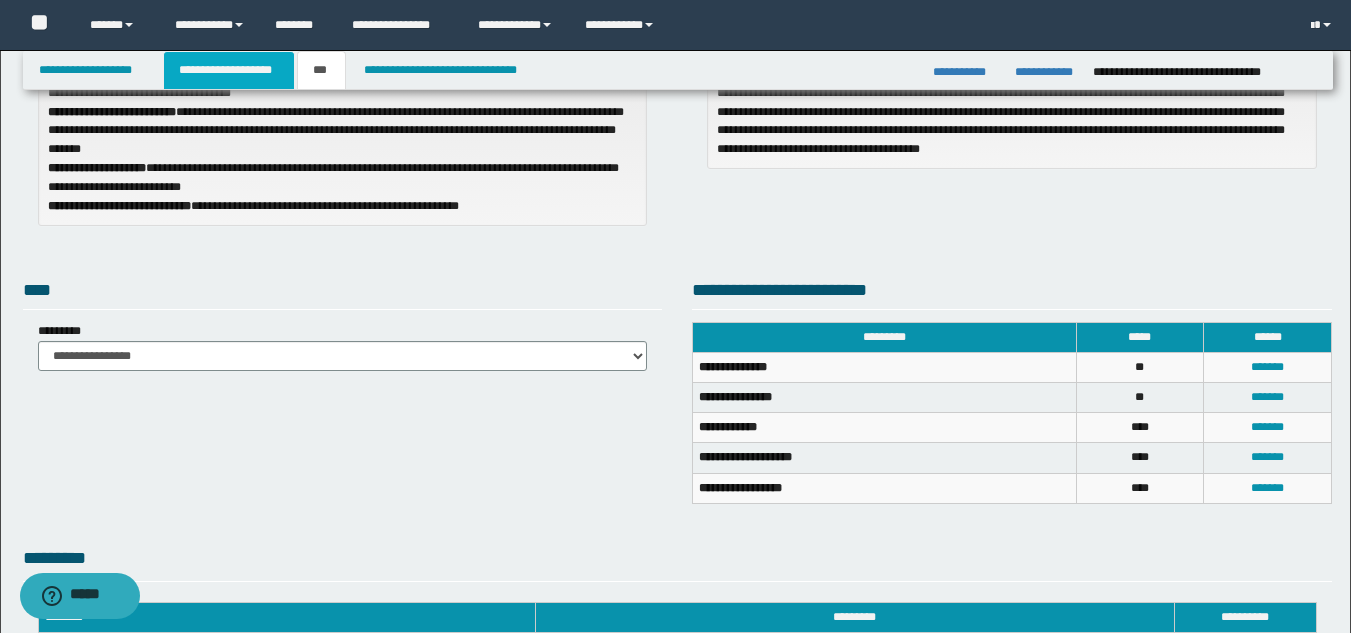 click on "**********" at bounding box center [229, 70] 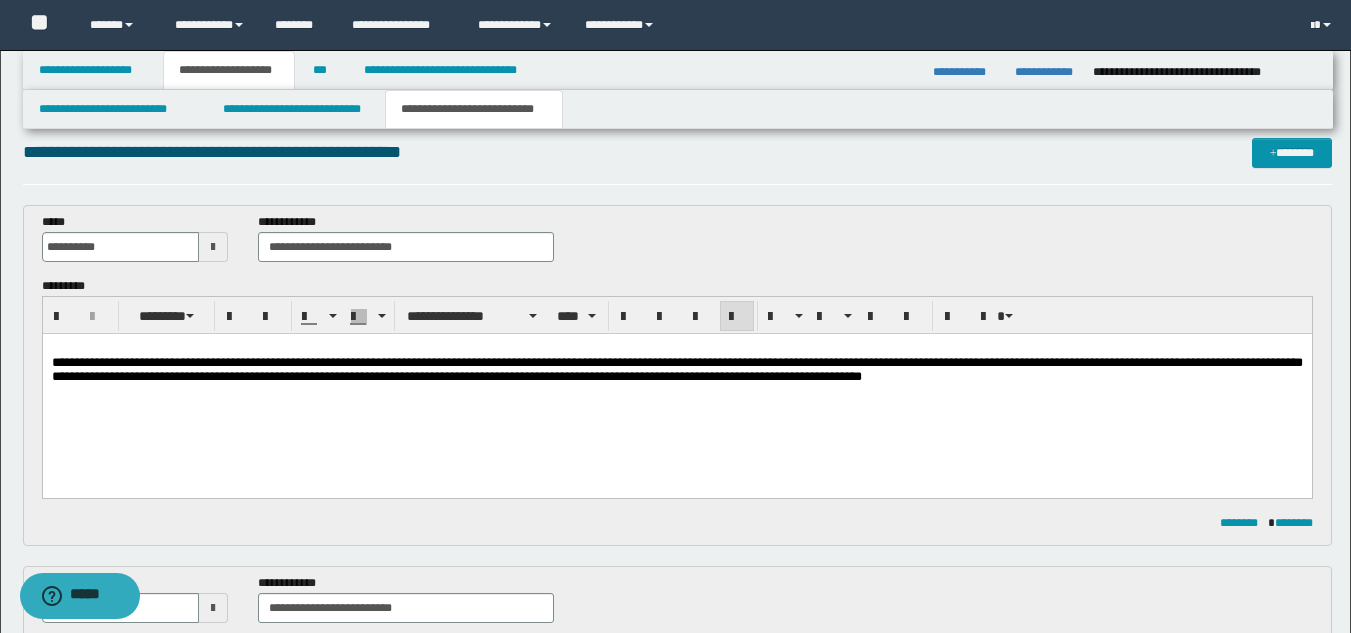scroll, scrollTop: 0, scrollLeft: 0, axis: both 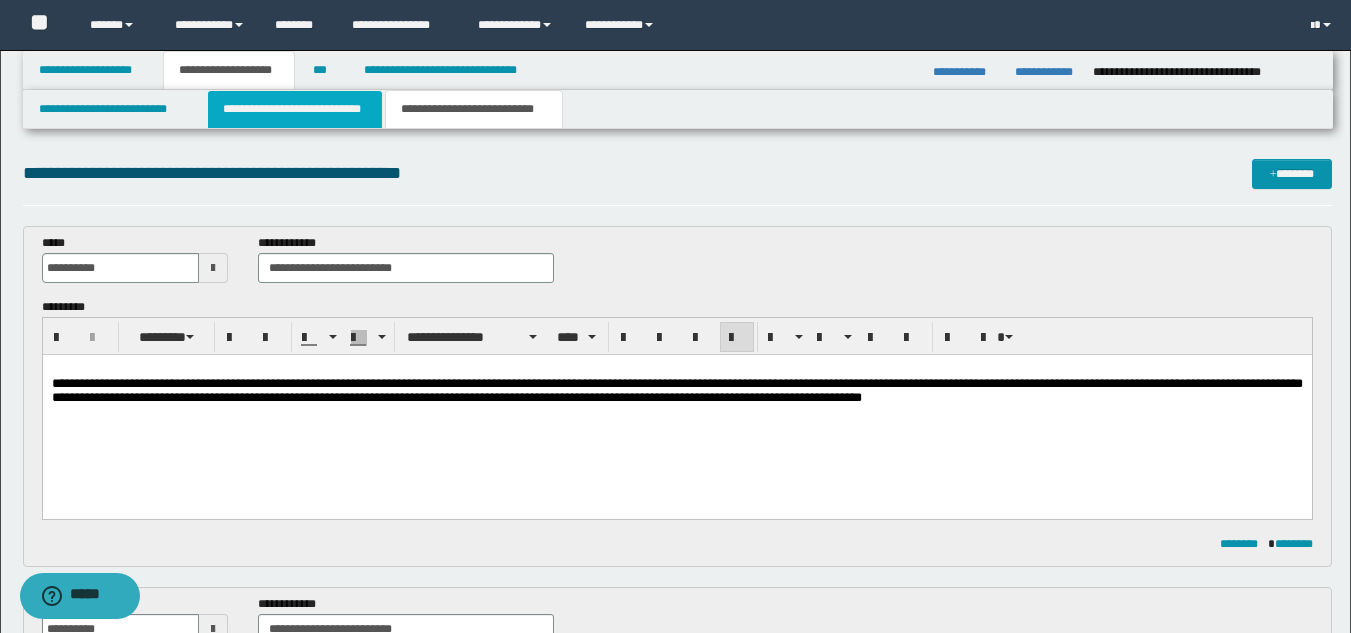 click on "**********" at bounding box center [295, 109] 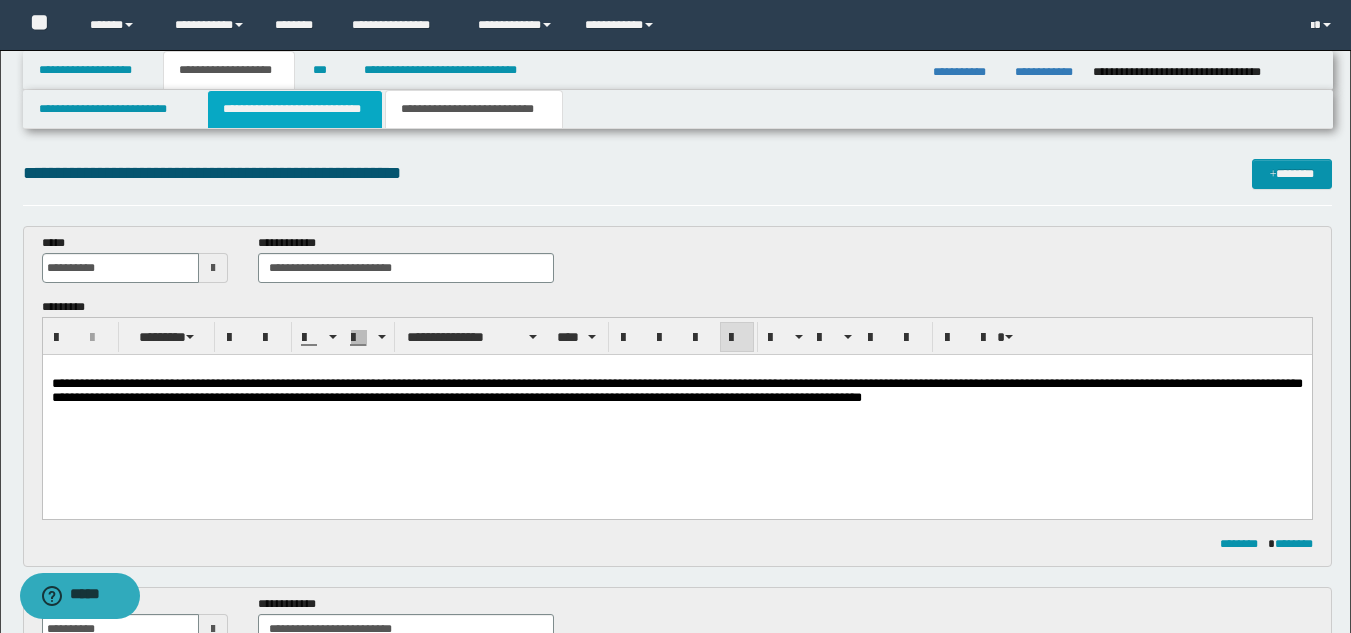 type 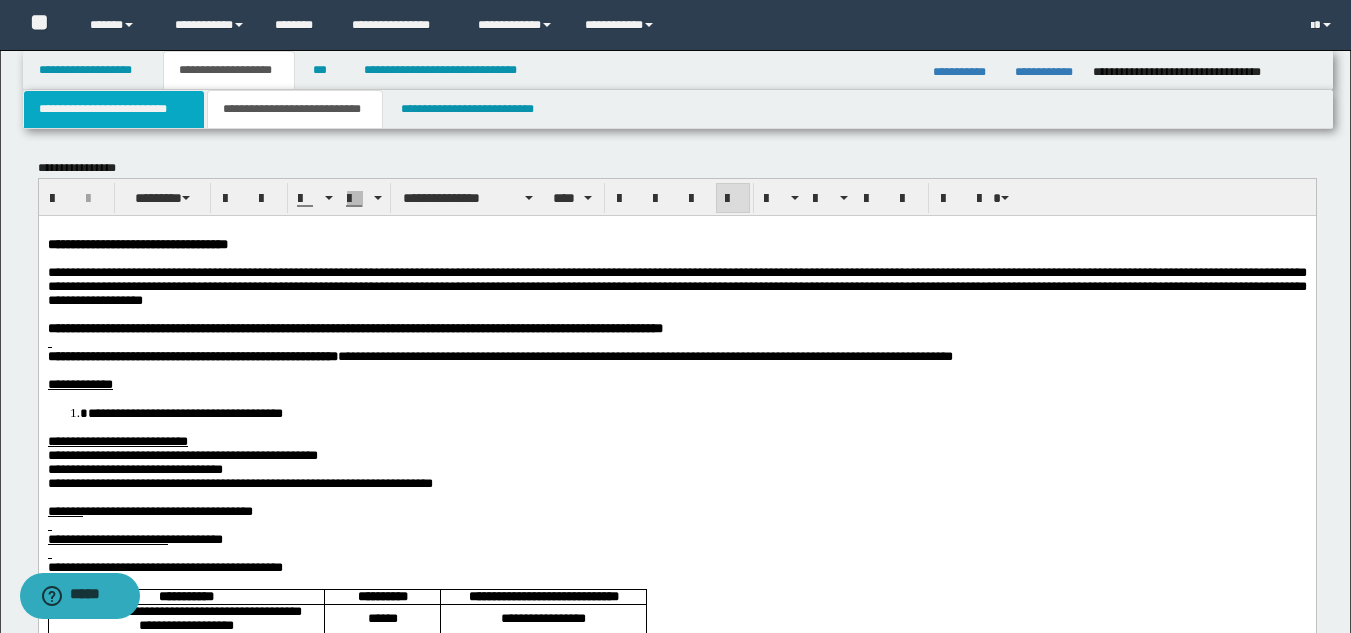 click on "**********" at bounding box center [114, 109] 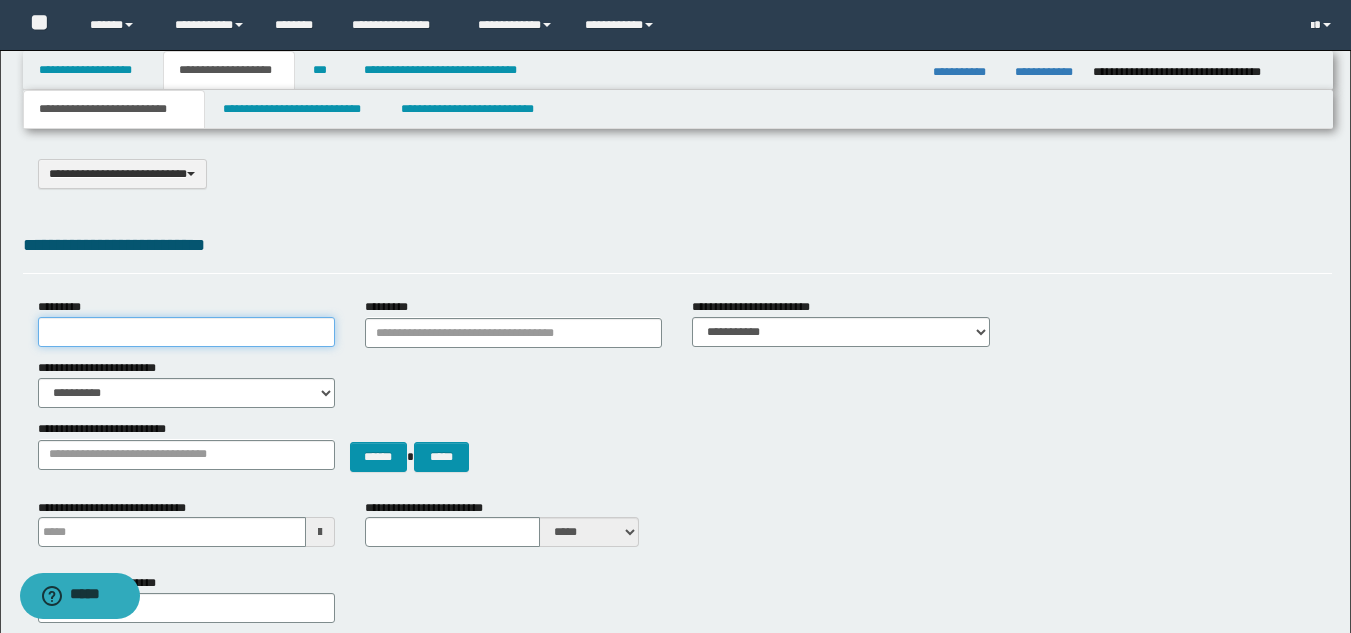 click on "*********" at bounding box center [186, 332] 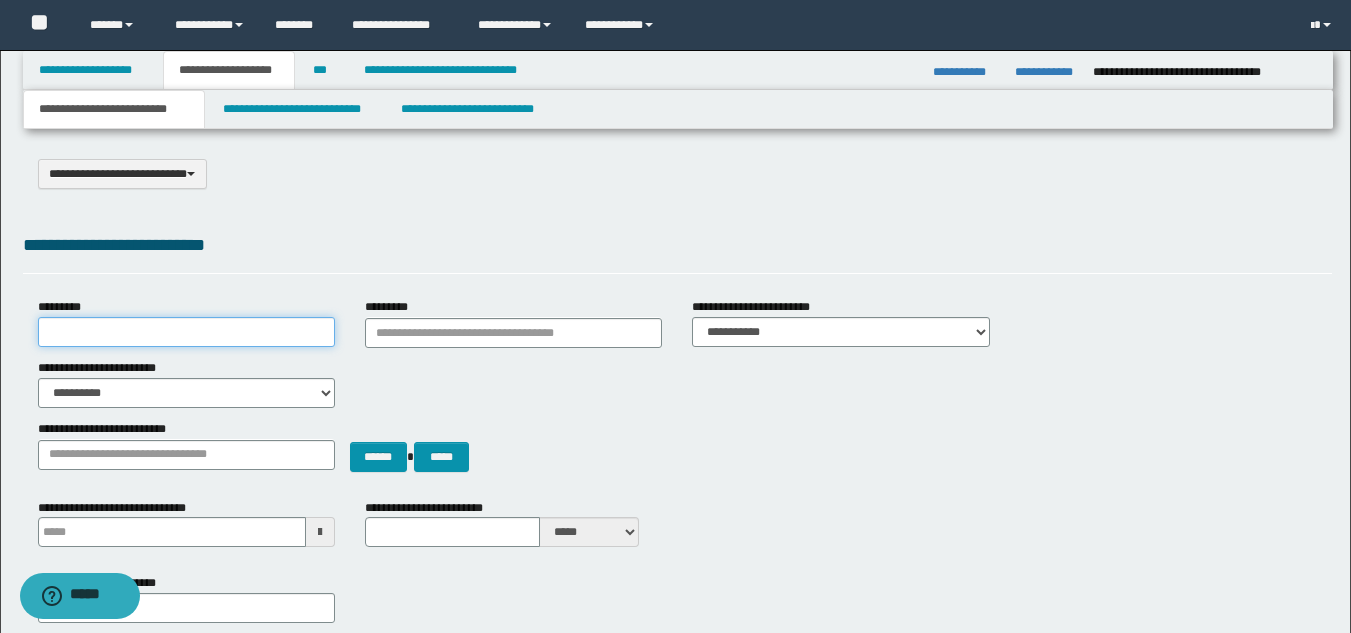 paste on "**********" 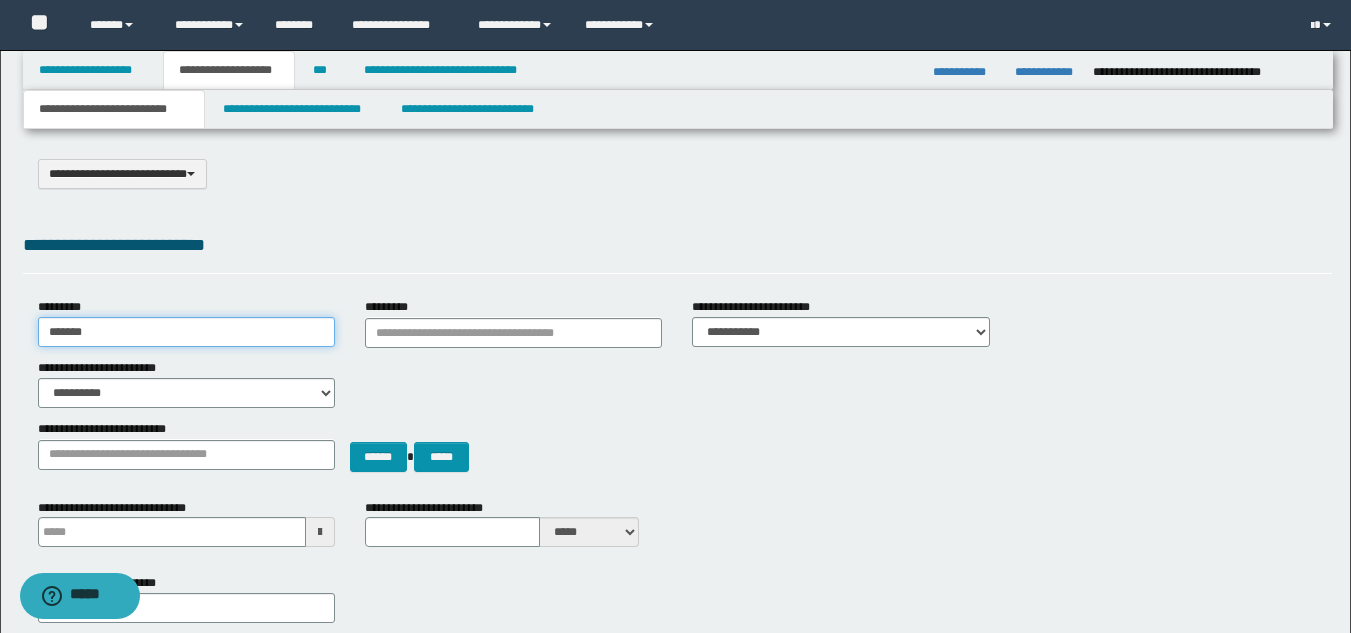 type on "**********" 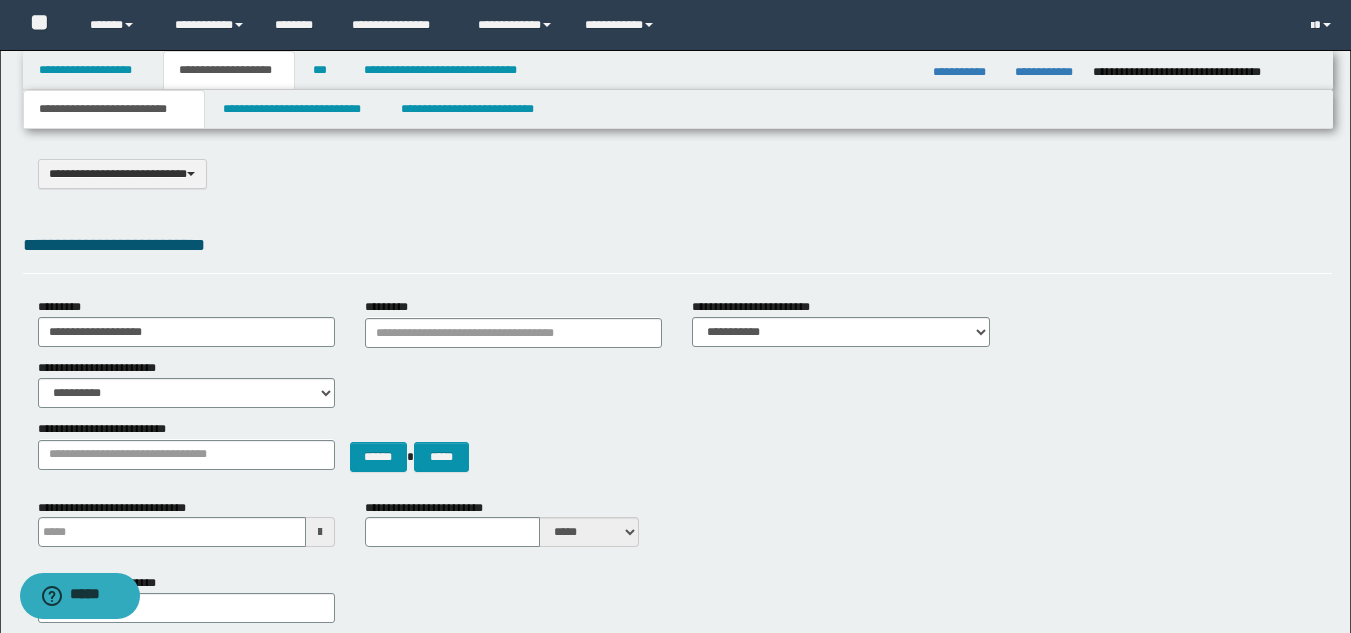 click on "**********" at bounding box center (677, 252) 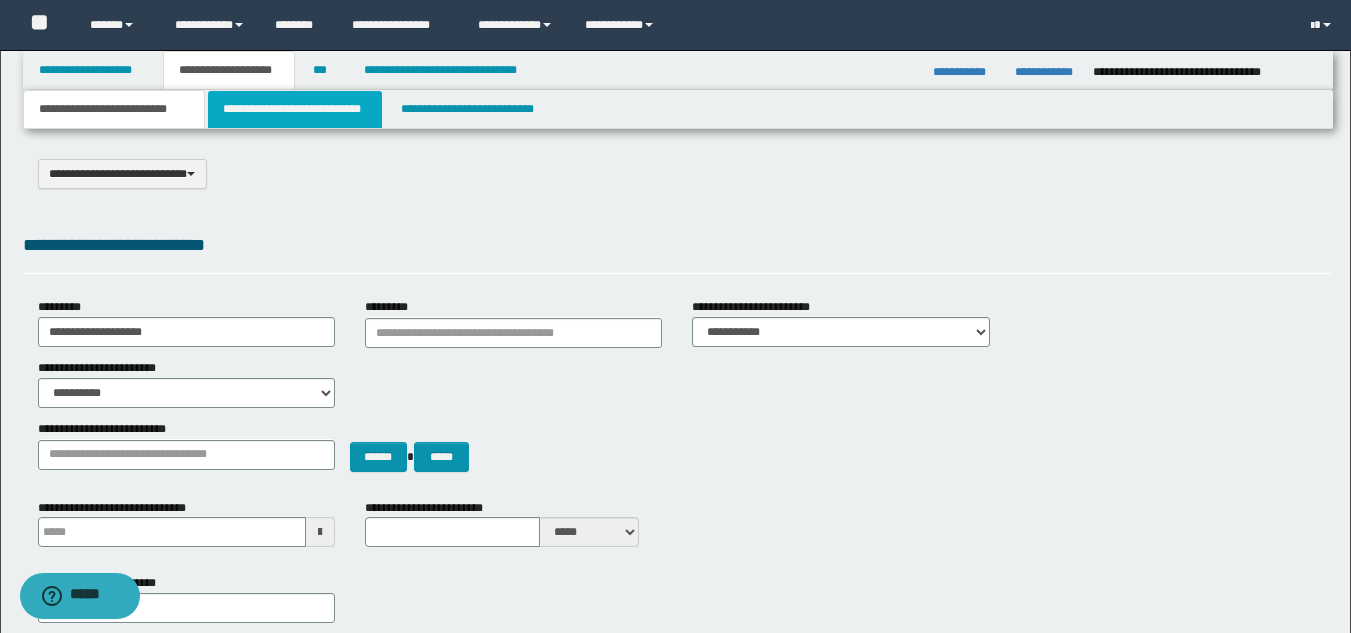 click on "**********" at bounding box center (295, 109) 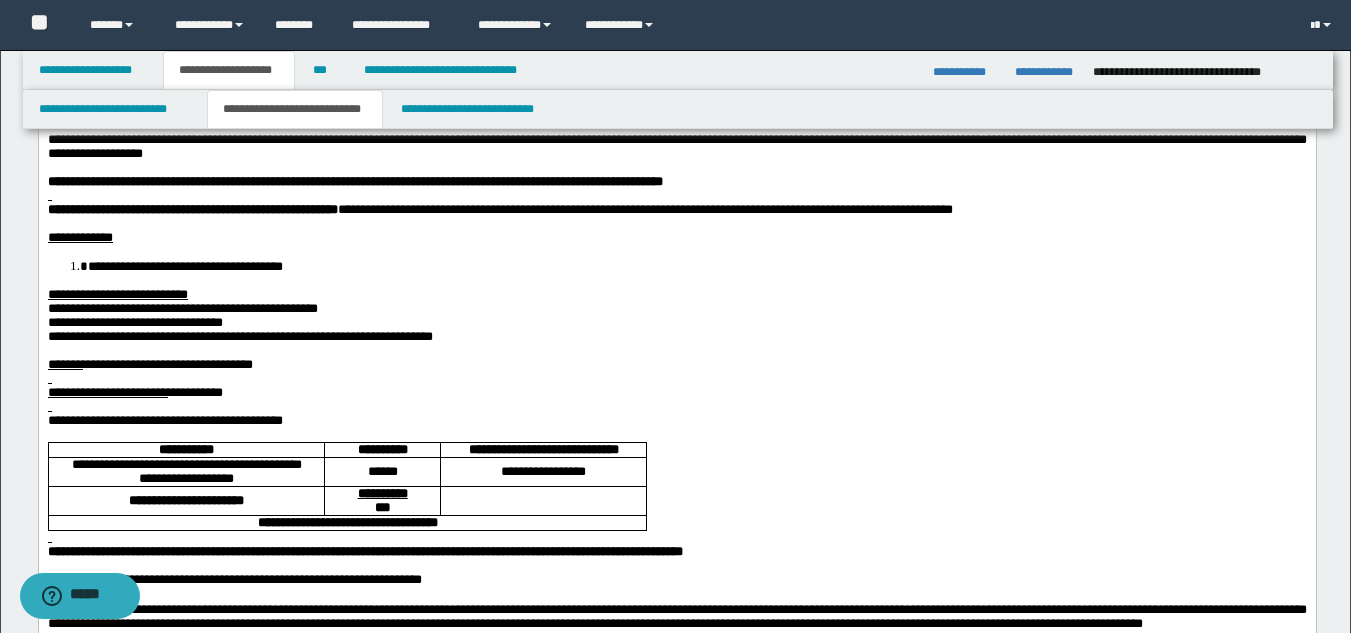 scroll, scrollTop: 0, scrollLeft: 0, axis: both 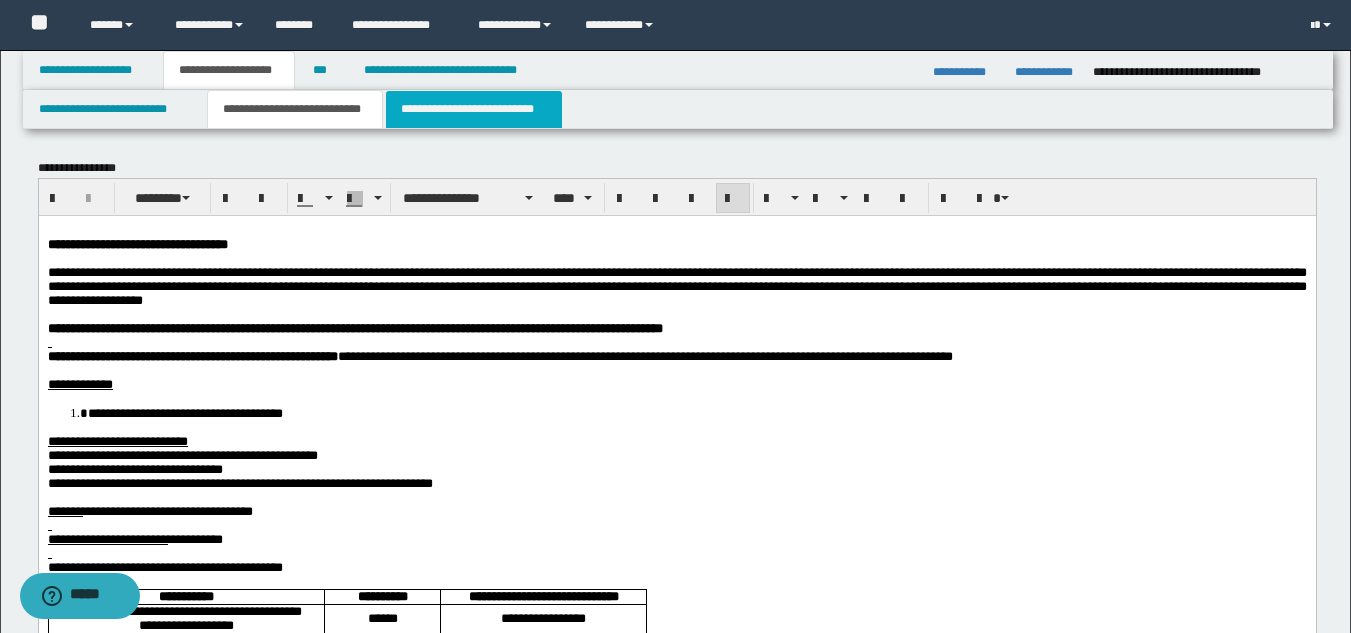 click on "**********" at bounding box center [474, 109] 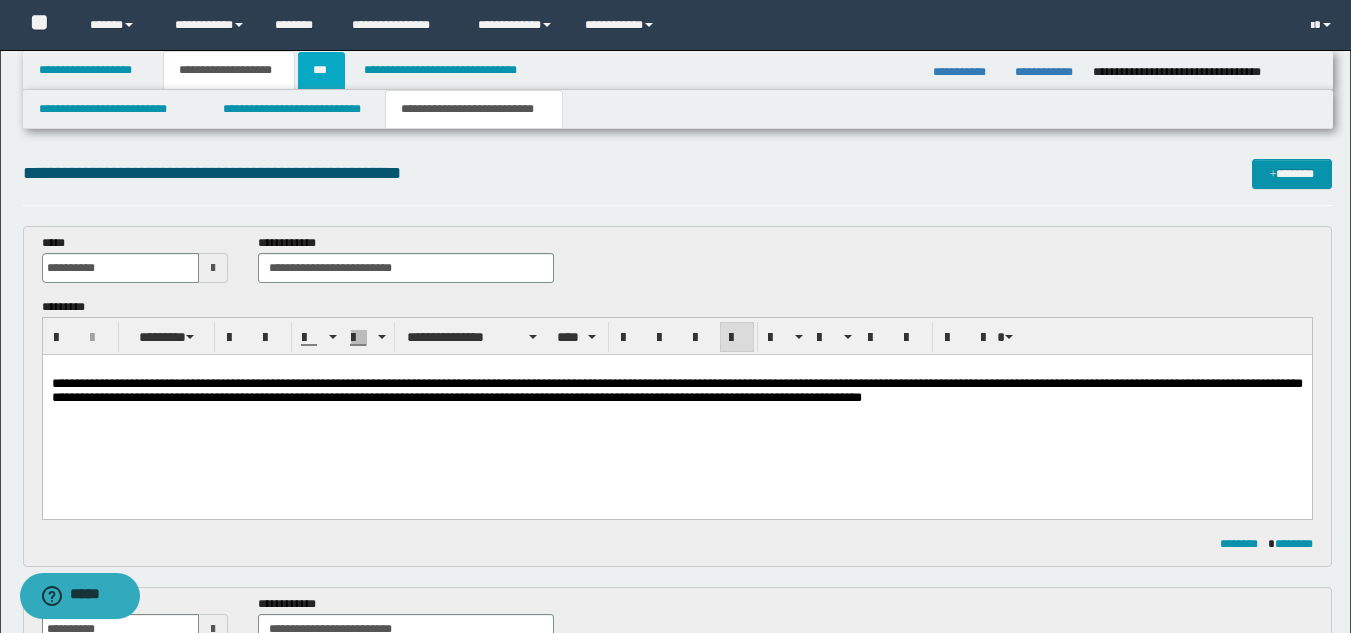 click on "***" at bounding box center [321, 70] 